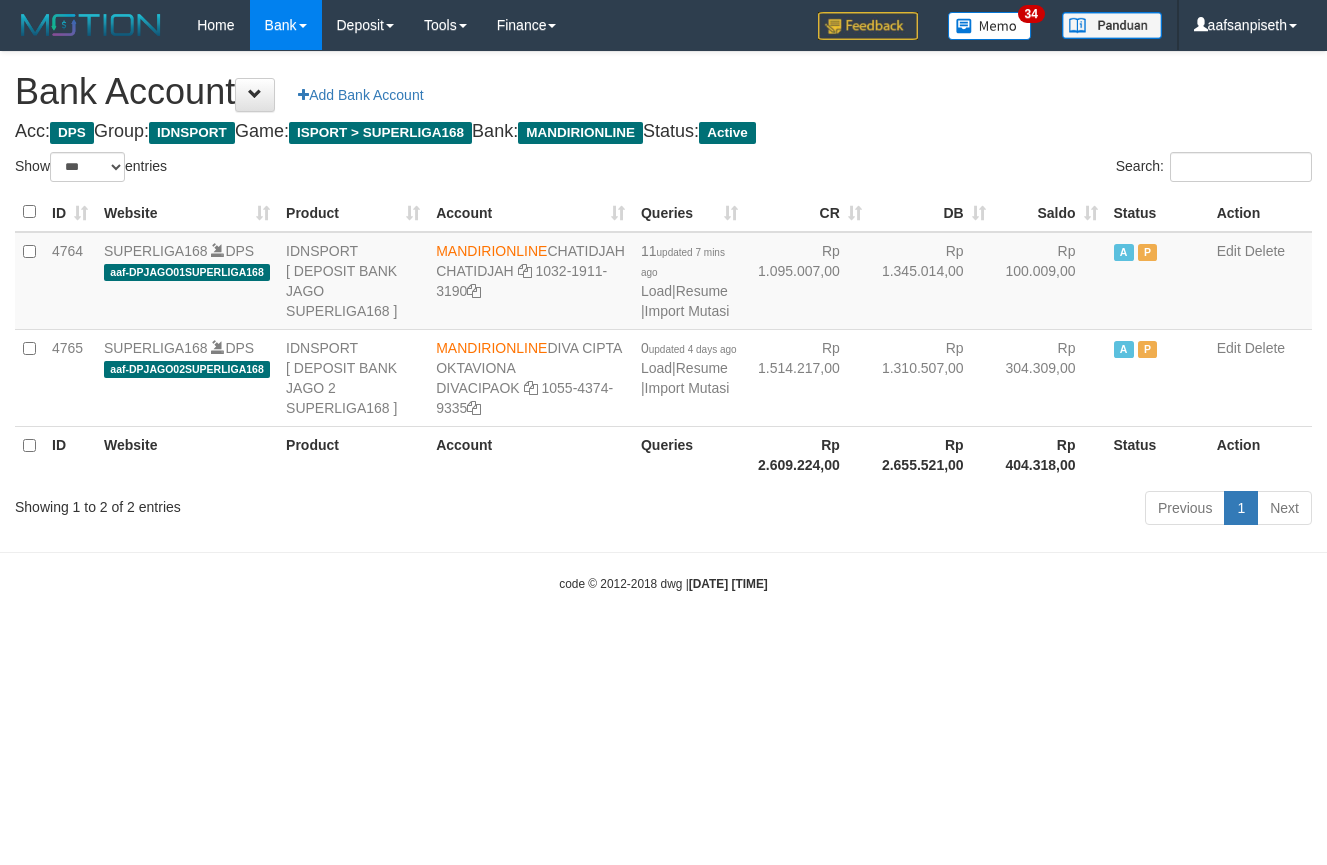 select on "***" 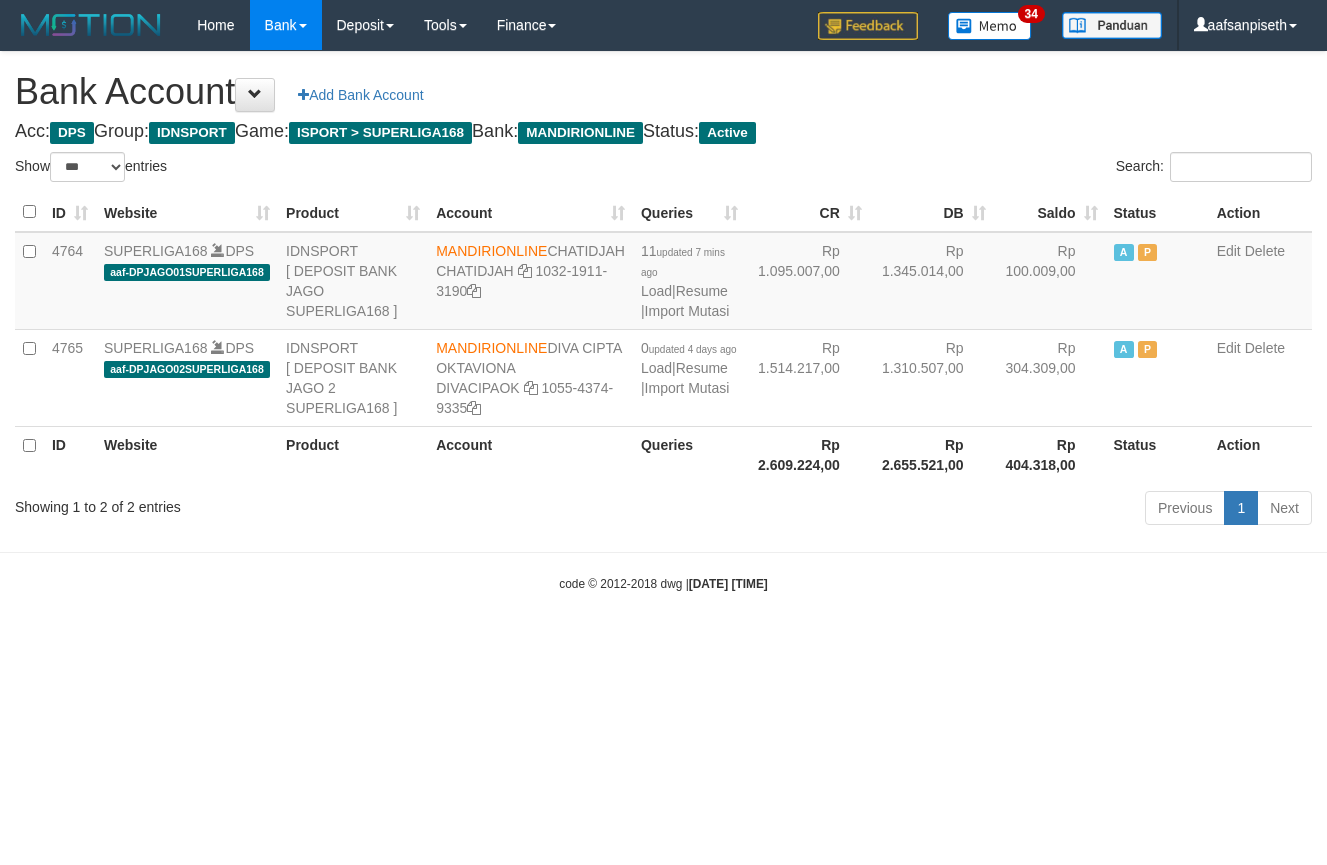 scroll, scrollTop: 0, scrollLeft: 0, axis: both 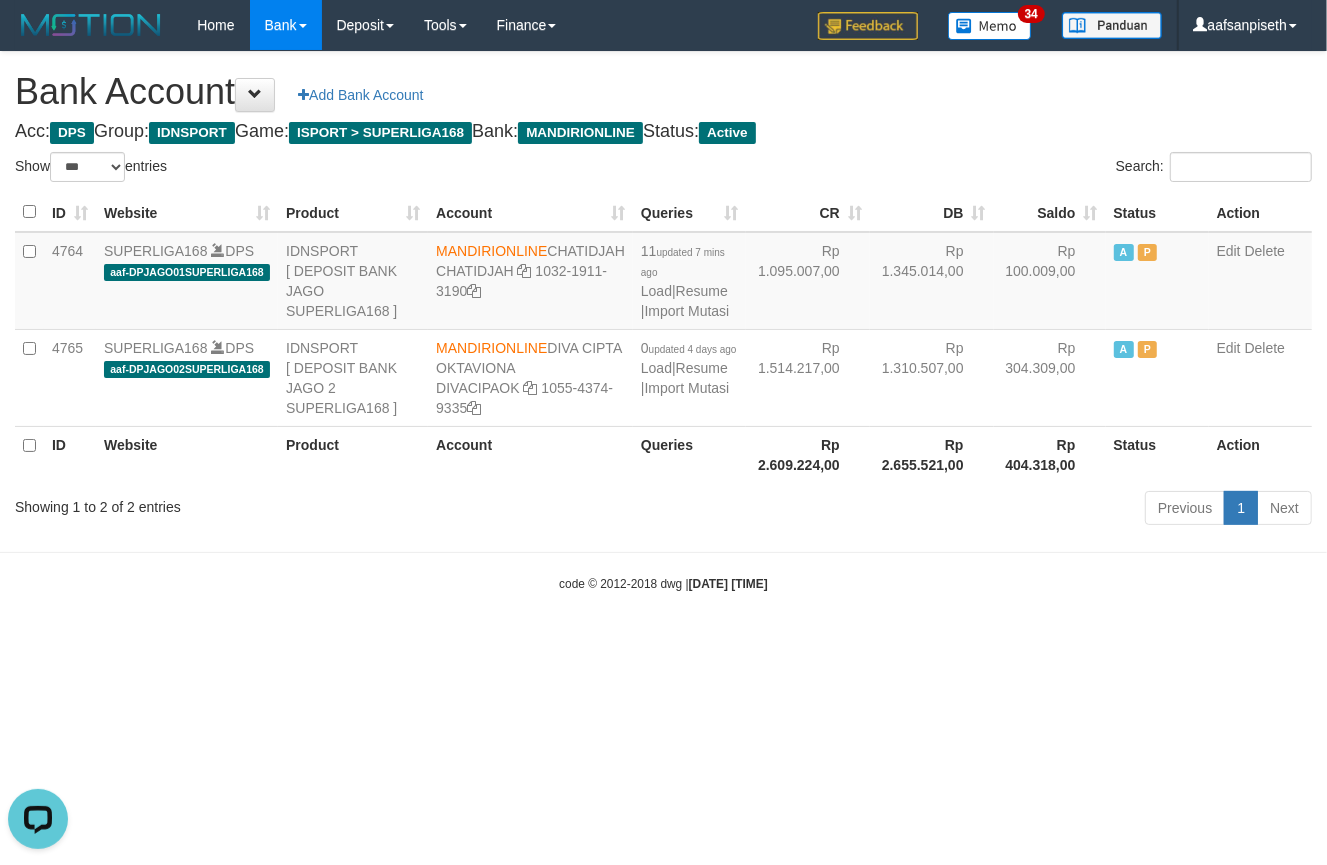 click on "Toggle navigation
Home
Bank
Account List
Load
By Website
Group
[ISPORT]													SUPERLIGA168
By Load Group (DPS)" at bounding box center [663, 321] 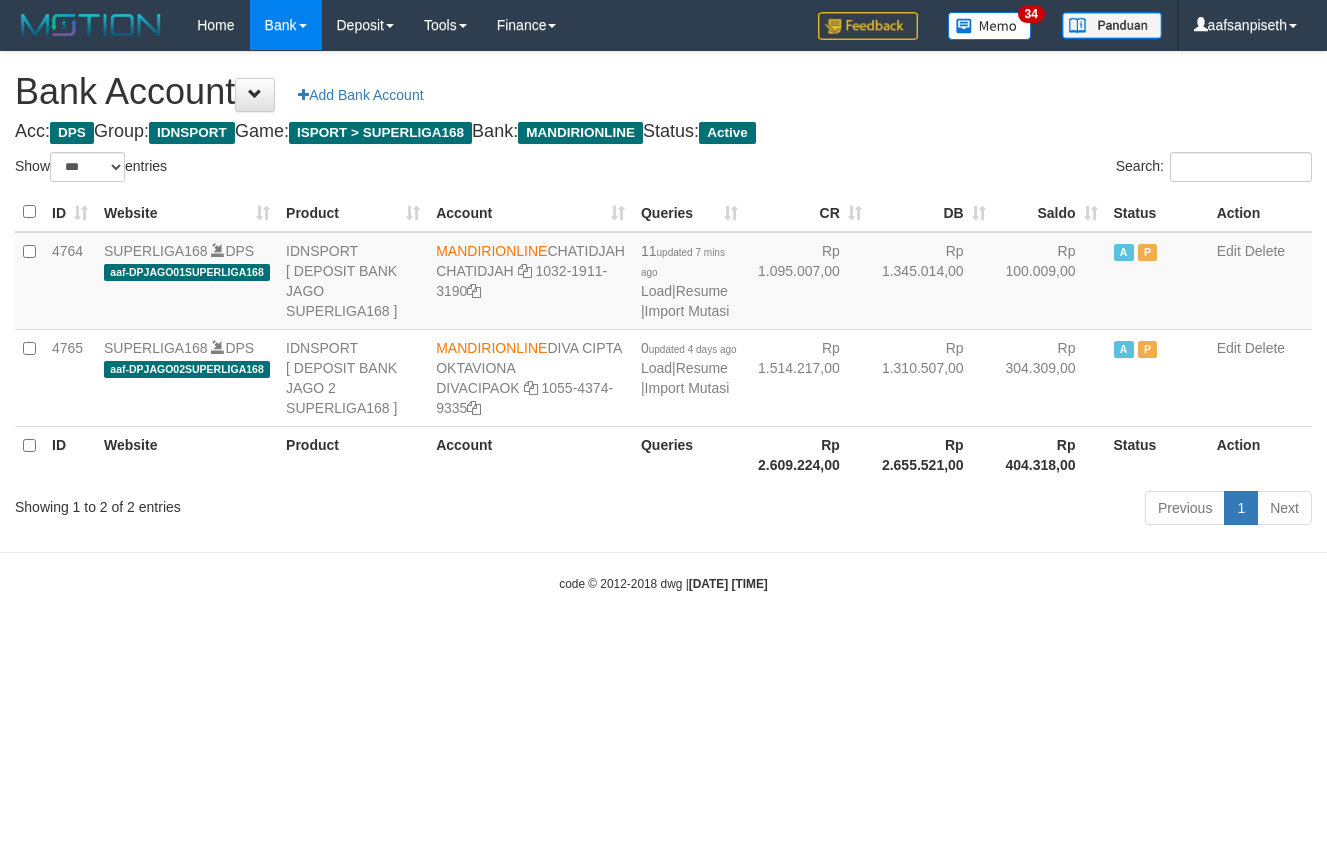select on "***" 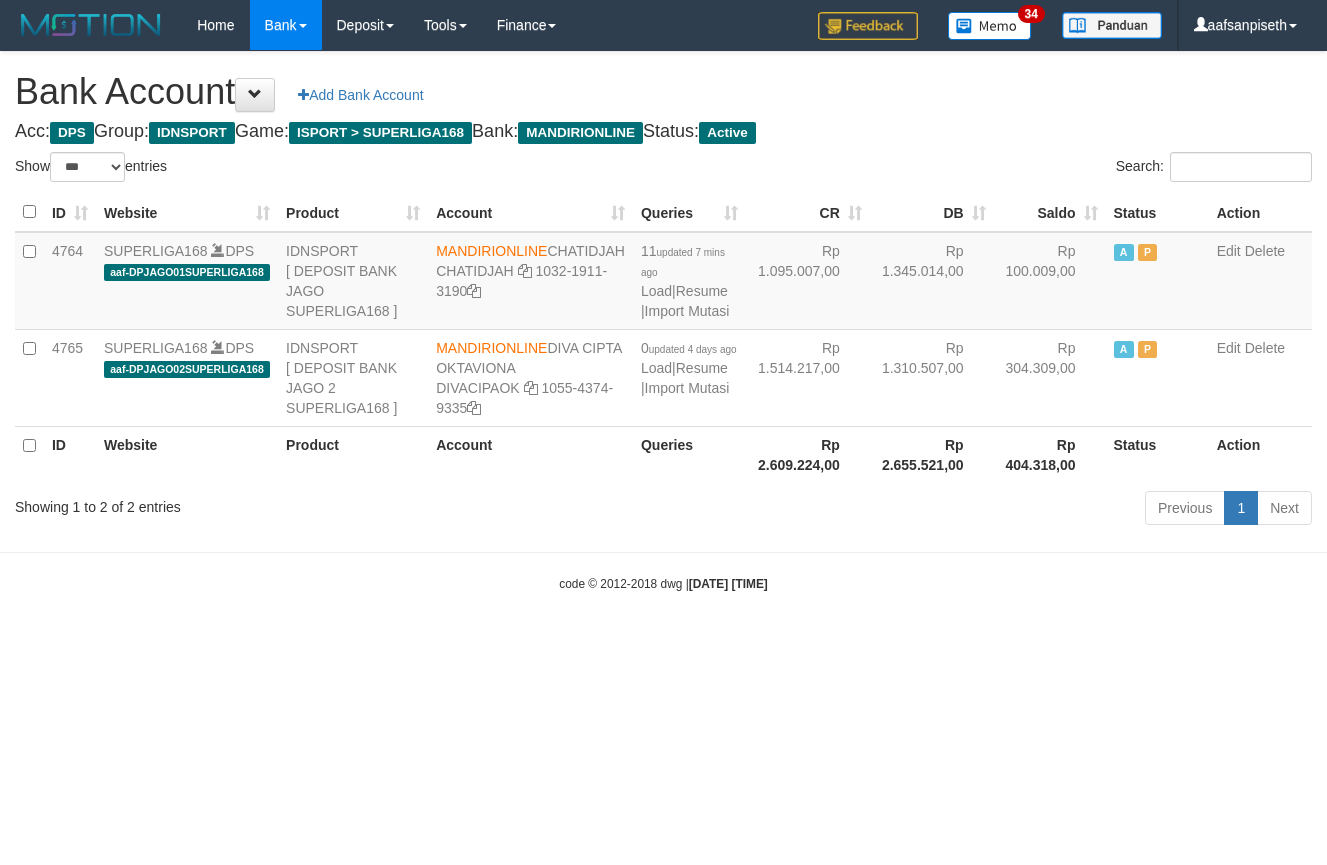 scroll, scrollTop: 0, scrollLeft: 0, axis: both 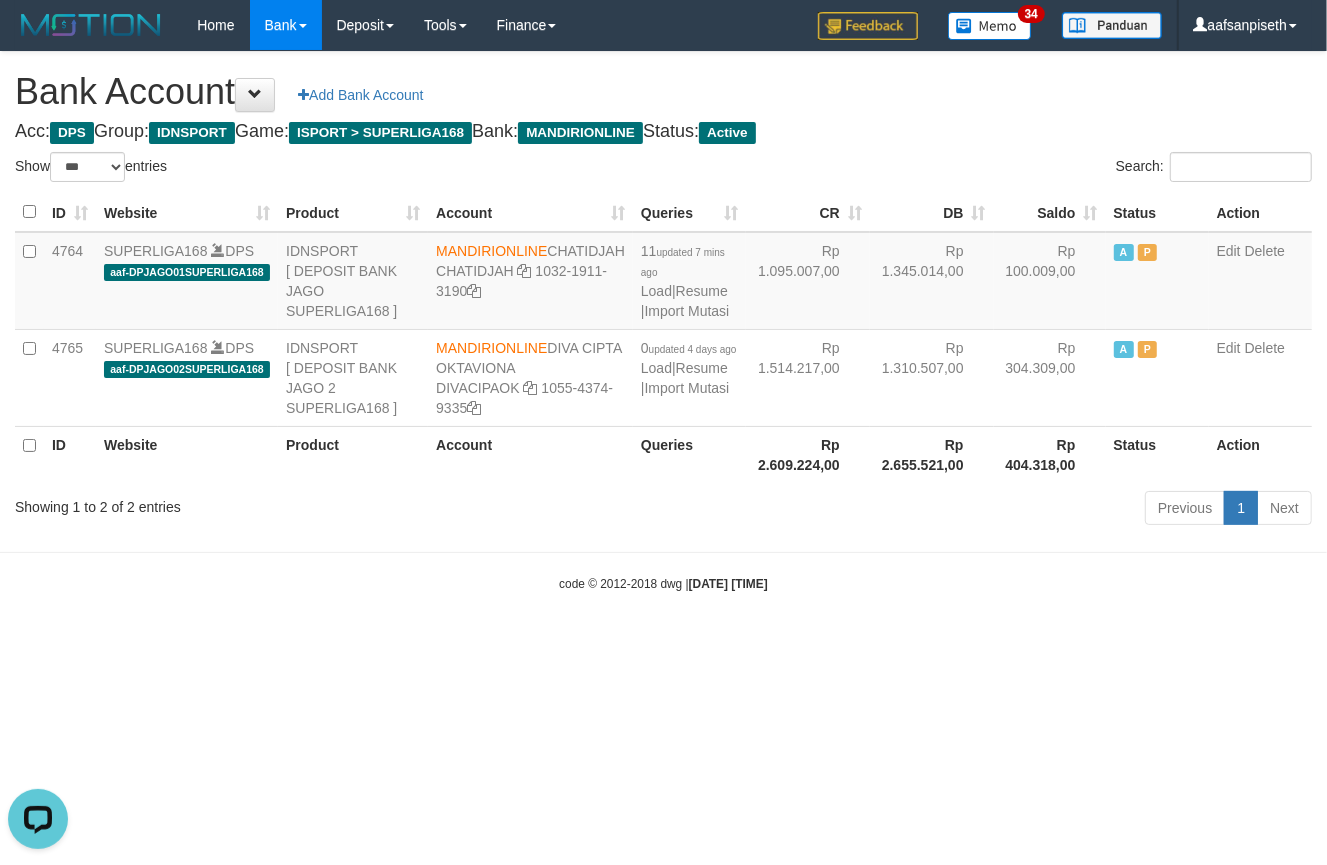 click on "Toggle navigation
Home
Bank
Account List
Load
By Website
Group
[ISPORT]													SUPERLIGA168
By Load Group (DPS)" at bounding box center (663, 321) 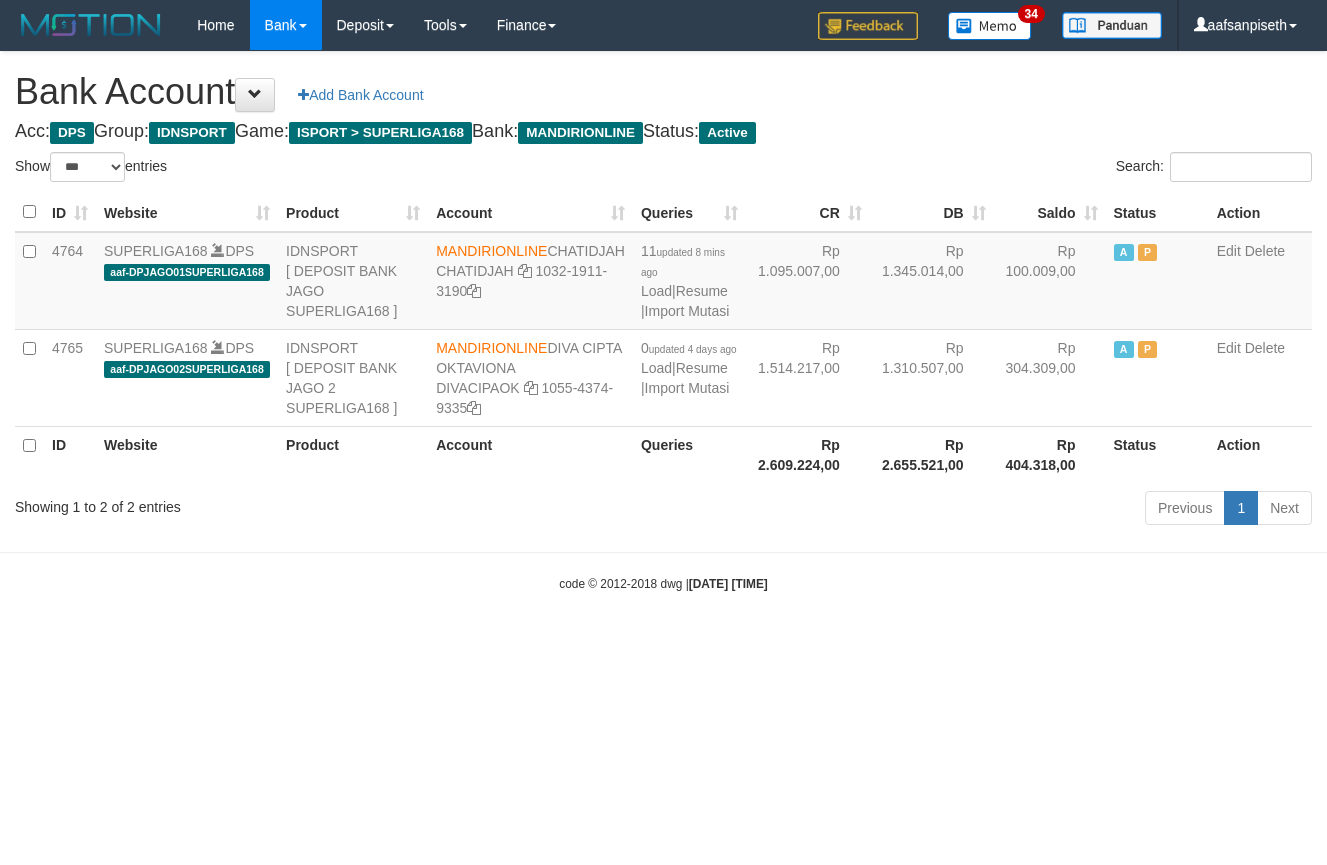 select on "***" 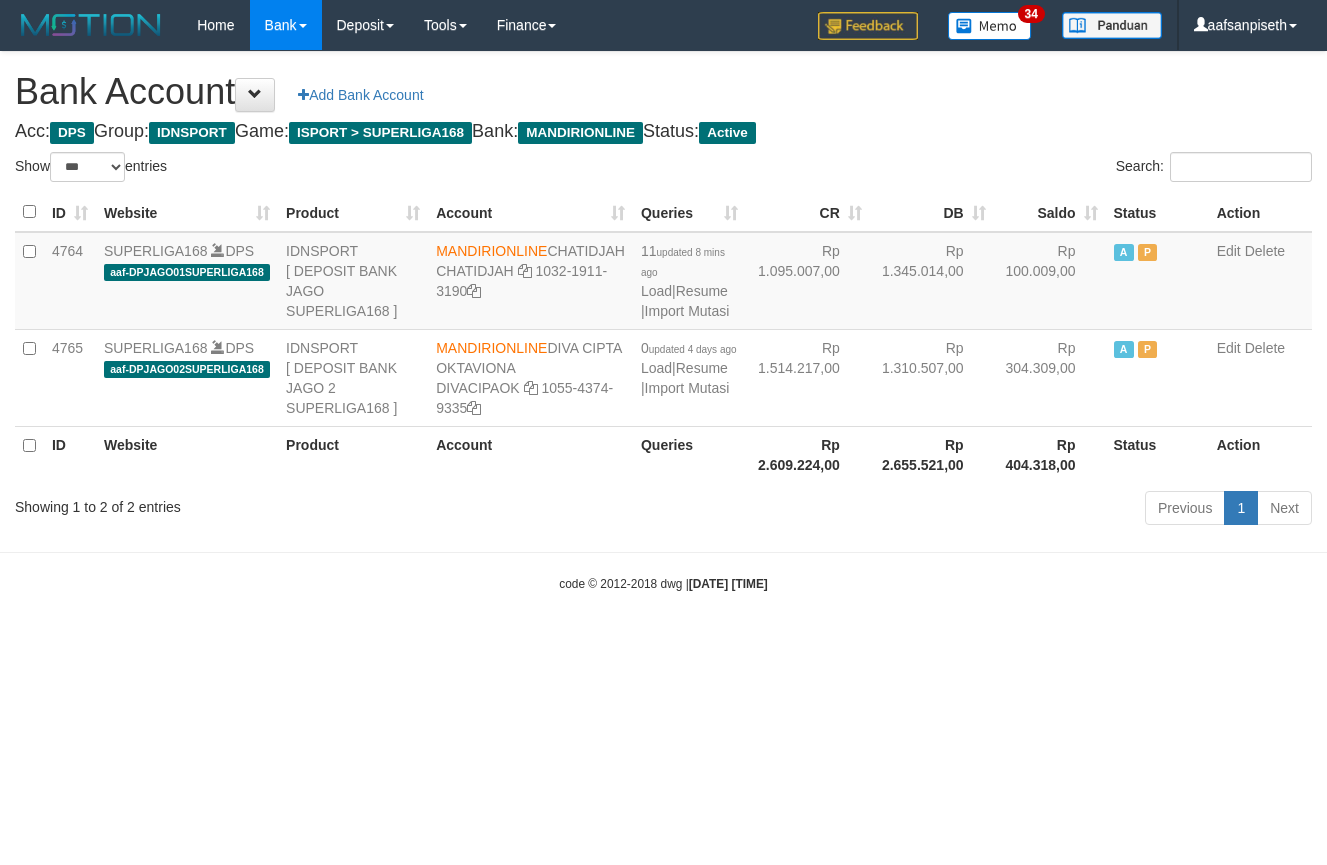 scroll, scrollTop: 0, scrollLeft: 0, axis: both 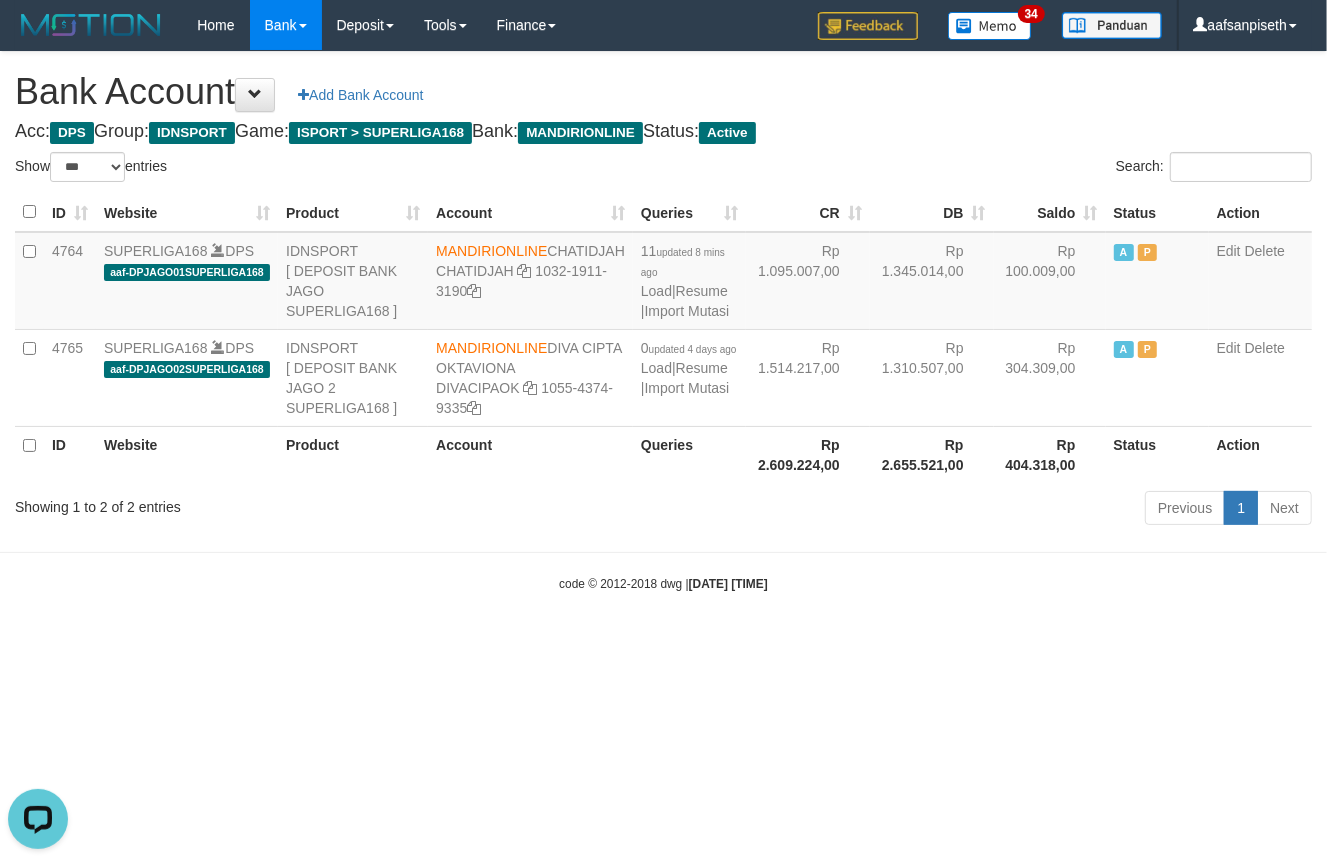 click on "Previous 1 Next" at bounding box center [940, 510] 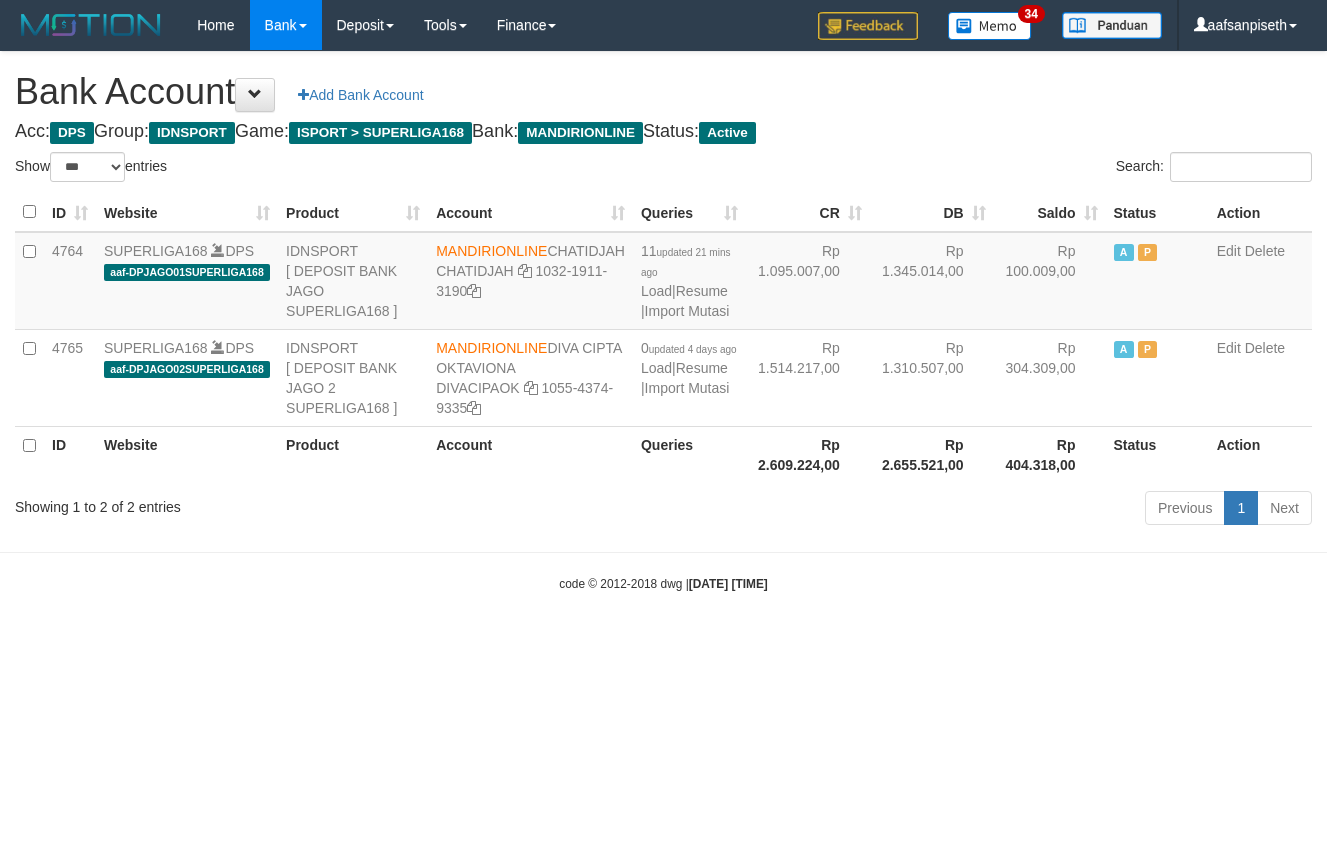 select on "***" 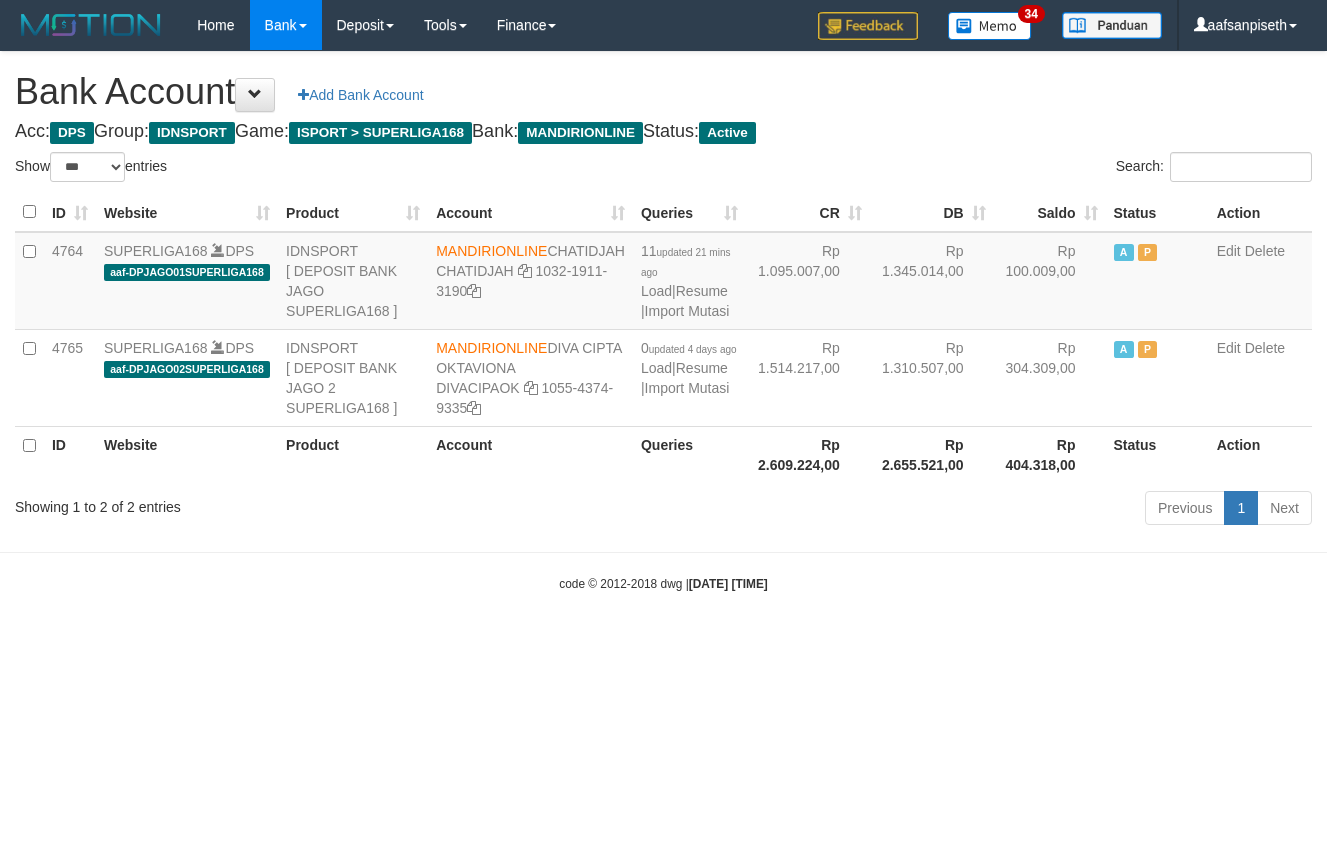 scroll, scrollTop: 0, scrollLeft: 0, axis: both 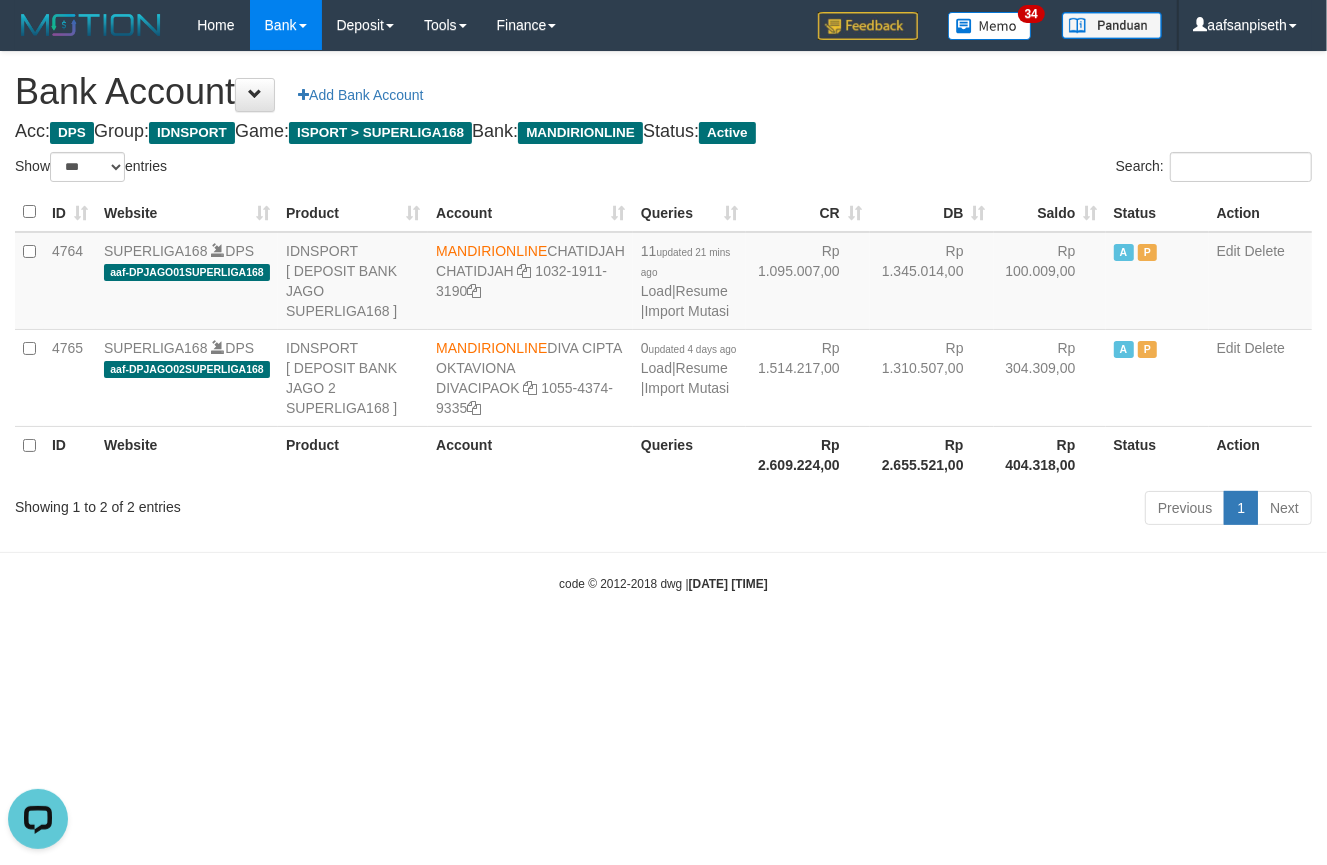 click on "Toggle navigation
Home
Bank
Account List
Load
By Website
Group
[ISPORT]													SUPERLIGA168
By Load Group (DPS)" at bounding box center [663, 321] 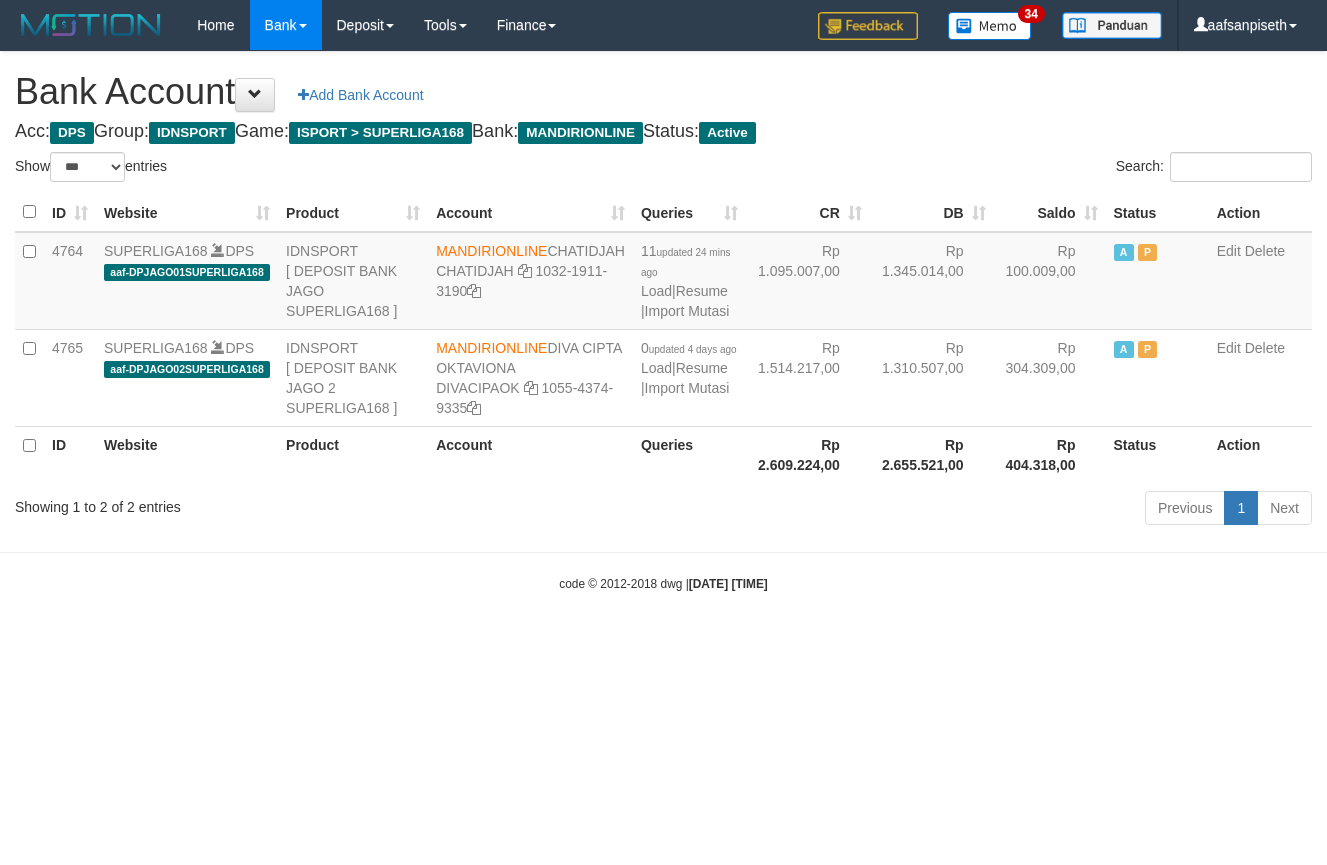 select on "***" 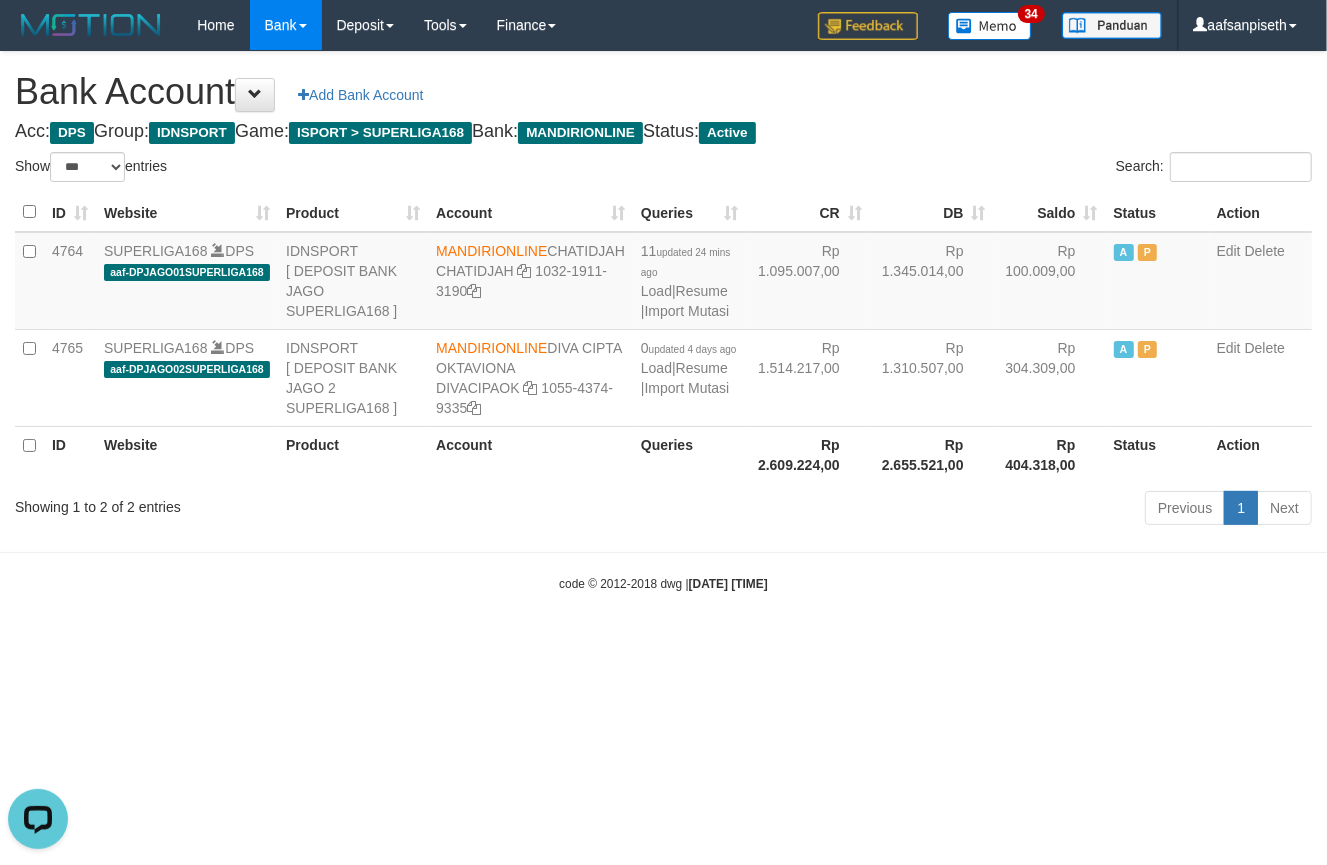 scroll, scrollTop: 0, scrollLeft: 0, axis: both 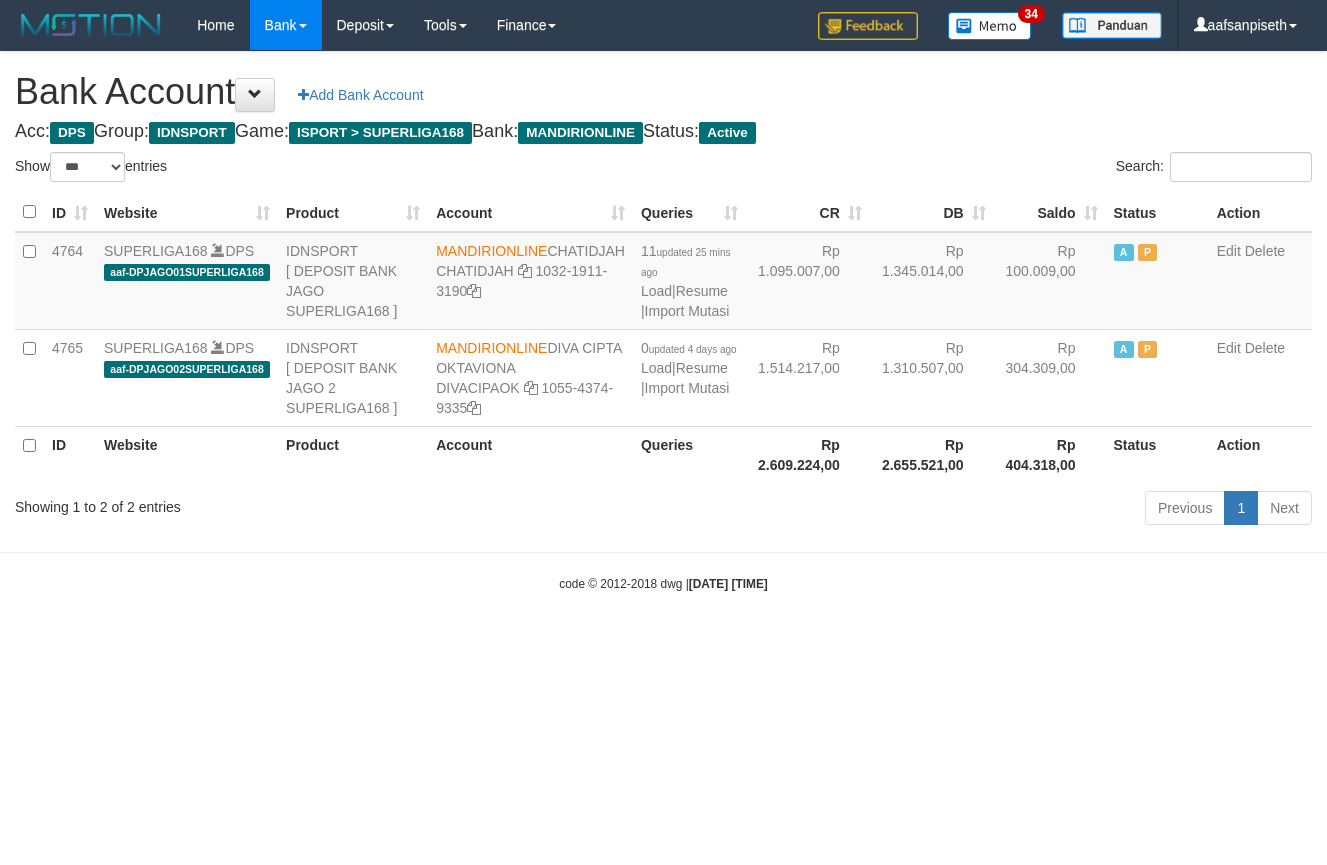 select on "***" 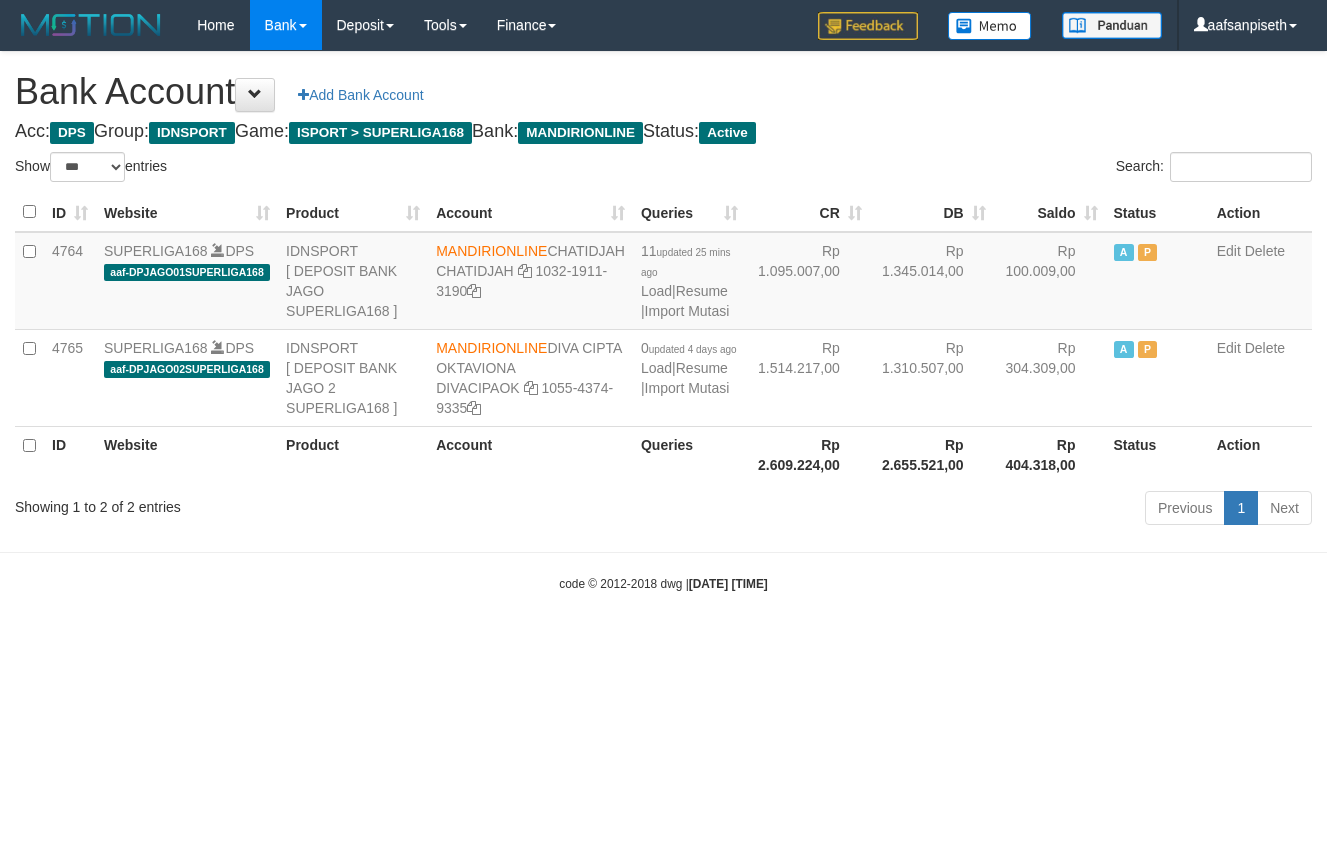 select on "***" 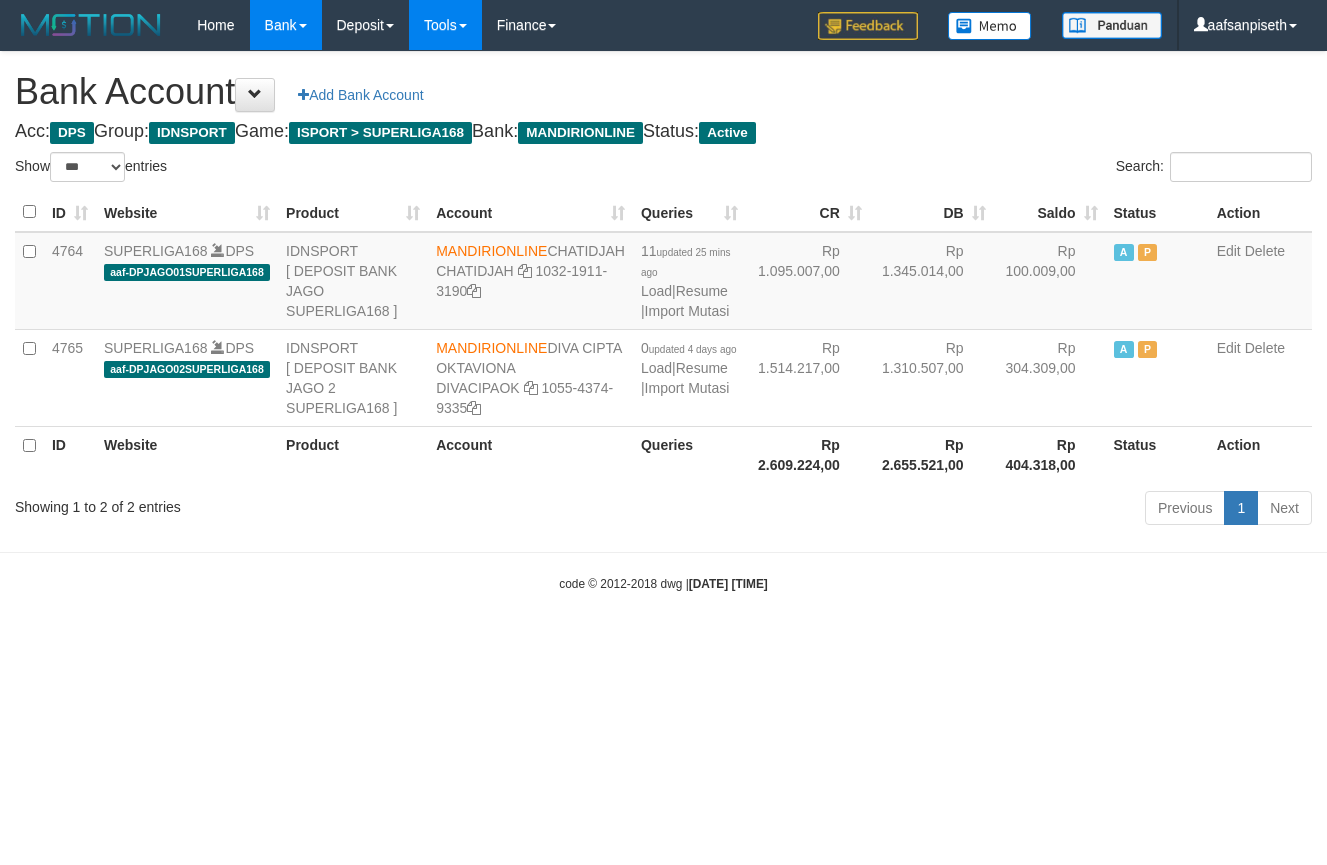 scroll, scrollTop: 0, scrollLeft: 0, axis: both 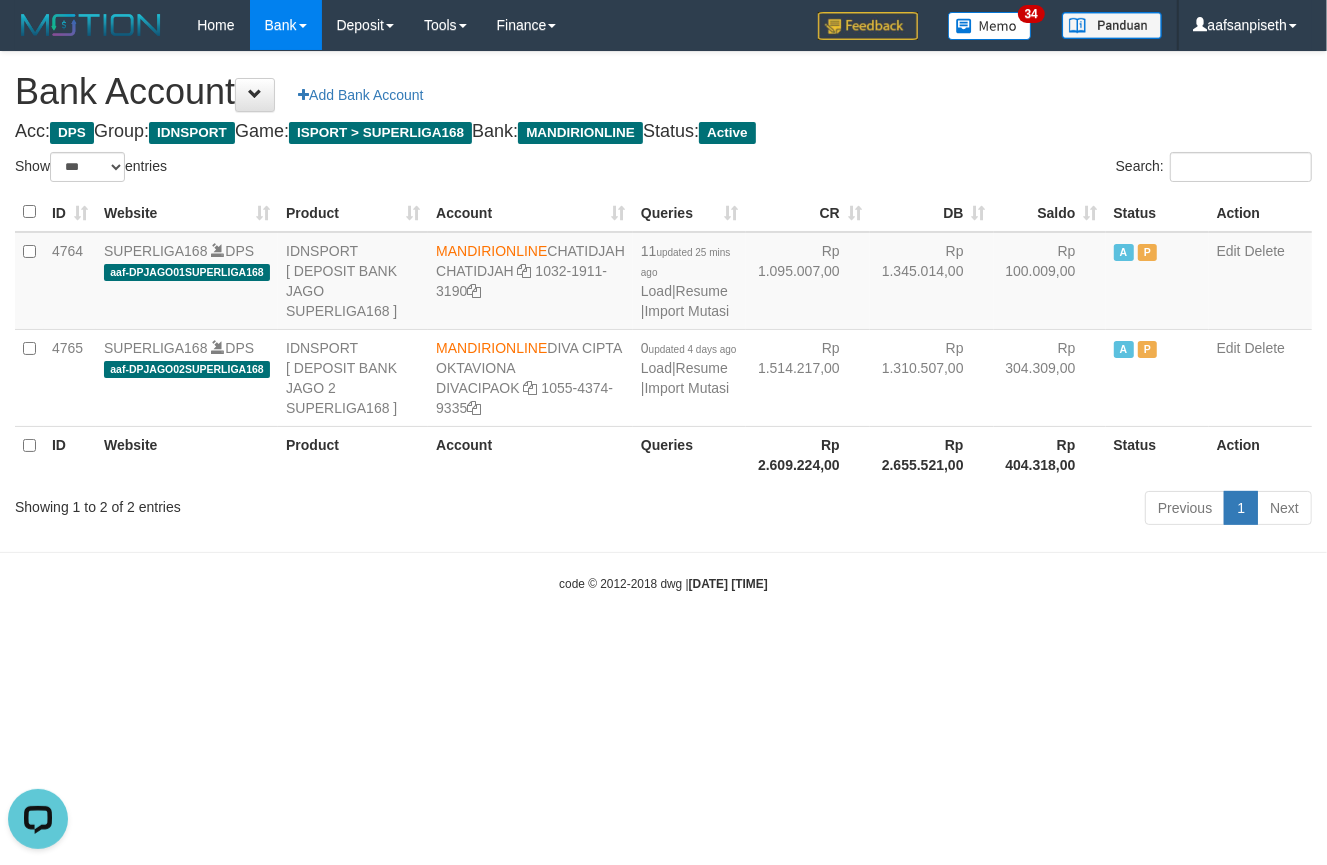 click on "Toggle navigation
Home
Bank
Account List
Load
By Website
Group
[ISPORT]													SUPERLIGA168
By Load Group (DPS)" at bounding box center [663, 321] 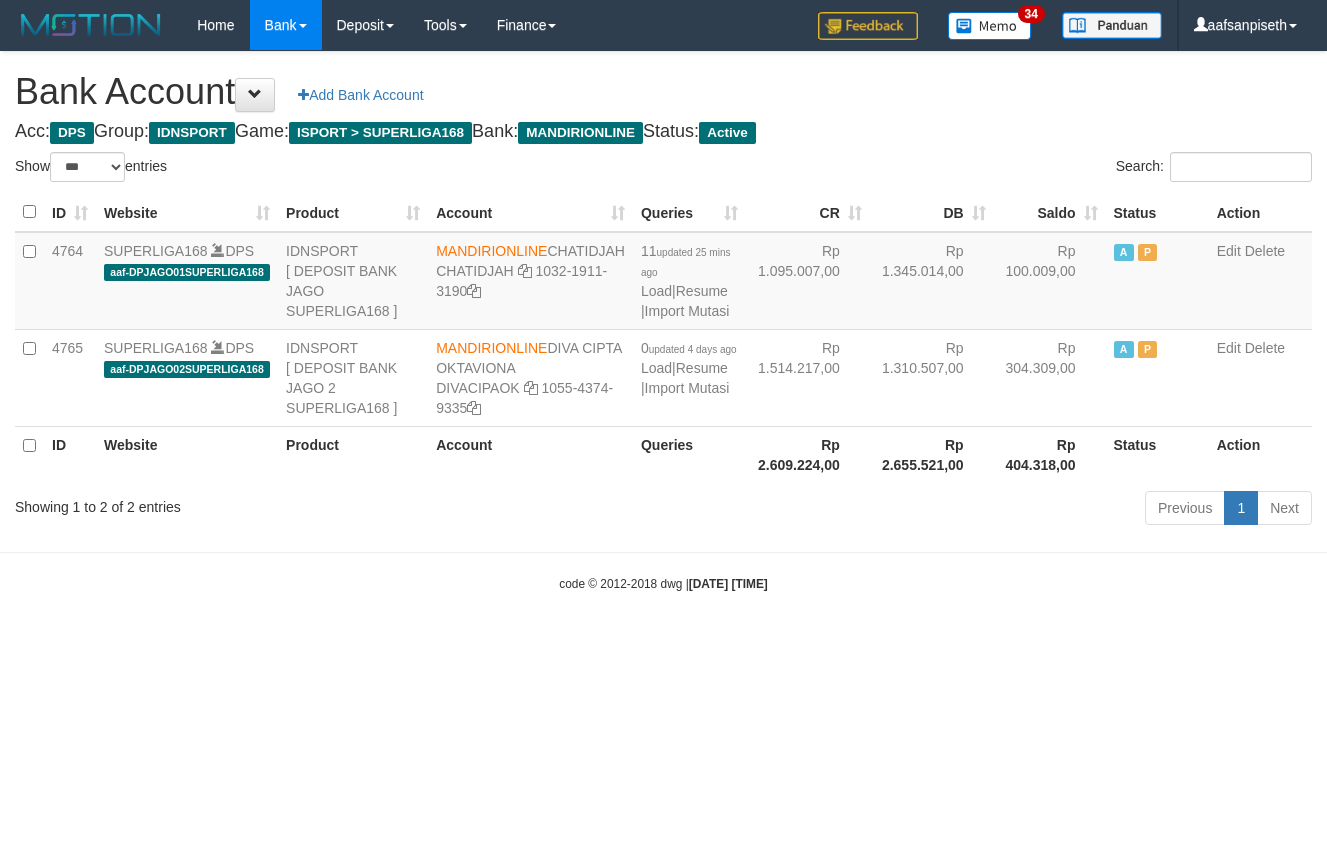 select on "***" 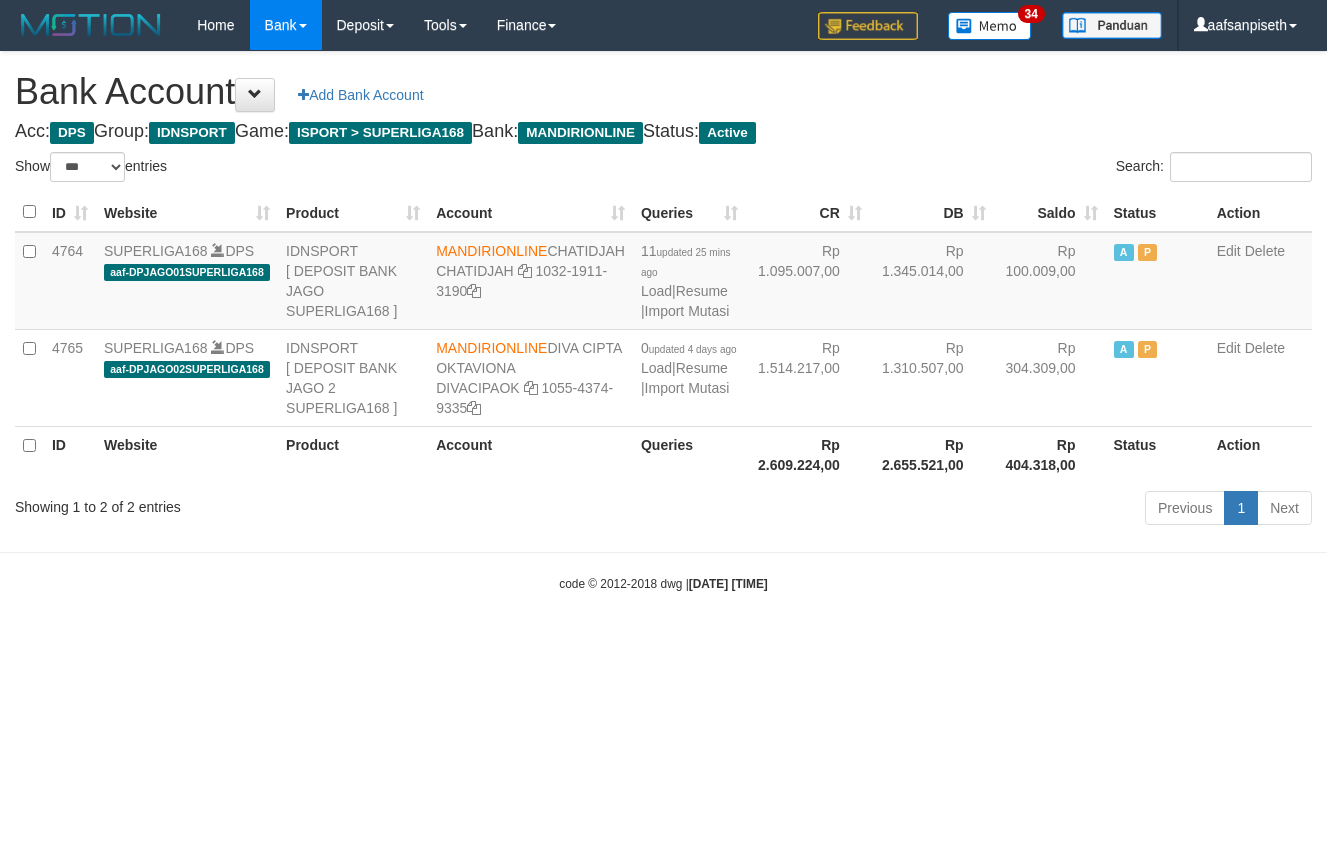 scroll, scrollTop: 0, scrollLeft: 0, axis: both 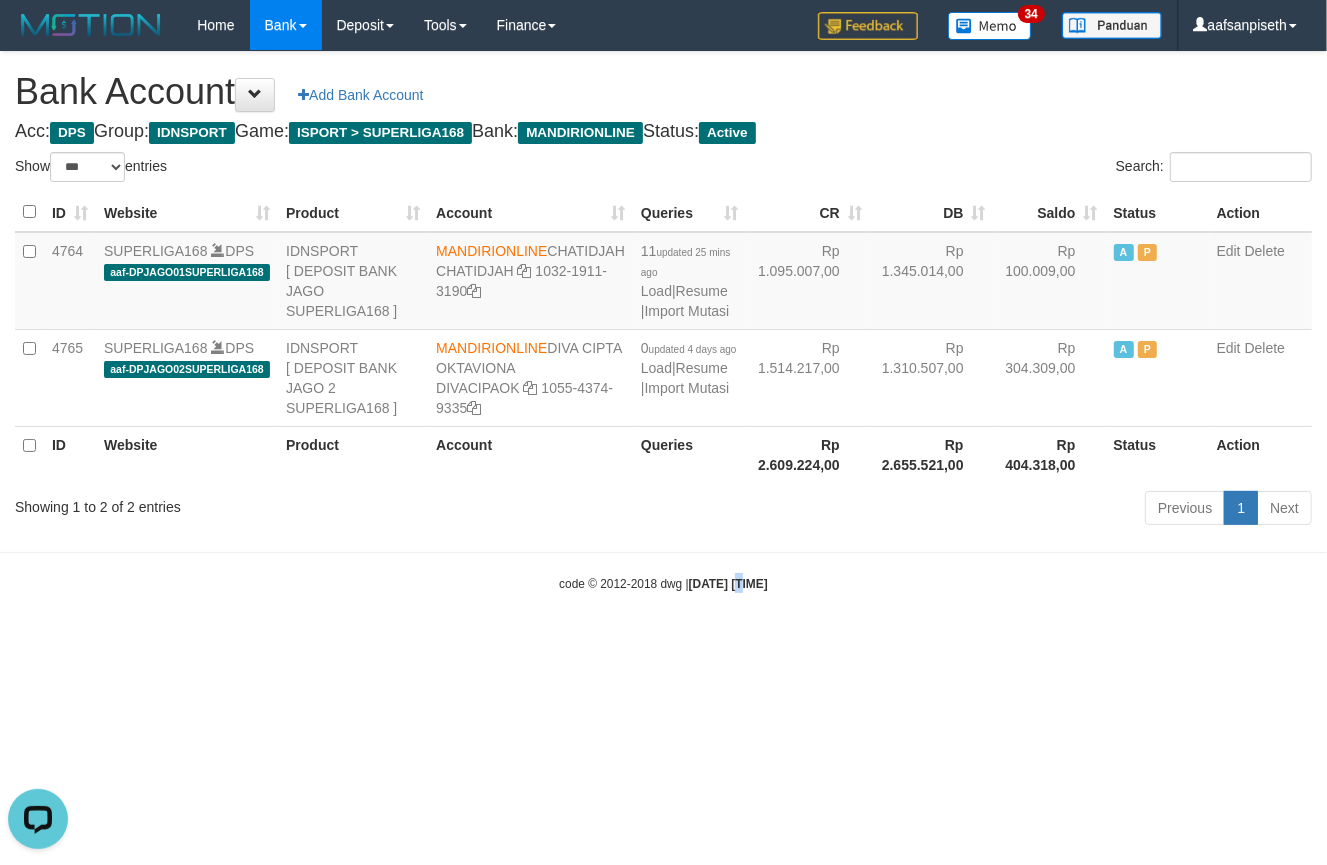 drag, startPoint x: 726, startPoint y: 638, endPoint x: 629, endPoint y: 615, distance: 99.68952 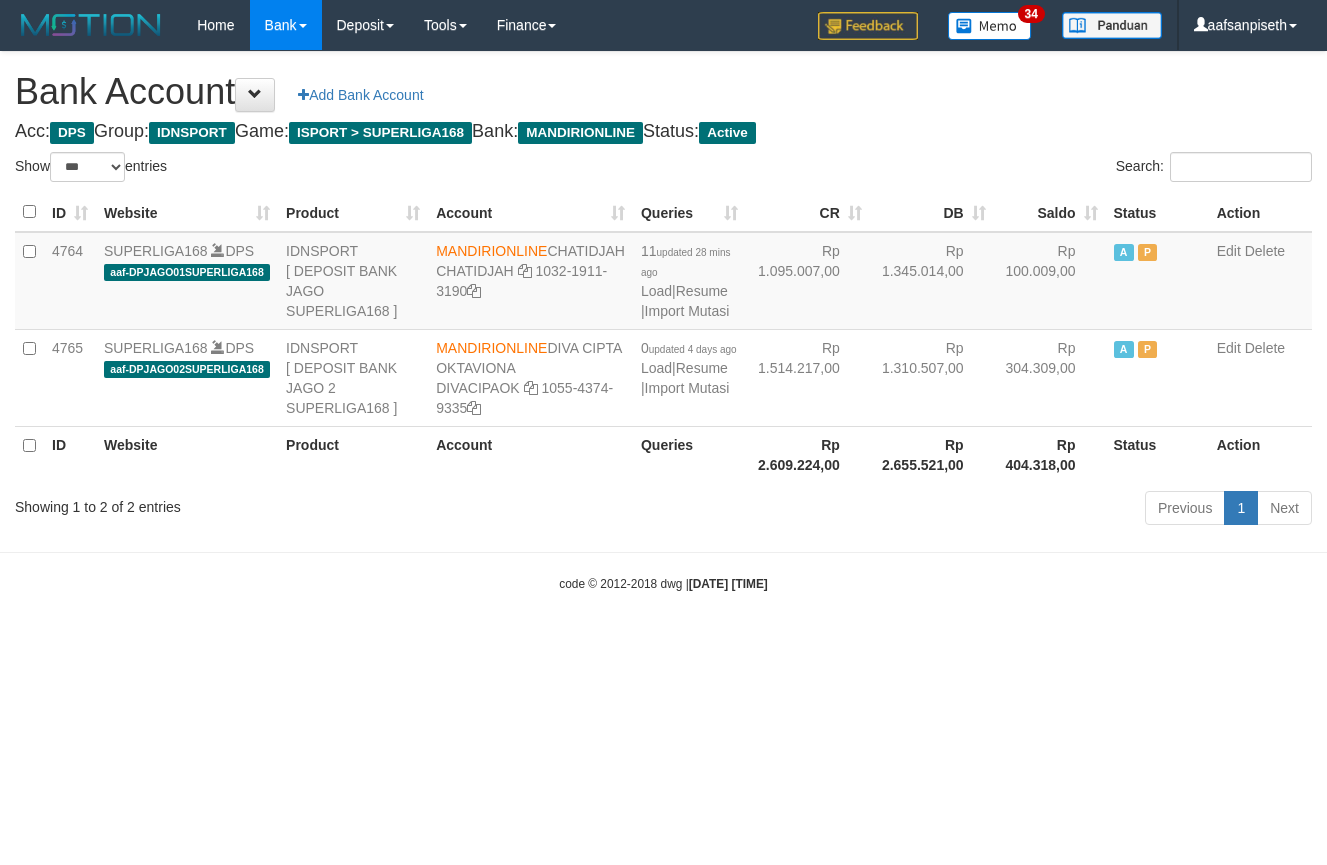 select on "***" 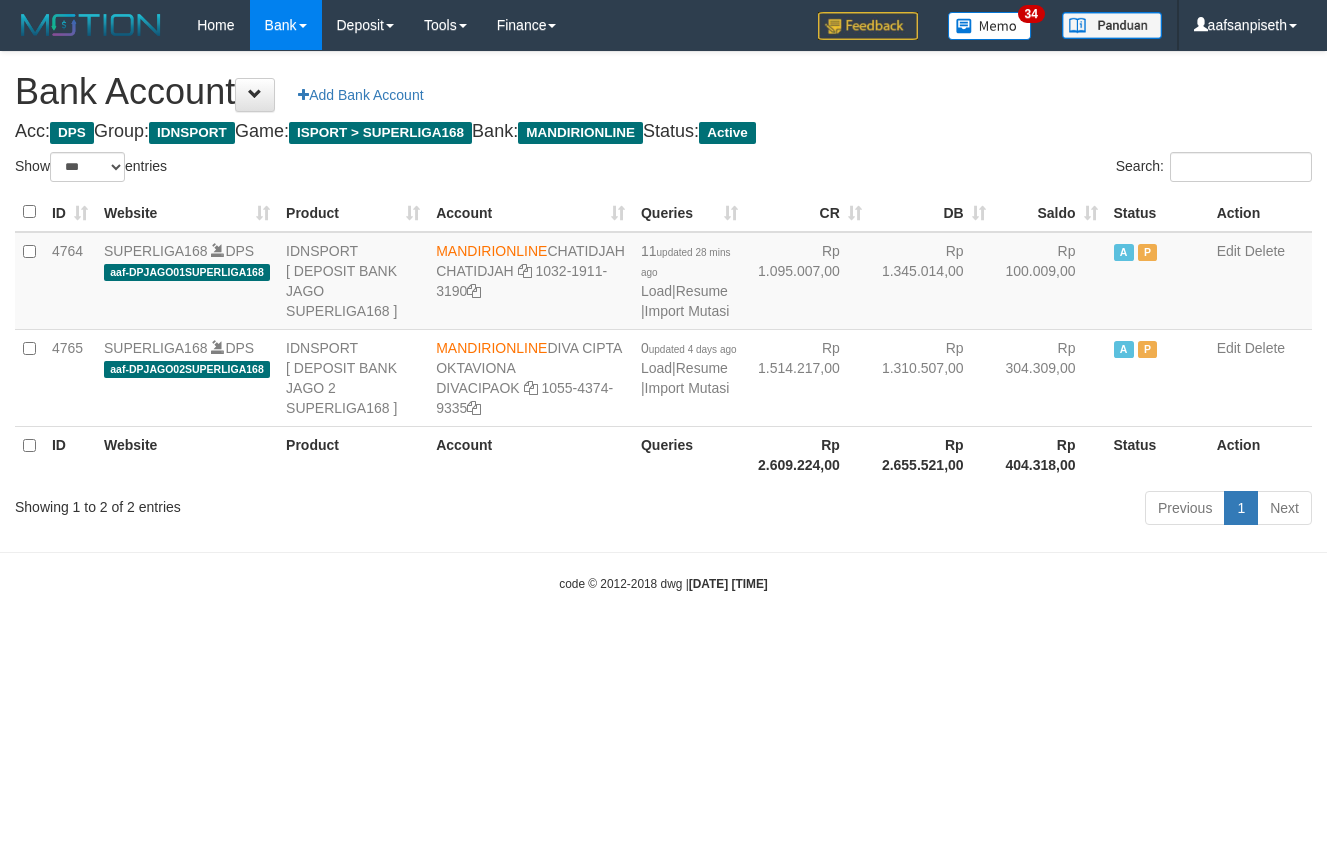 scroll, scrollTop: 0, scrollLeft: 0, axis: both 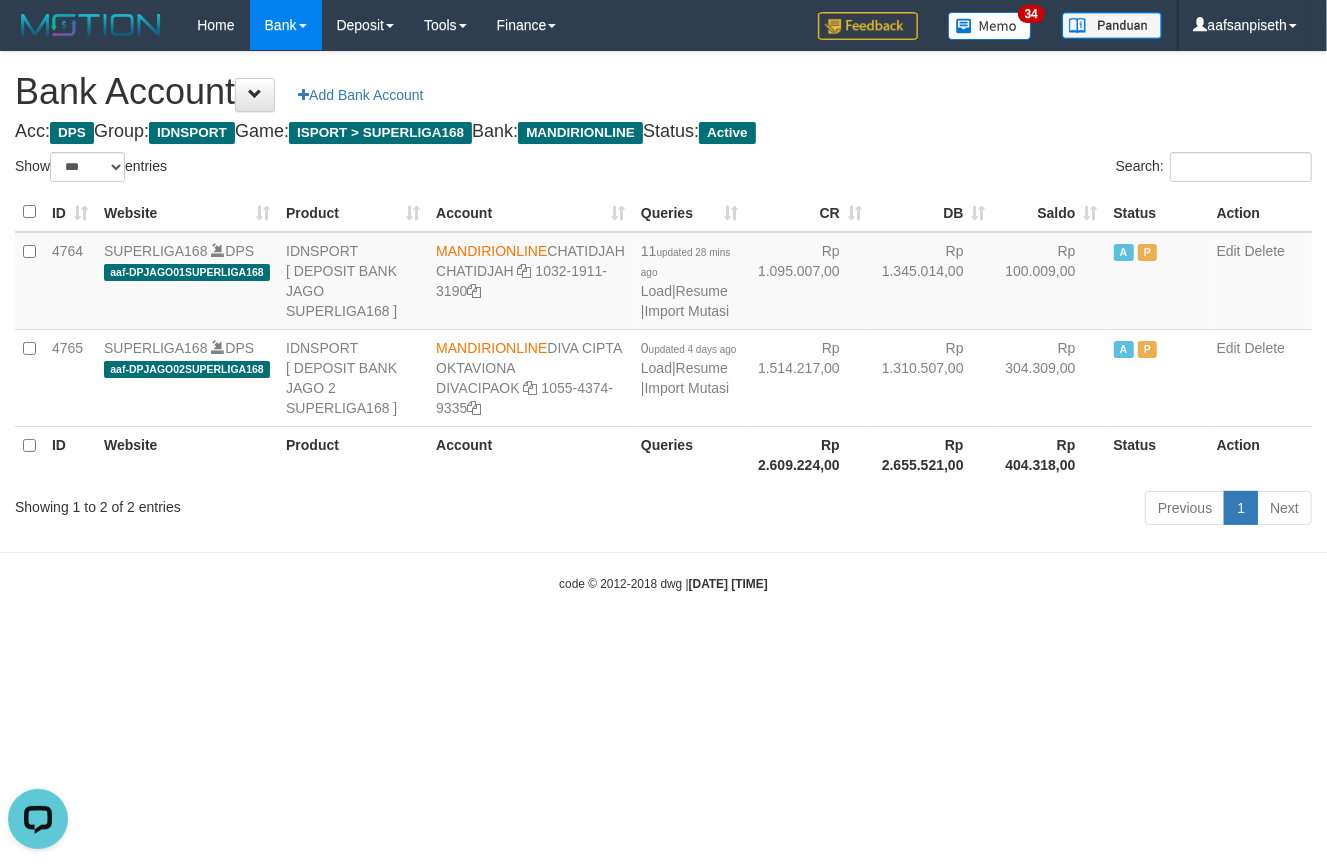 click on "Toggle navigation
Home
Bank
Account List
Load
By Website
Group
[ISPORT]													SUPERLIGA168
By Load Group (DPS)" at bounding box center [663, 321] 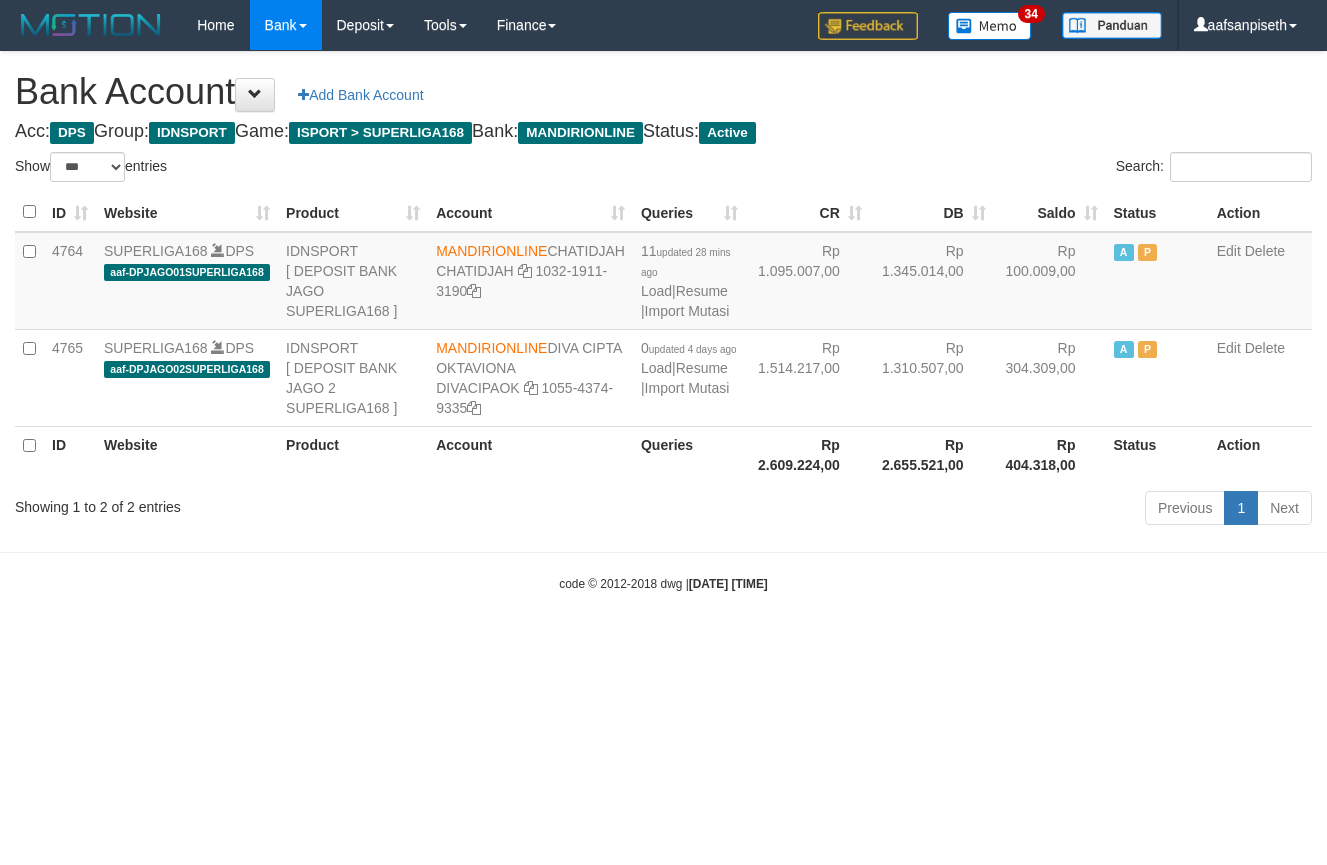 select on "***" 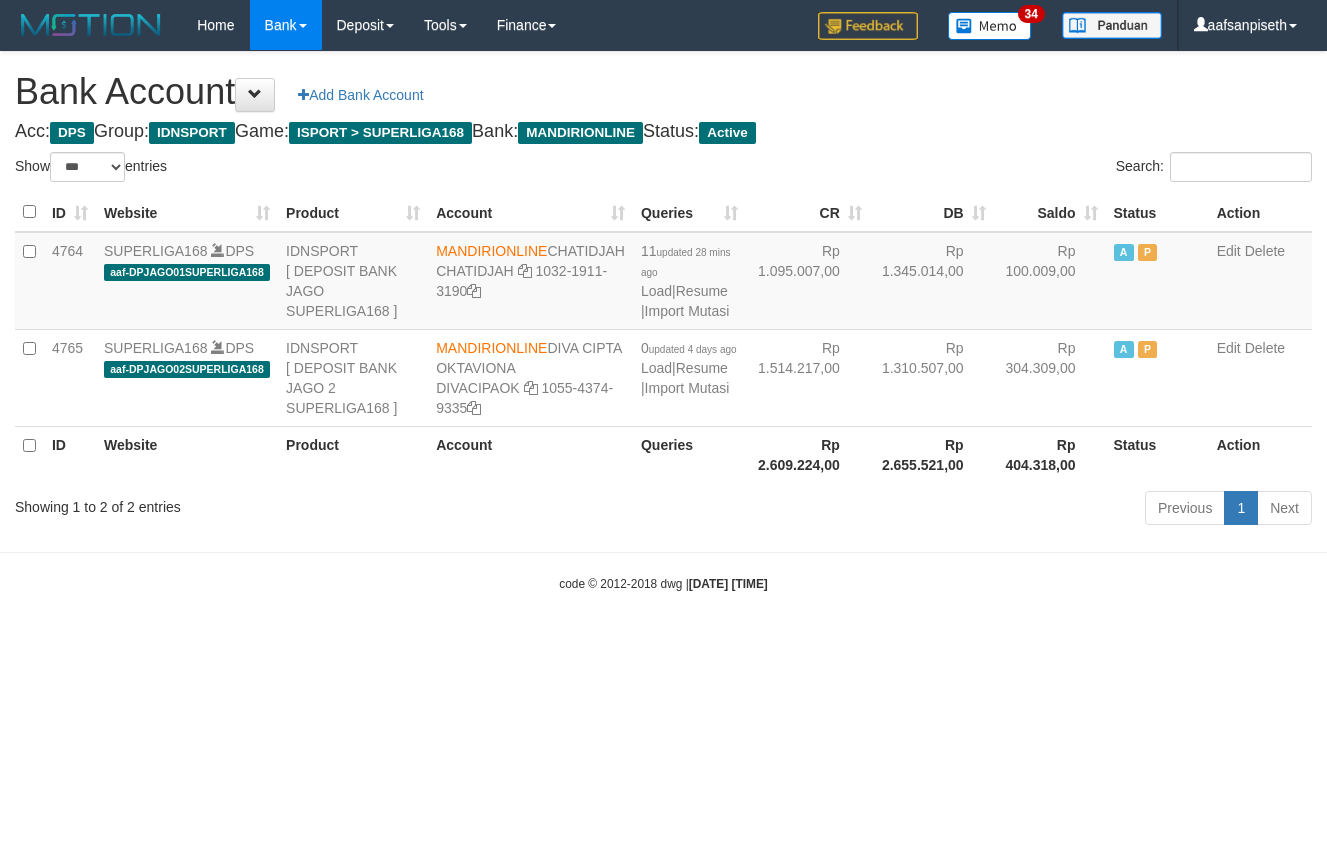 scroll, scrollTop: 0, scrollLeft: 0, axis: both 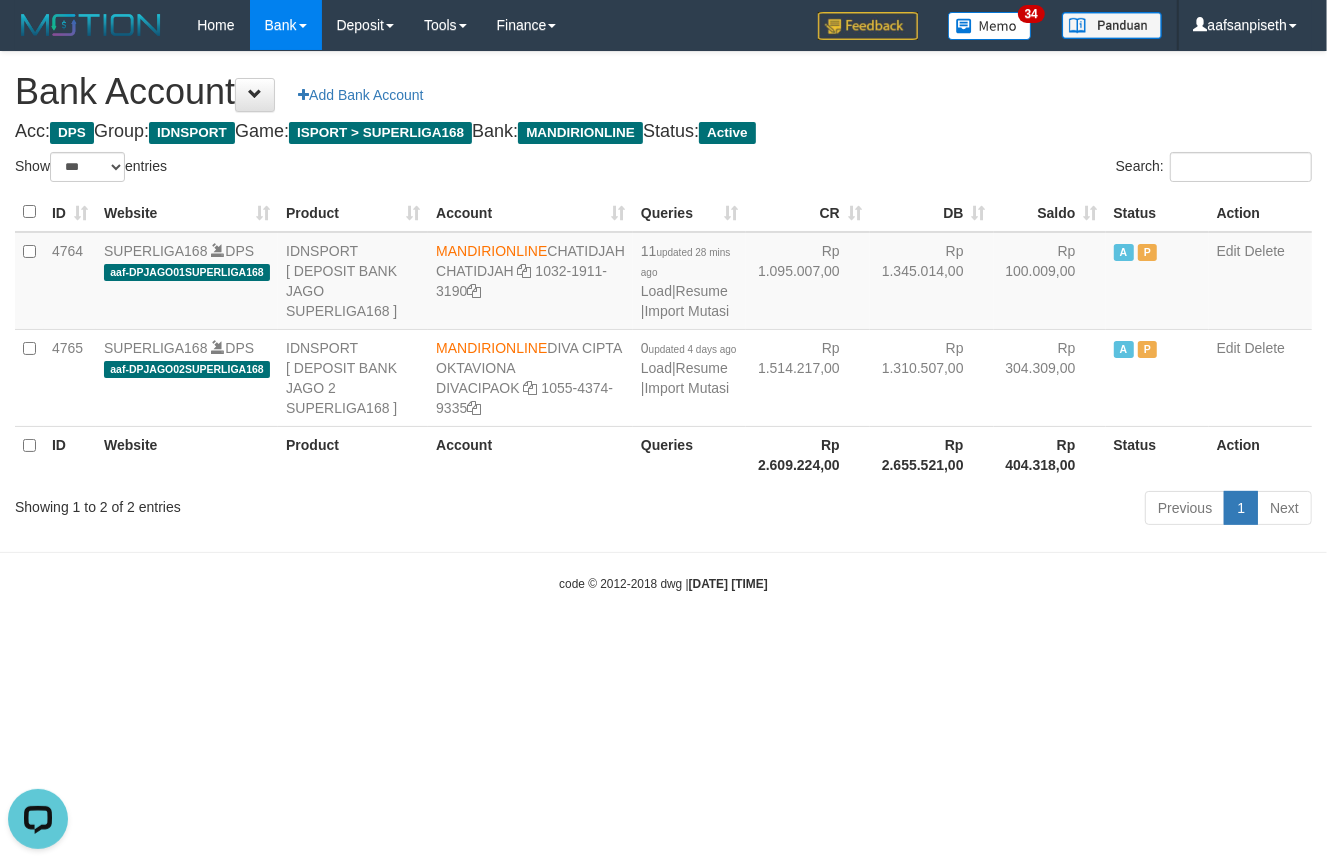 click on "Toggle navigation
Home
Bank
Account List
Load
By Website
Group
[ISPORT]													SUPERLIGA168
By Load Group (DPS)
34" at bounding box center (663, 321) 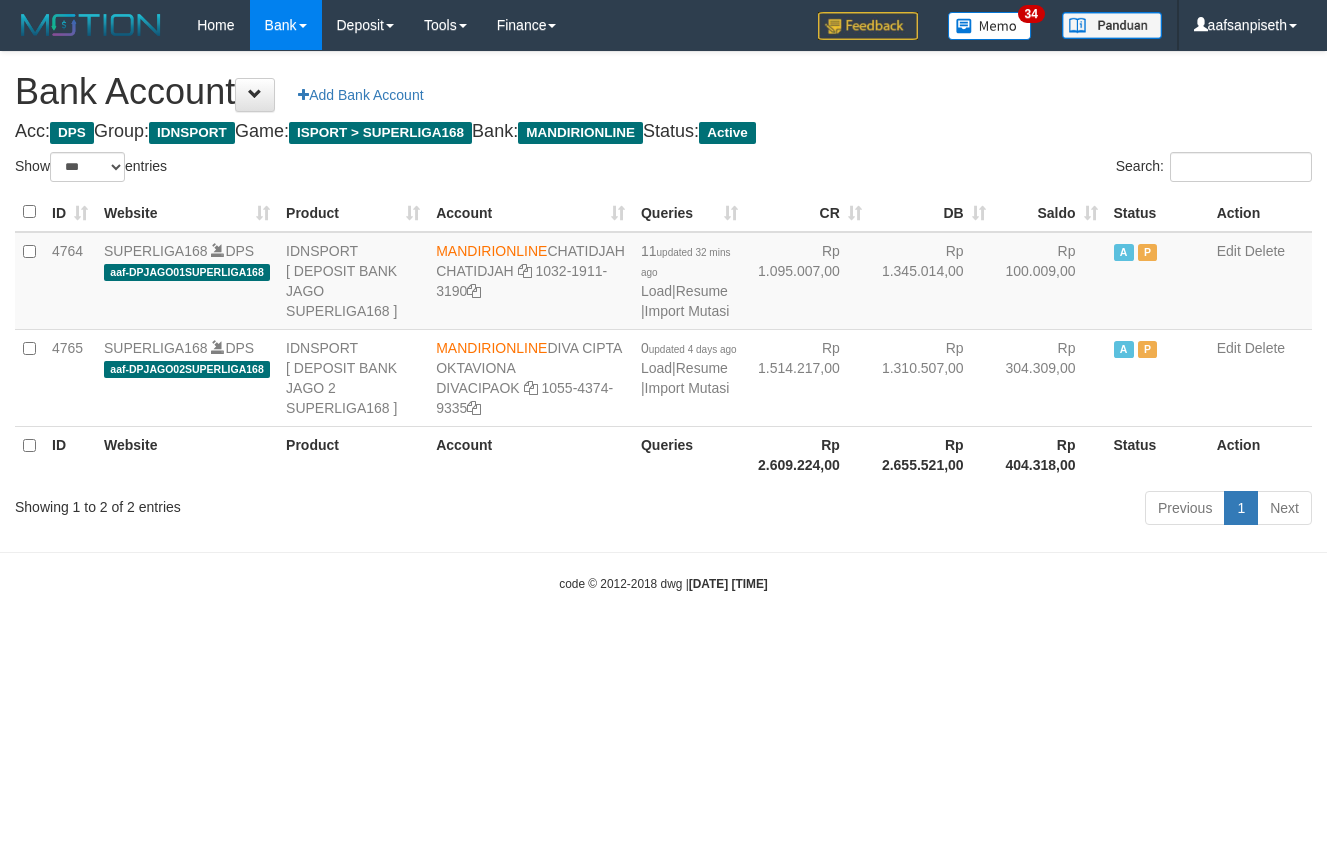 select on "***" 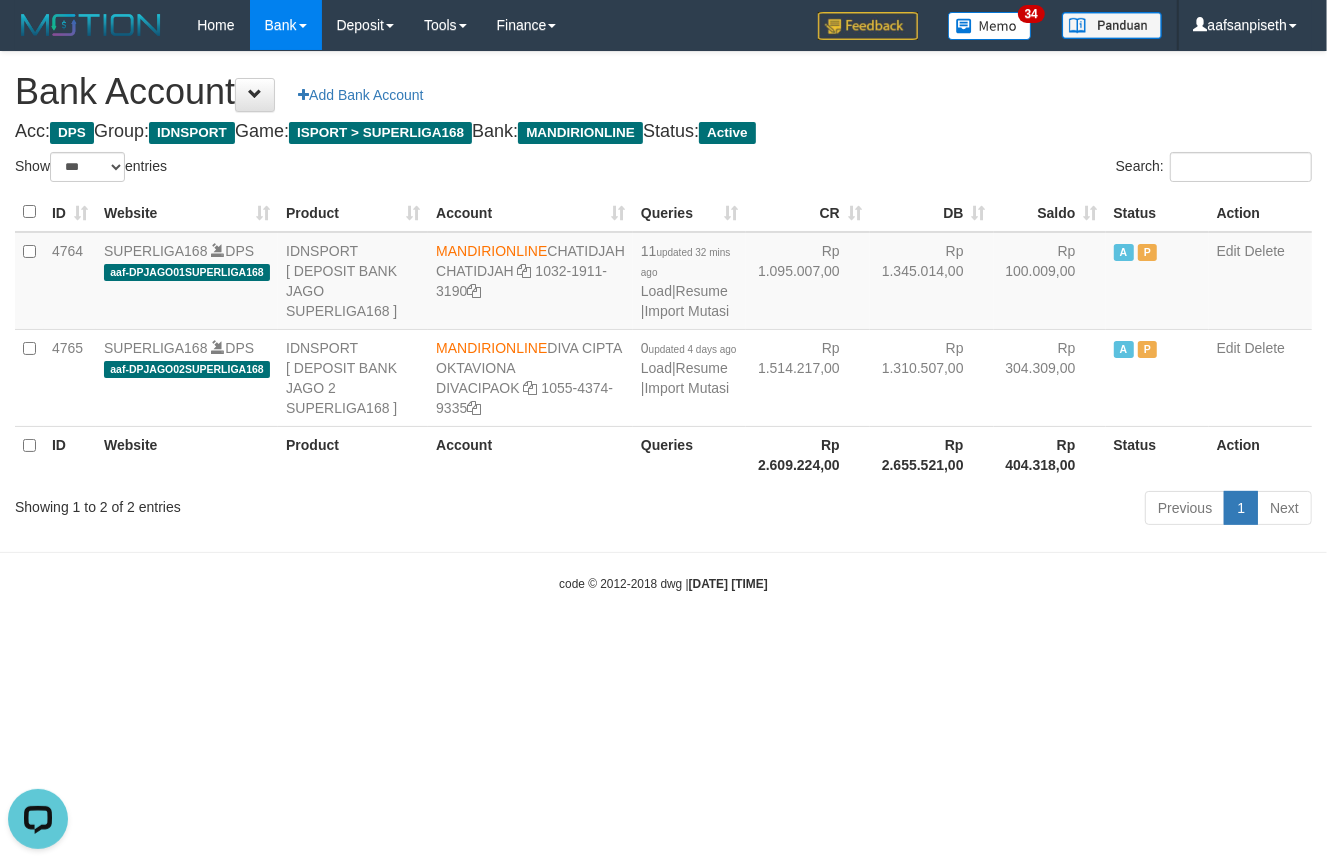 scroll, scrollTop: 0, scrollLeft: 0, axis: both 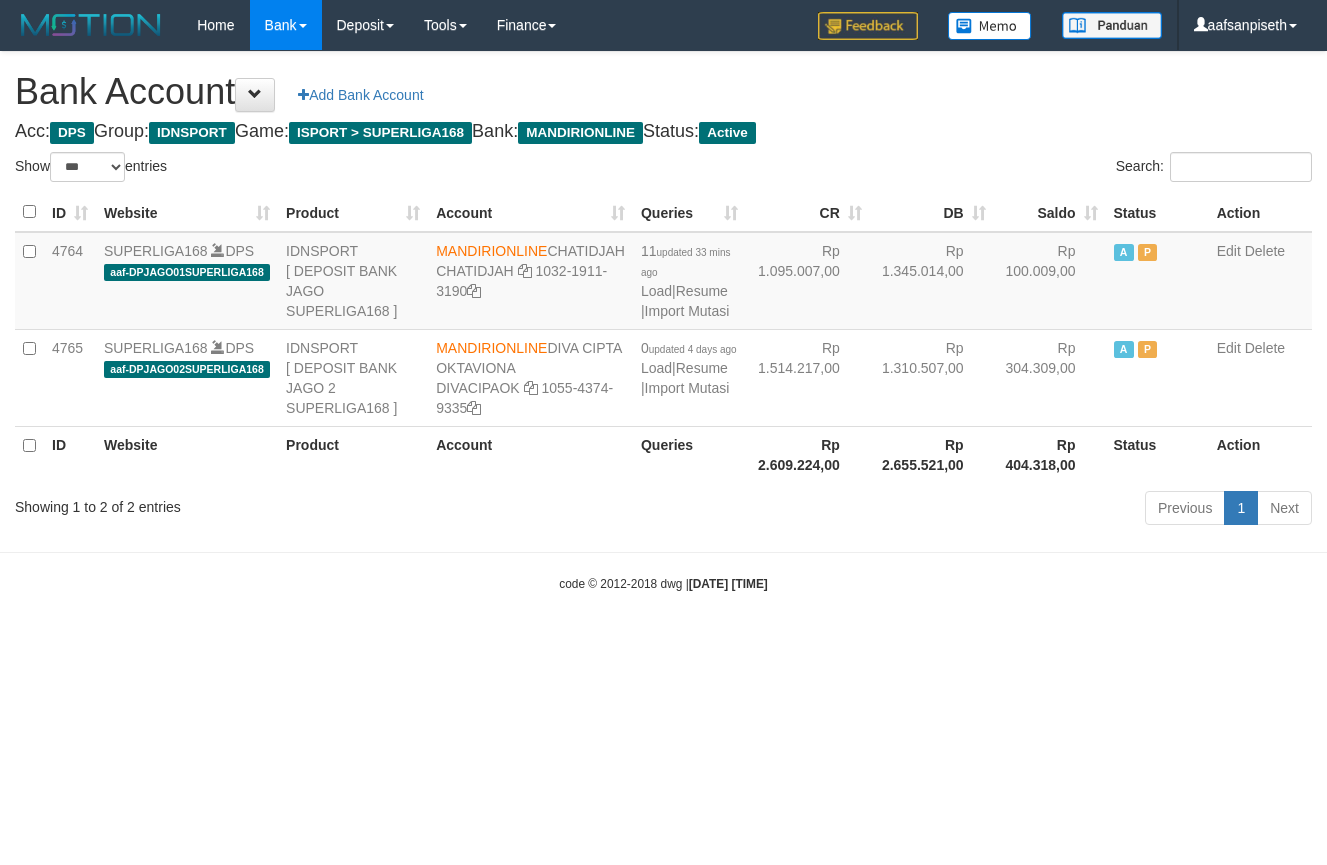 select on "***" 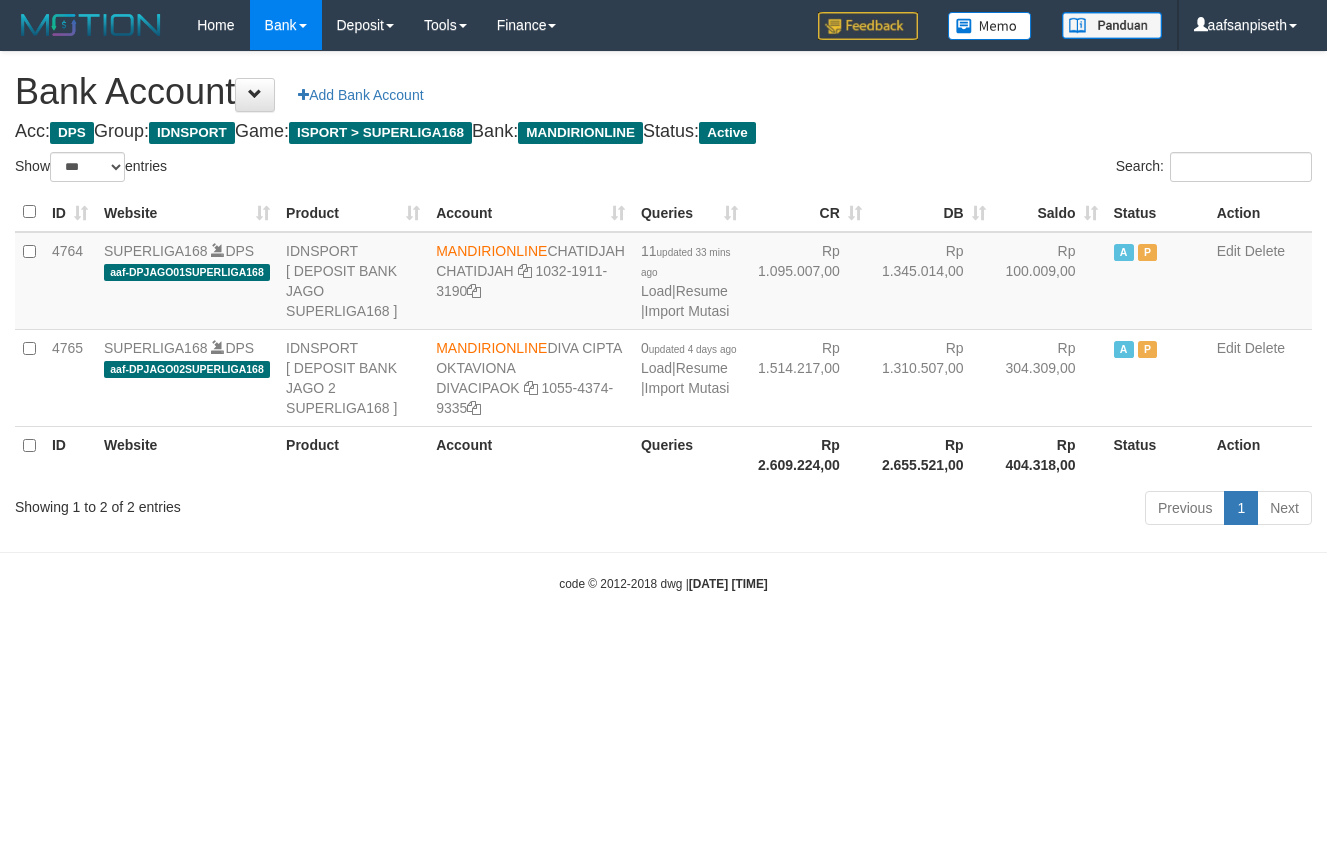 scroll, scrollTop: 0, scrollLeft: 0, axis: both 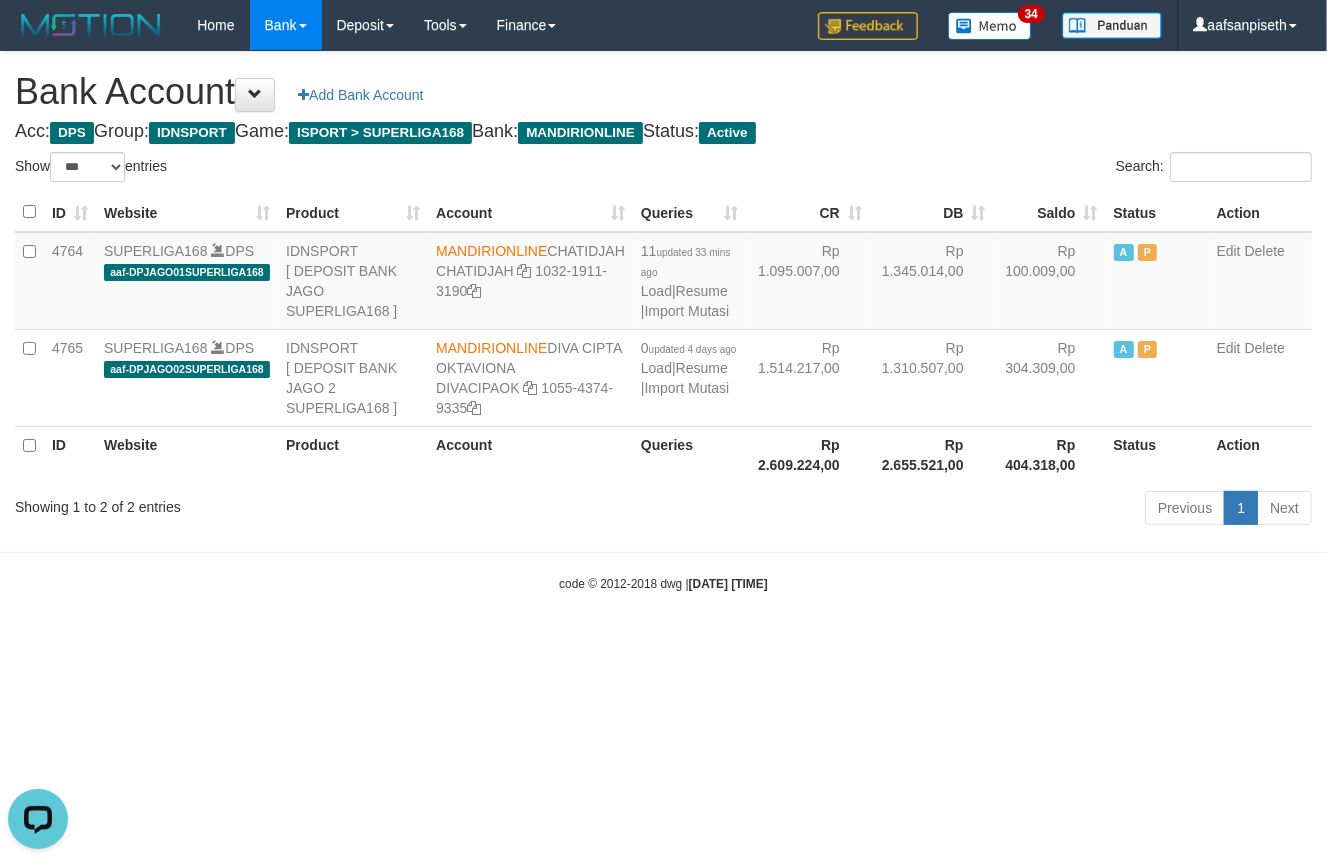 click on "Toggle navigation
Home
Bank
Account List
Load
By Website
Group
[ISPORT]													SUPERLIGA168
By Load Group (DPS)
34" at bounding box center [663, 321] 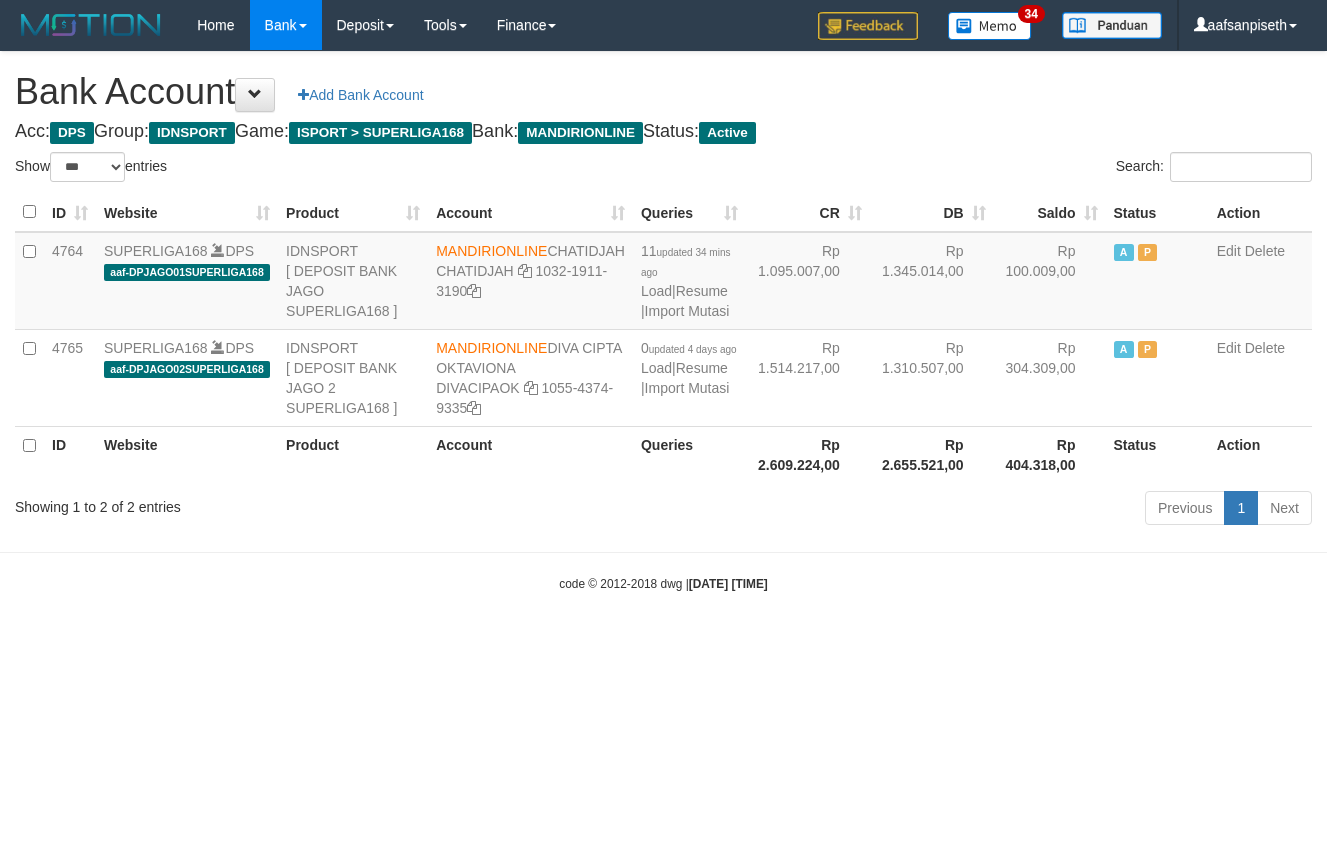 select on "***" 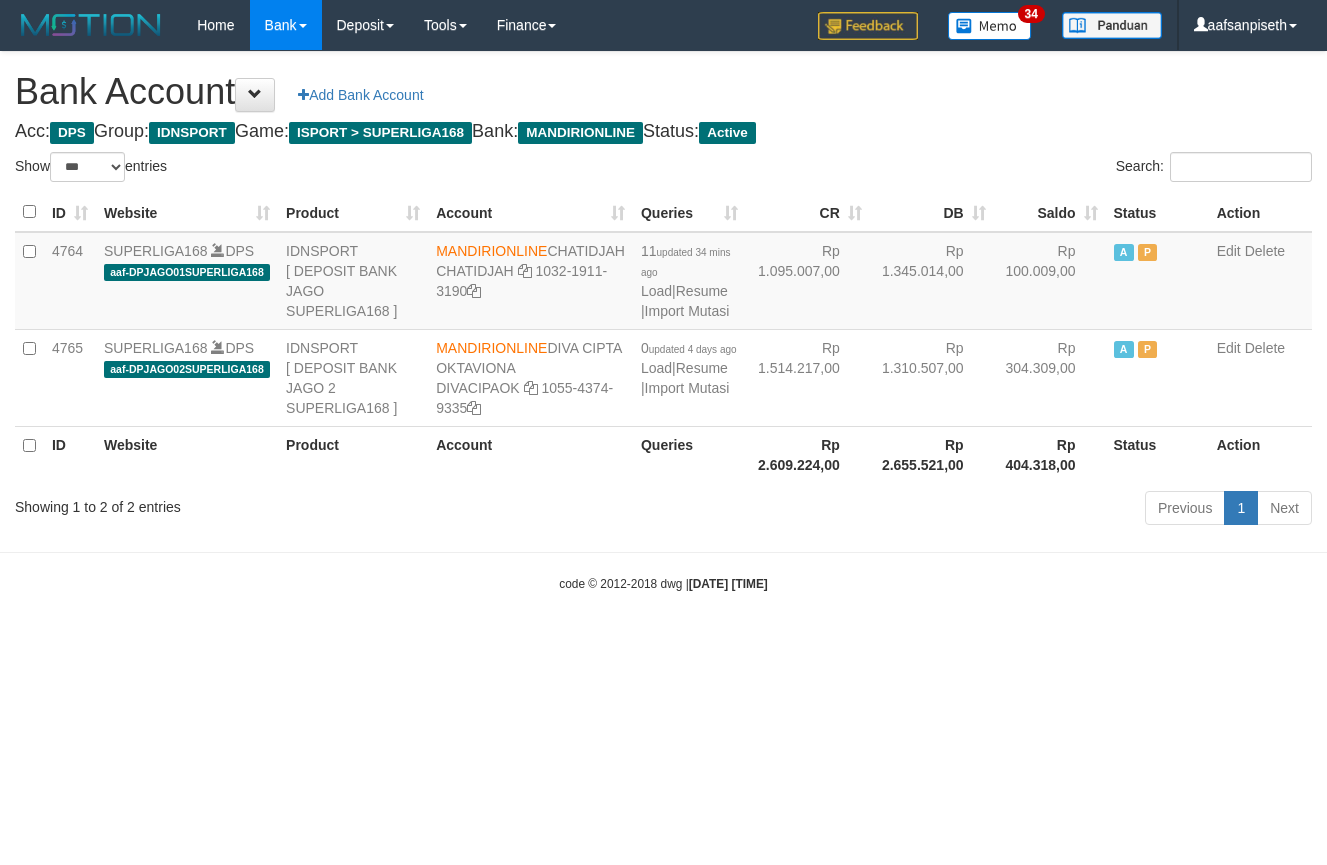 scroll, scrollTop: 0, scrollLeft: 0, axis: both 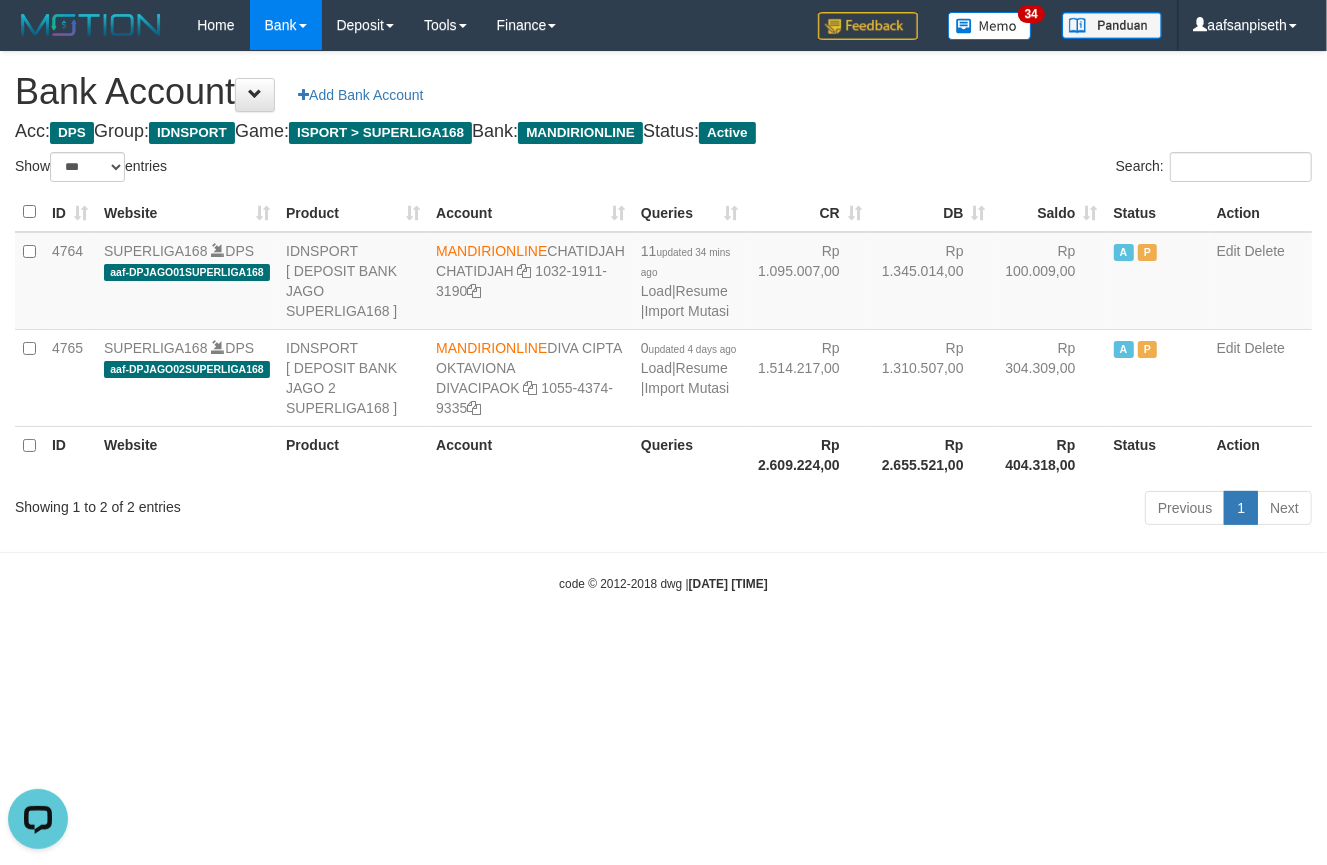 click on "Toggle navigation
Home
Bank
Account List
Load
By Website
Group
[ISPORT]													SUPERLIGA168
By Load Group (DPS)
34" at bounding box center (663, 321) 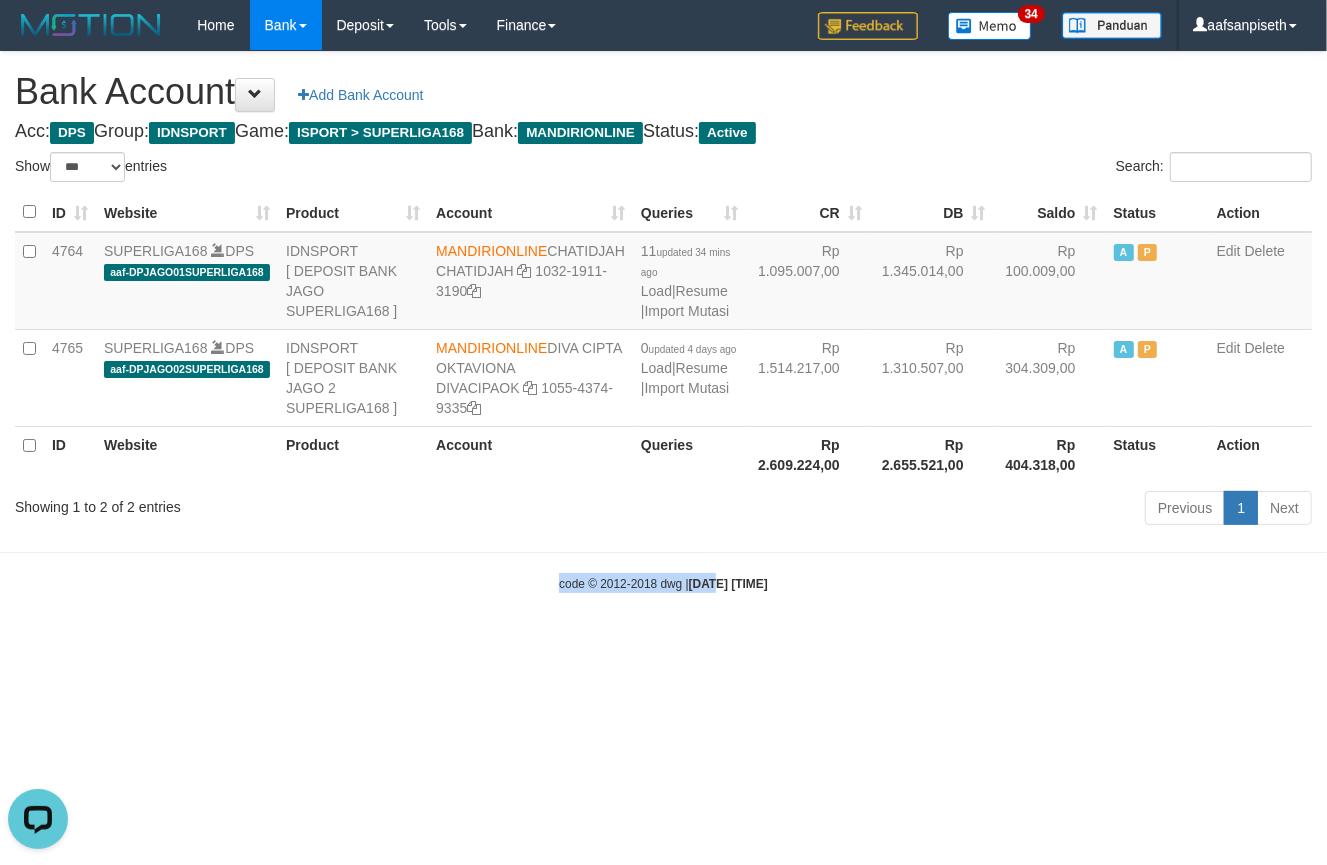 drag, startPoint x: 695, startPoint y: 538, endPoint x: 693, endPoint y: 629, distance: 91.02197 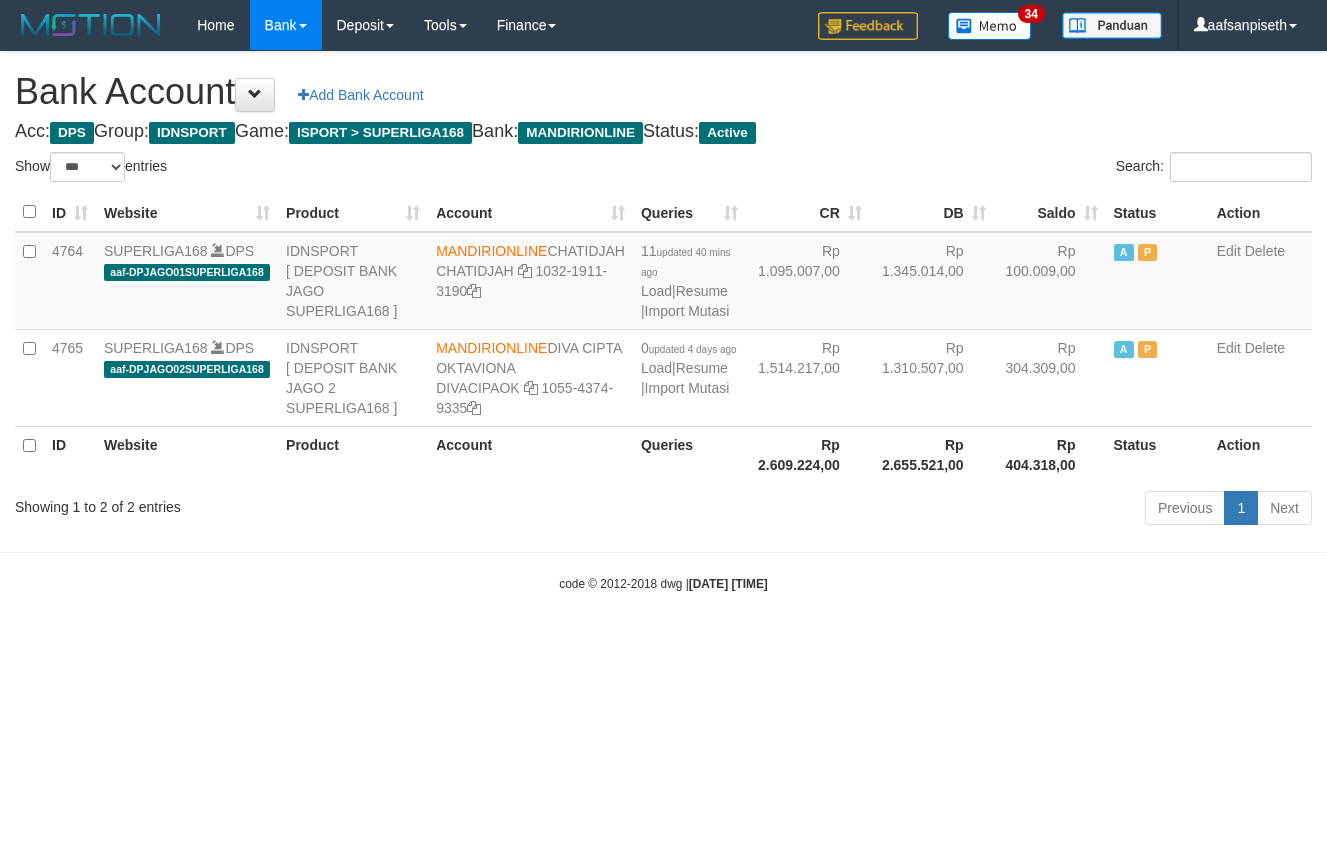 select on "***" 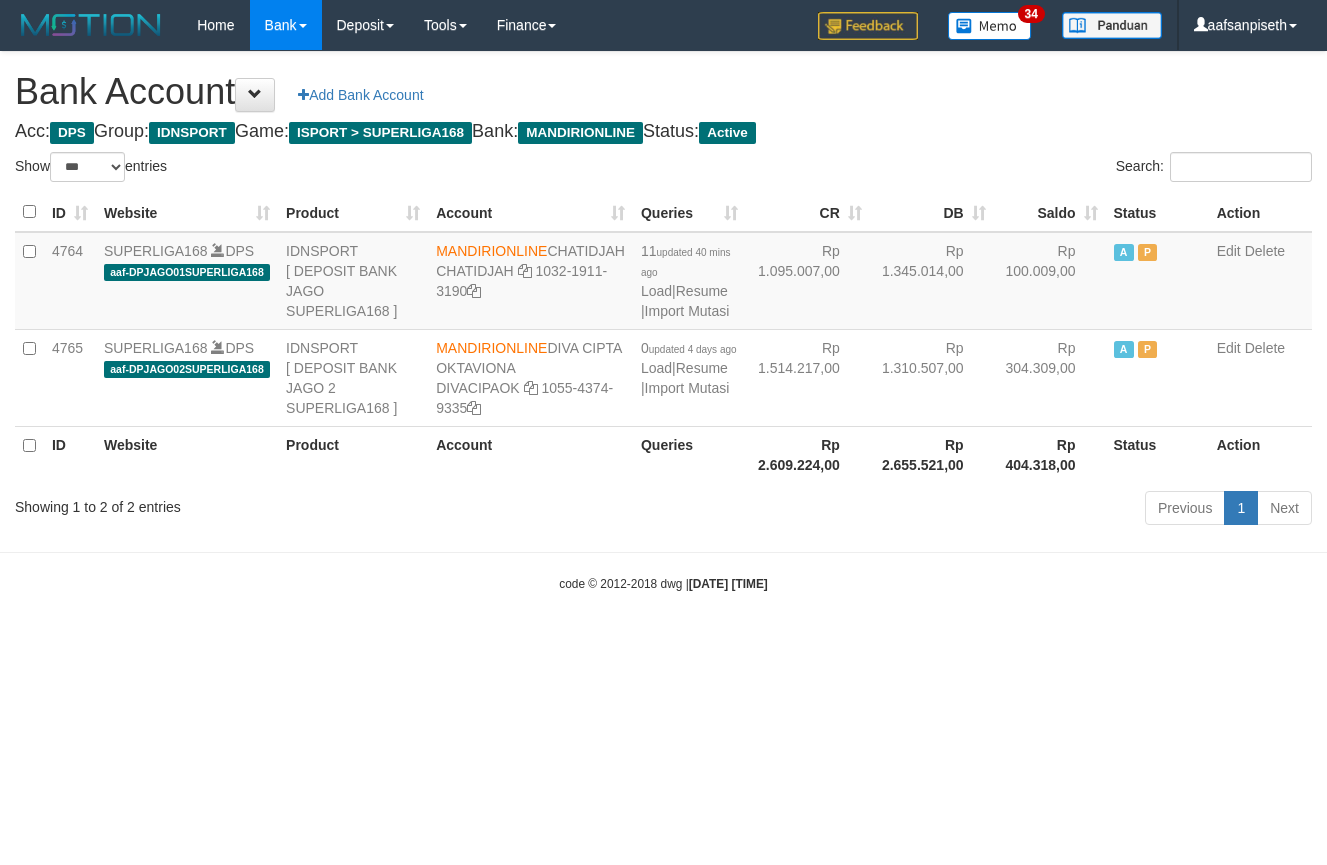 scroll, scrollTop: 0, scrollLeft: 0, axis: both 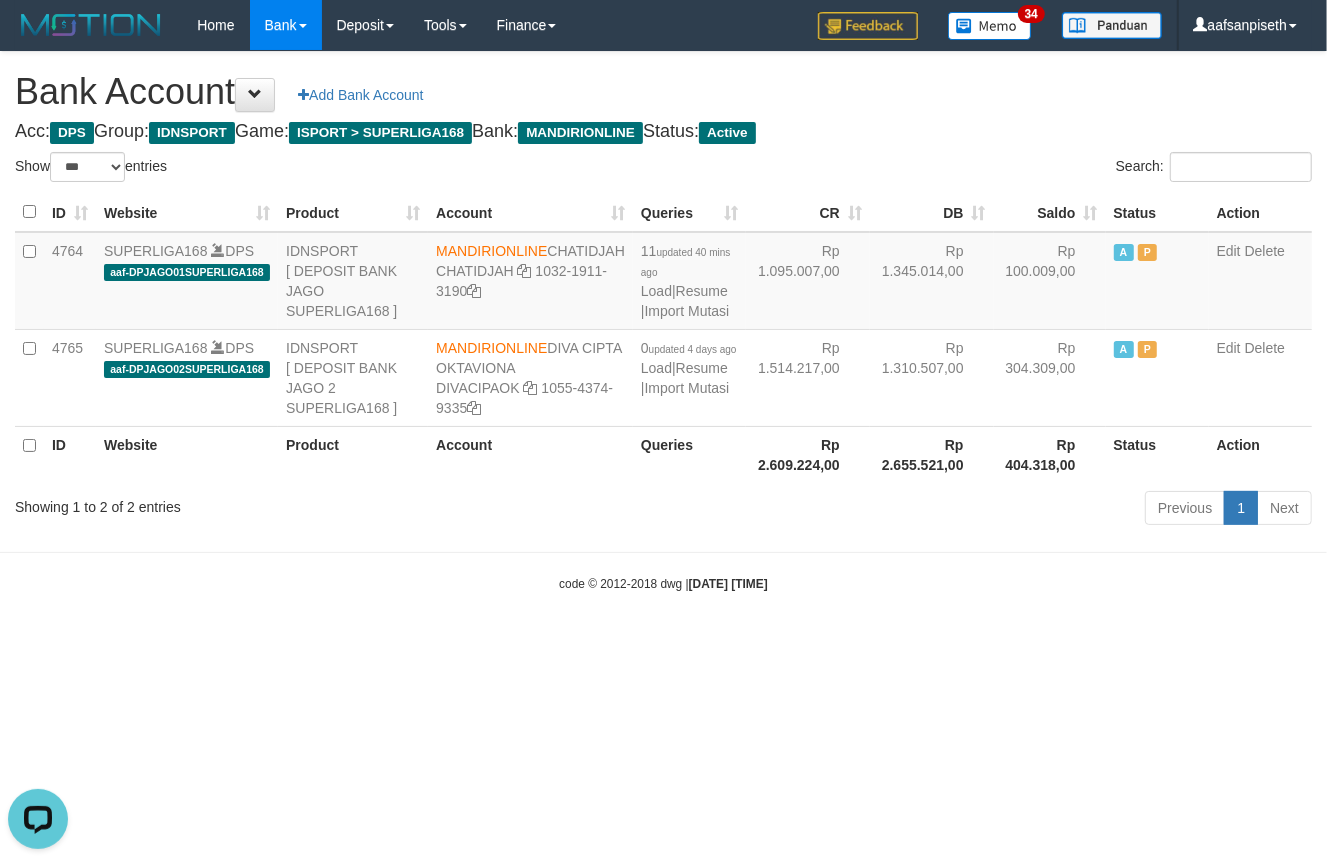 click on "Toggle navigation
Home
Bank
Account List
Load
By Website
Group
[ISPORT]													SUPERLIGA168
By Load Group (DPS)" at bounding box center (663, 321) 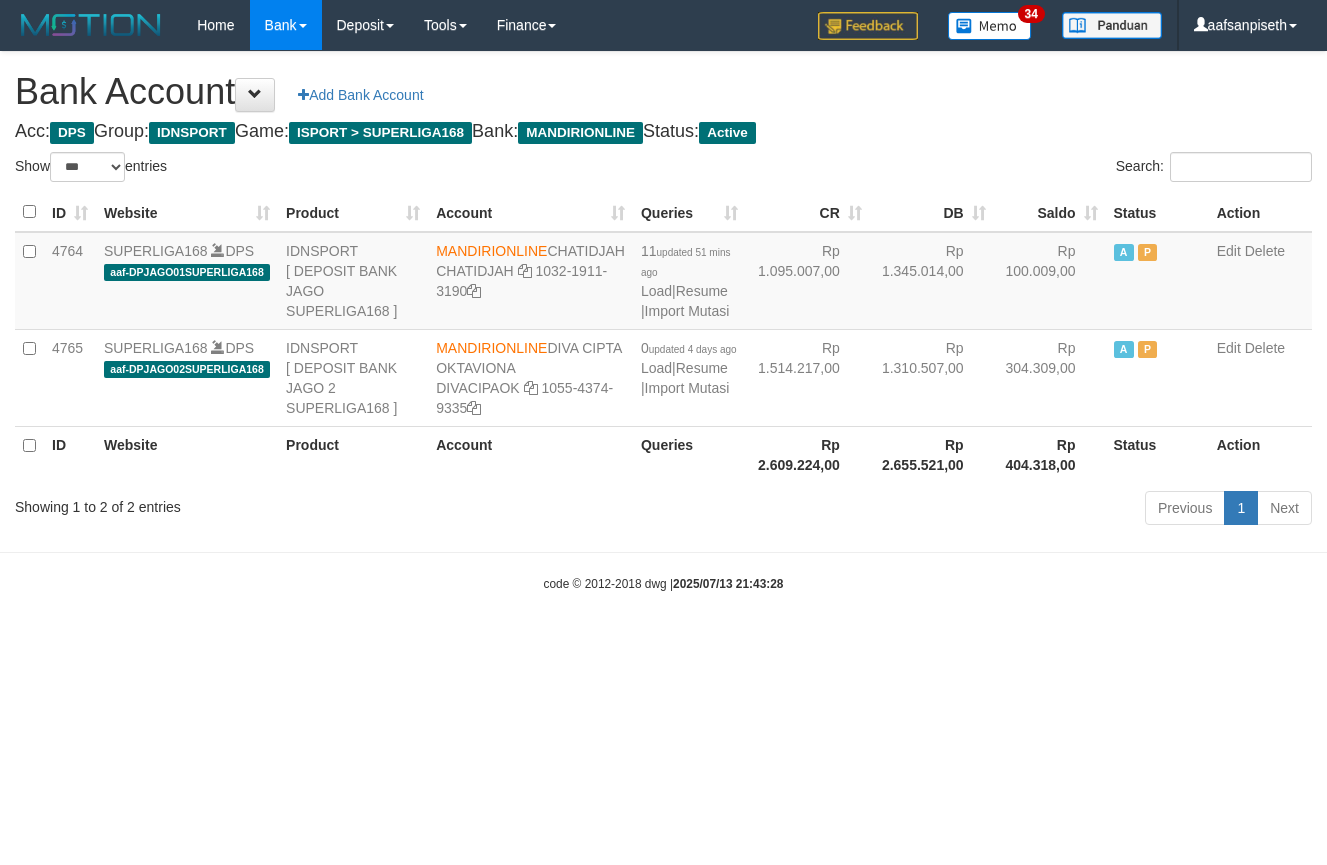 select on "***" 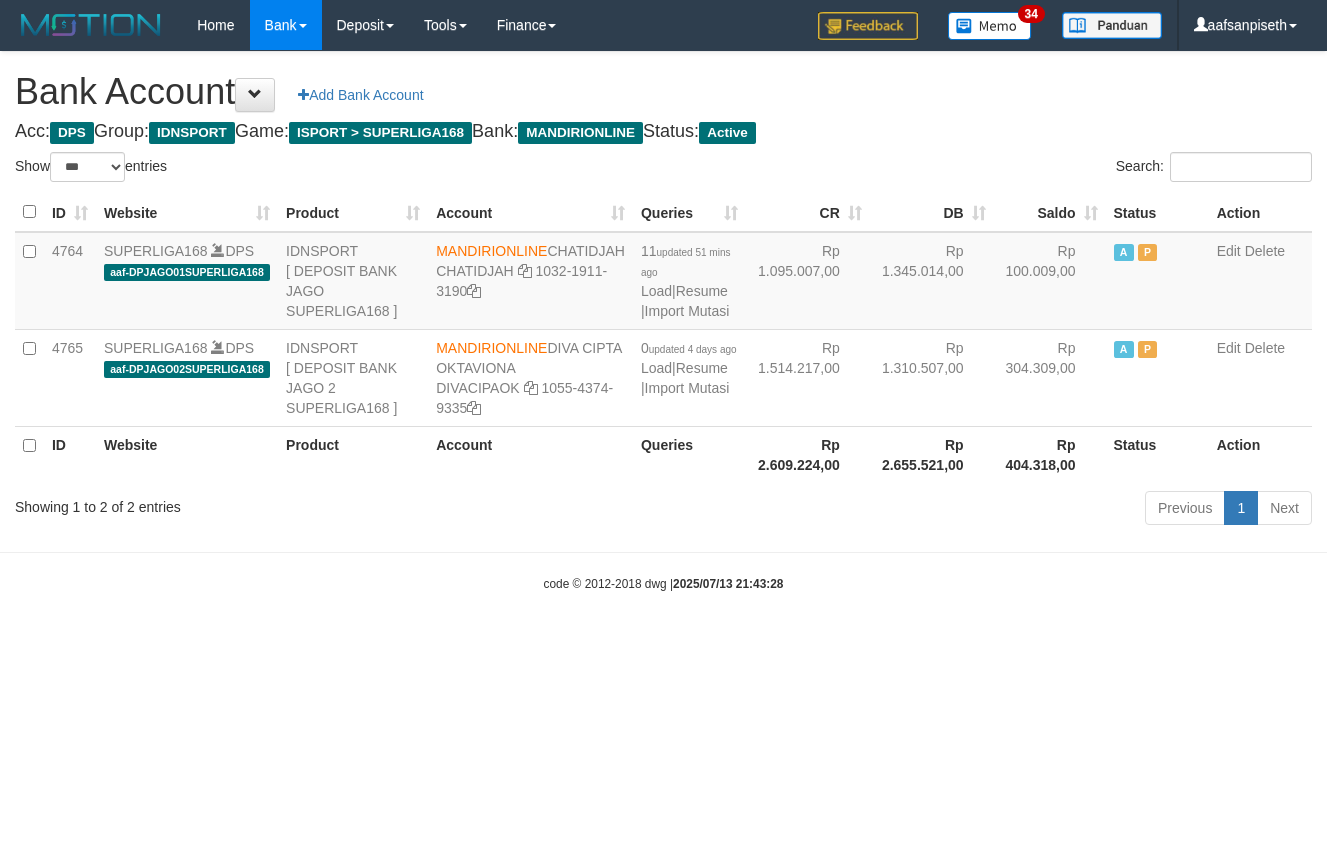 scroll, scrollTop: 0, scrollLeft: 0, axis: both 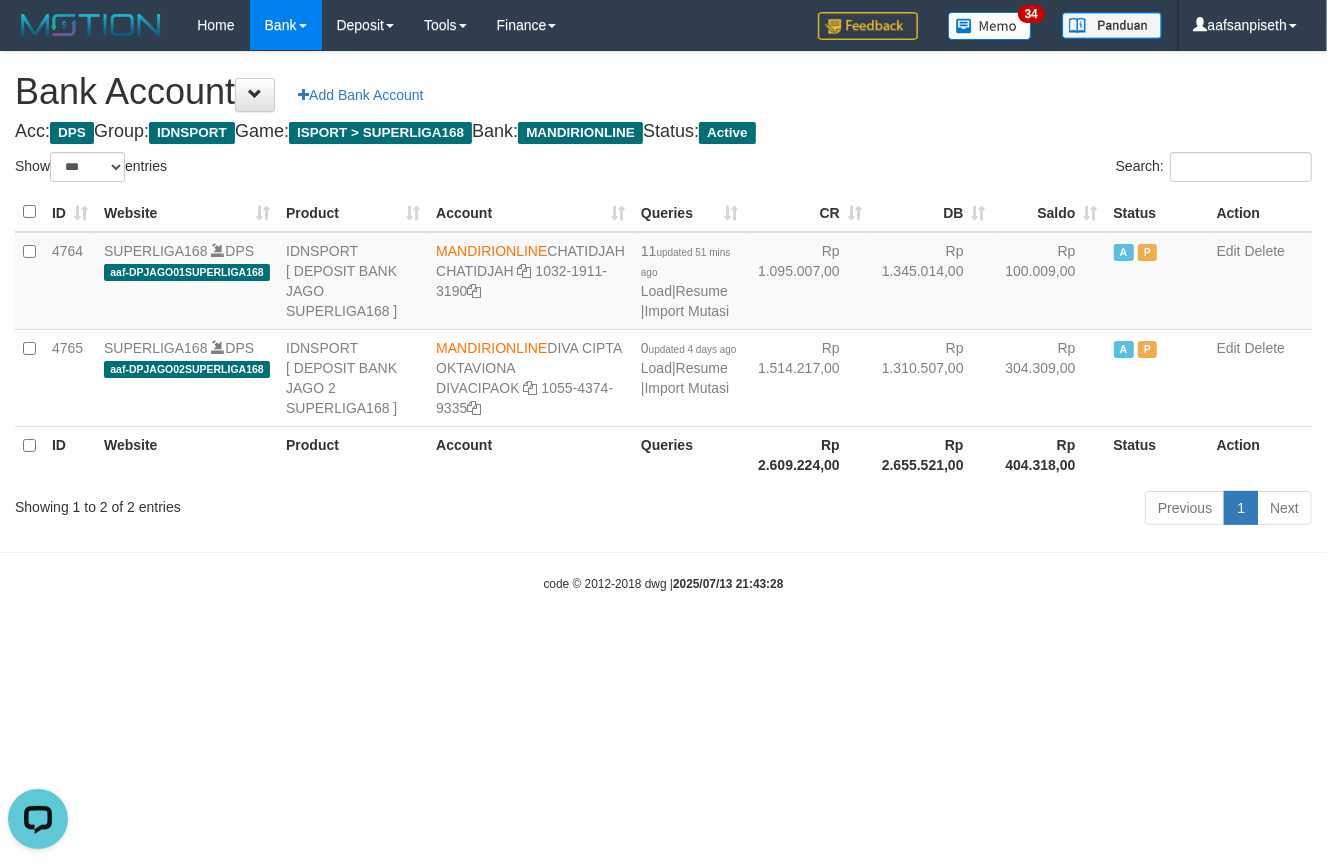 drag, startPoint x: 796, startPoint y: 453, endPoint x: 832, endPoint y: 569, distance: 121.45781 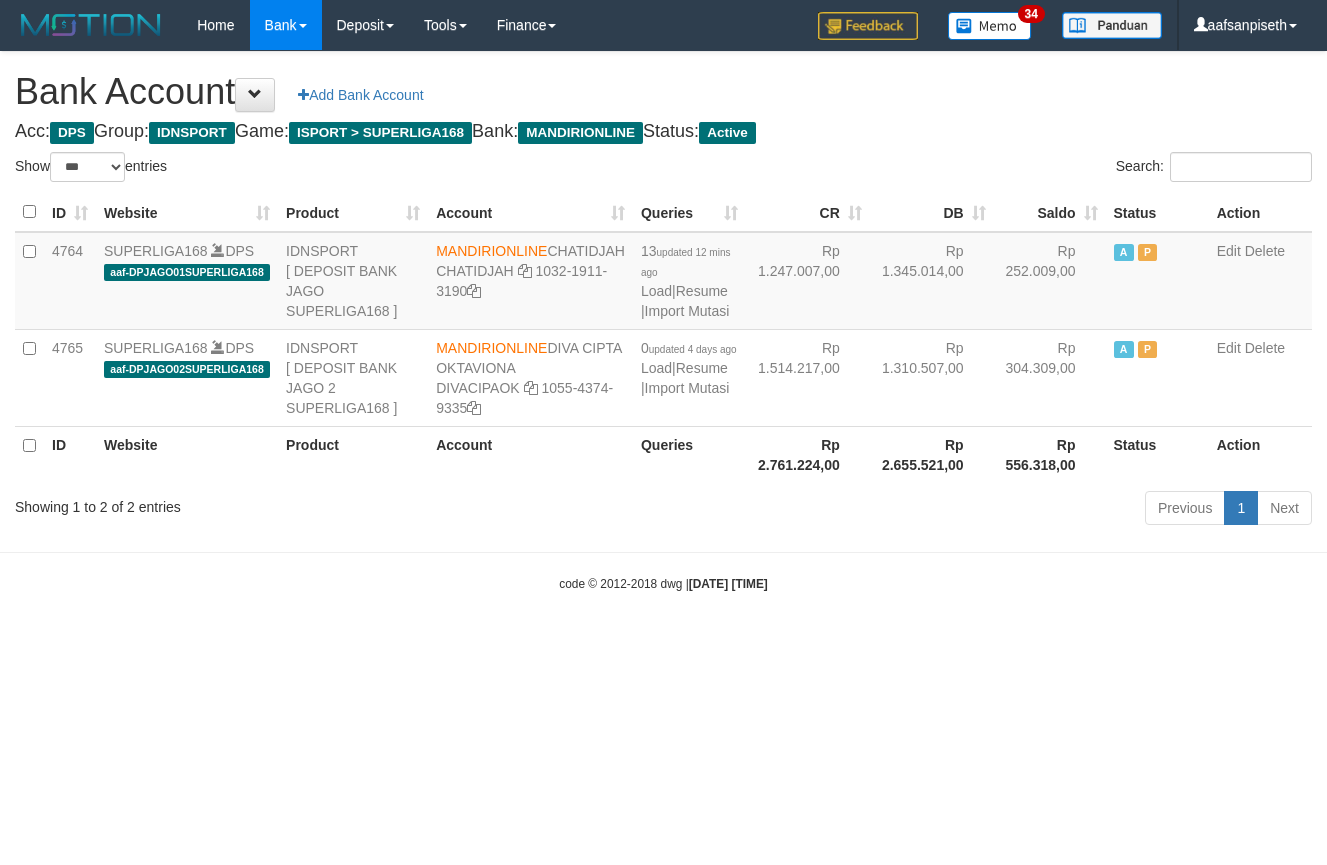 select on "***" 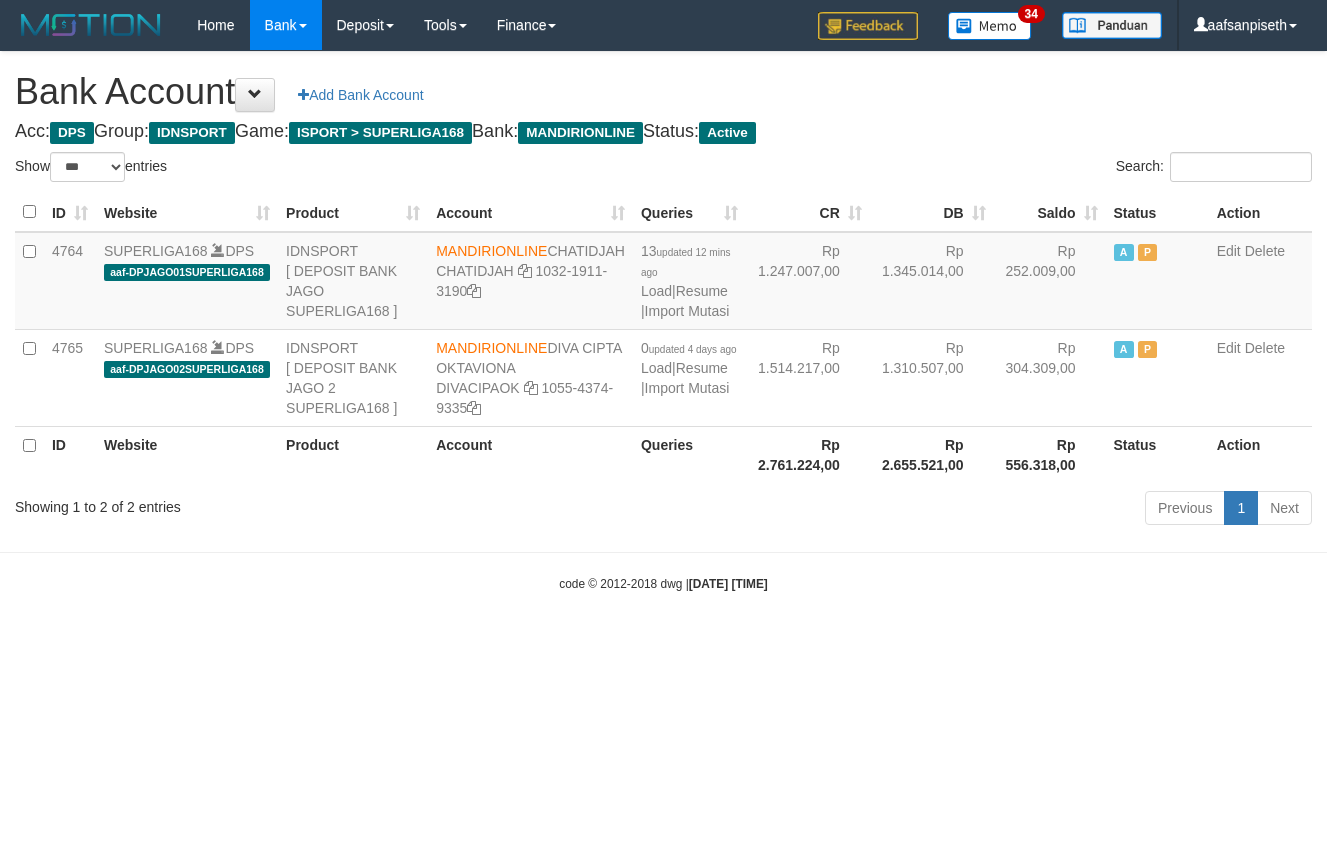 scroll, scrollTop: 0, scrollLeft: 0, axis: both 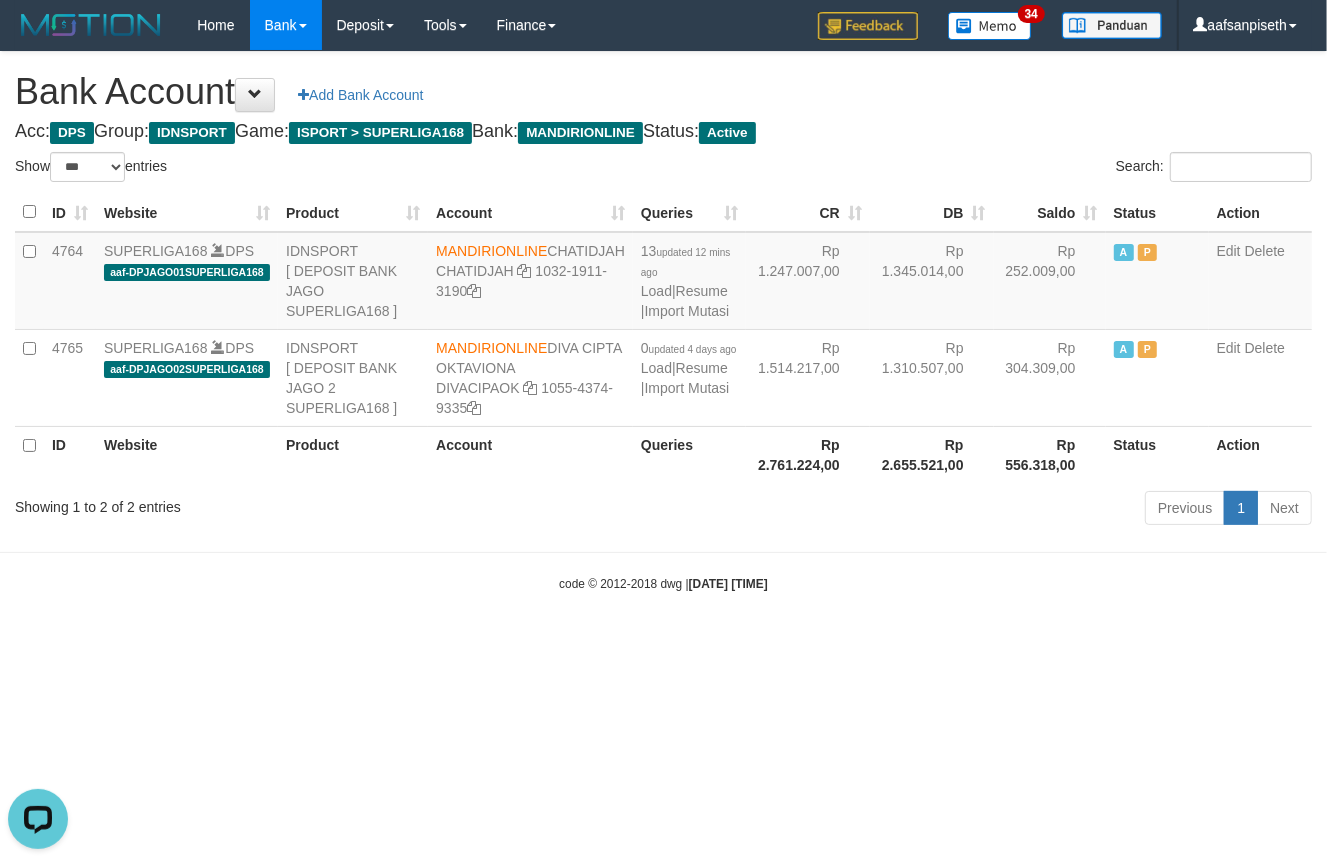 drag, startPoint x: 810, startPoint y: 756, endPoint x: 802, endPoint y: 749, distance: 10.630146 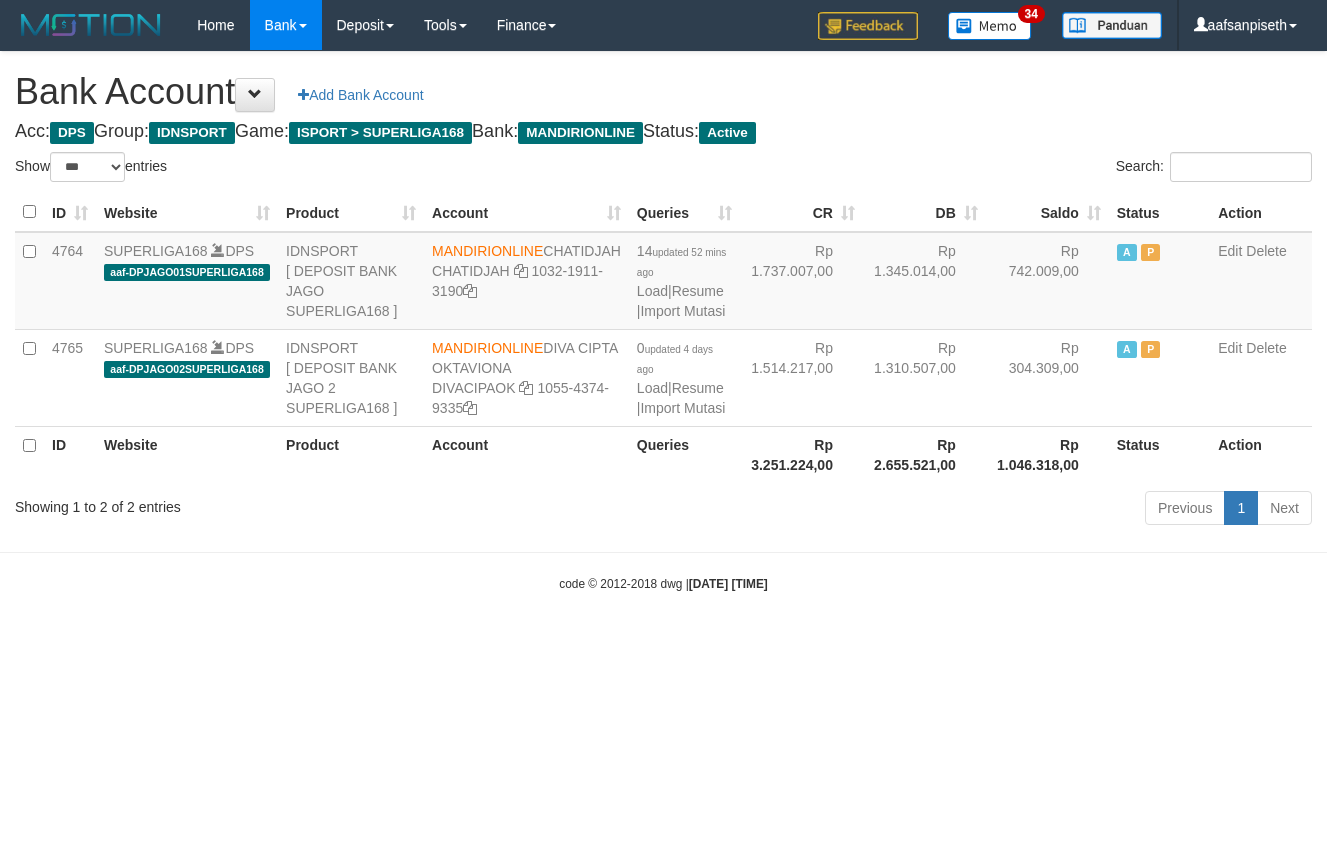 select on "***" 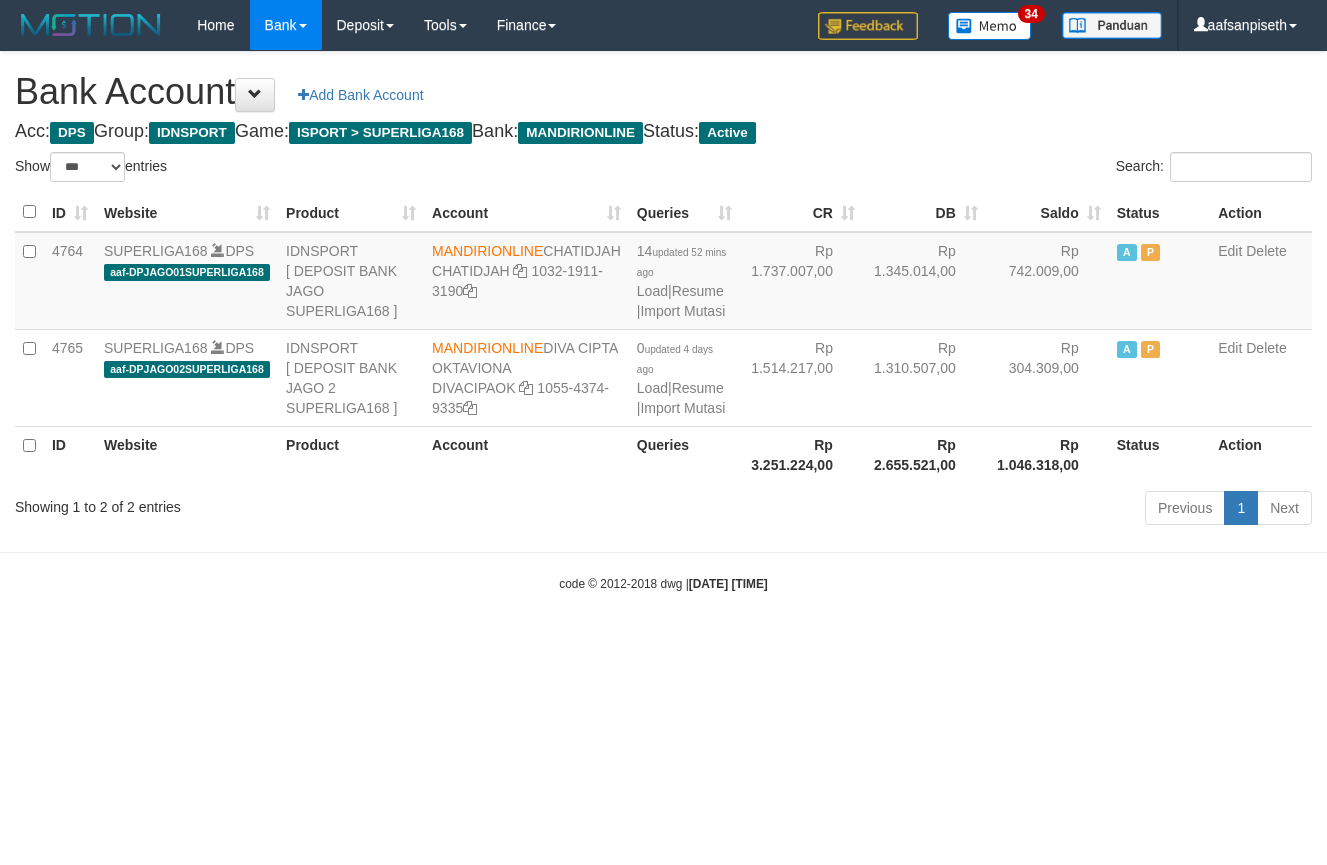 scroll, scrollTop: 0, scrollLeft: 0, axis: both 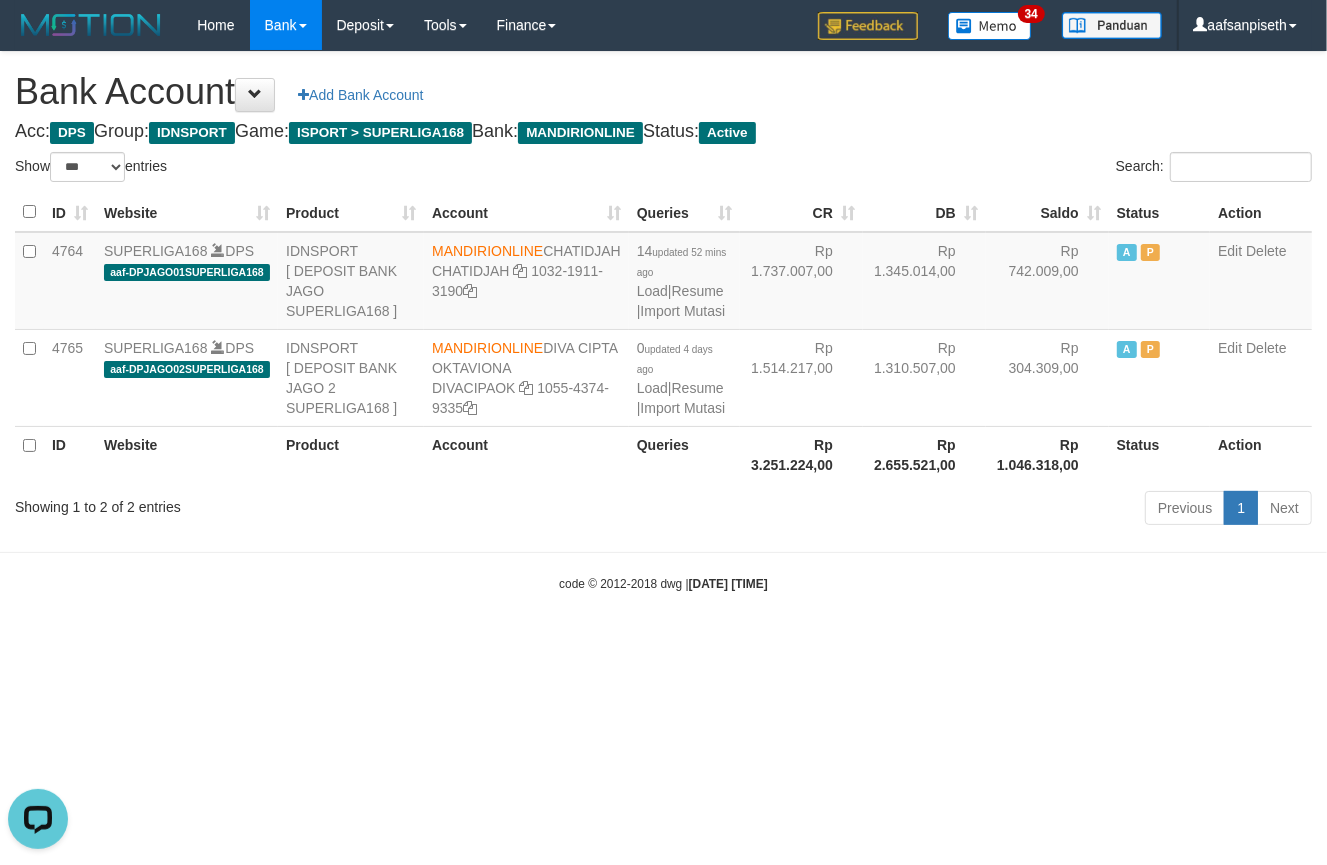 drag, startPoint x: 928, startPoint y: 710, endPoint x: 899, endPoint y: 714, distance: 29.274563 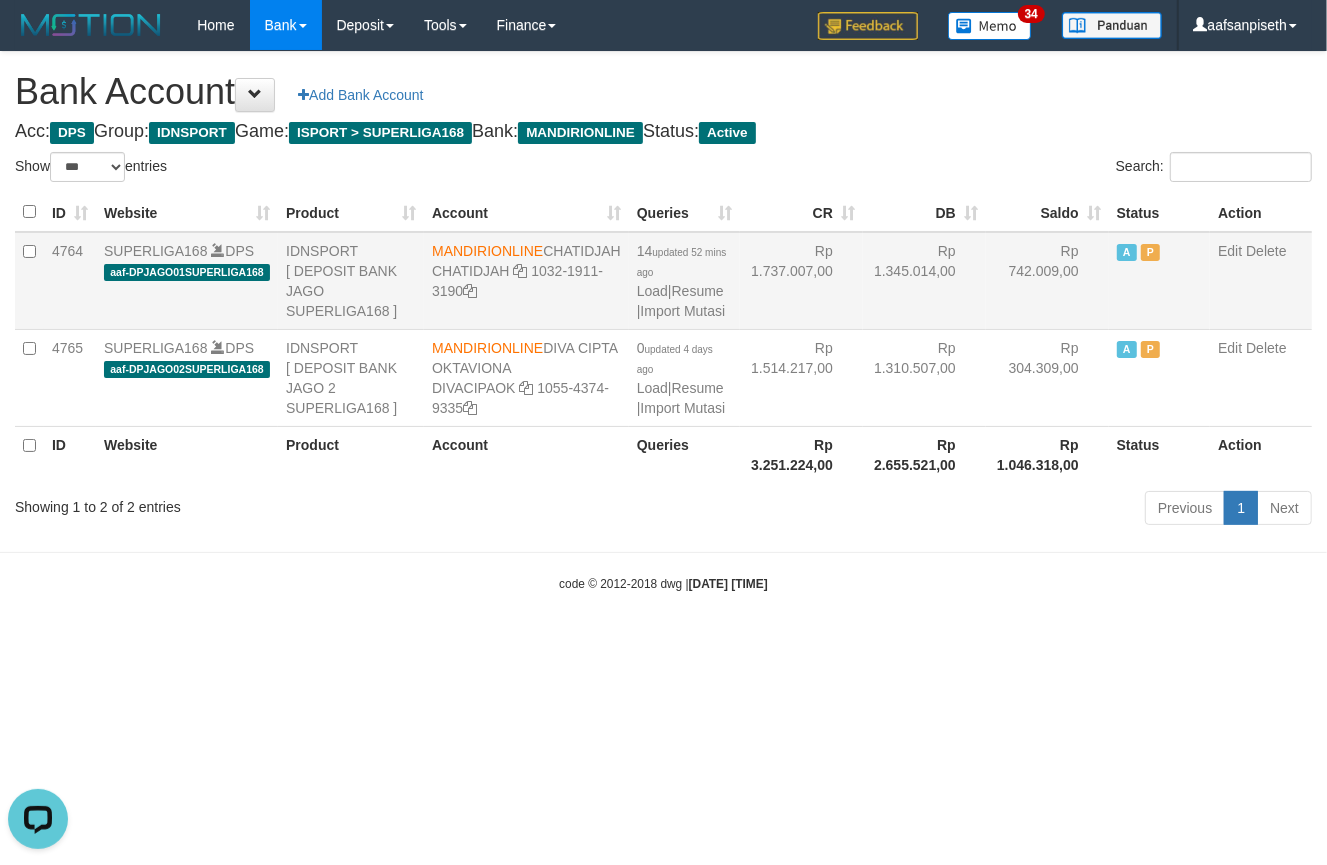 click on "Rp 1.345.014,00" at bounding box center [924, 281] 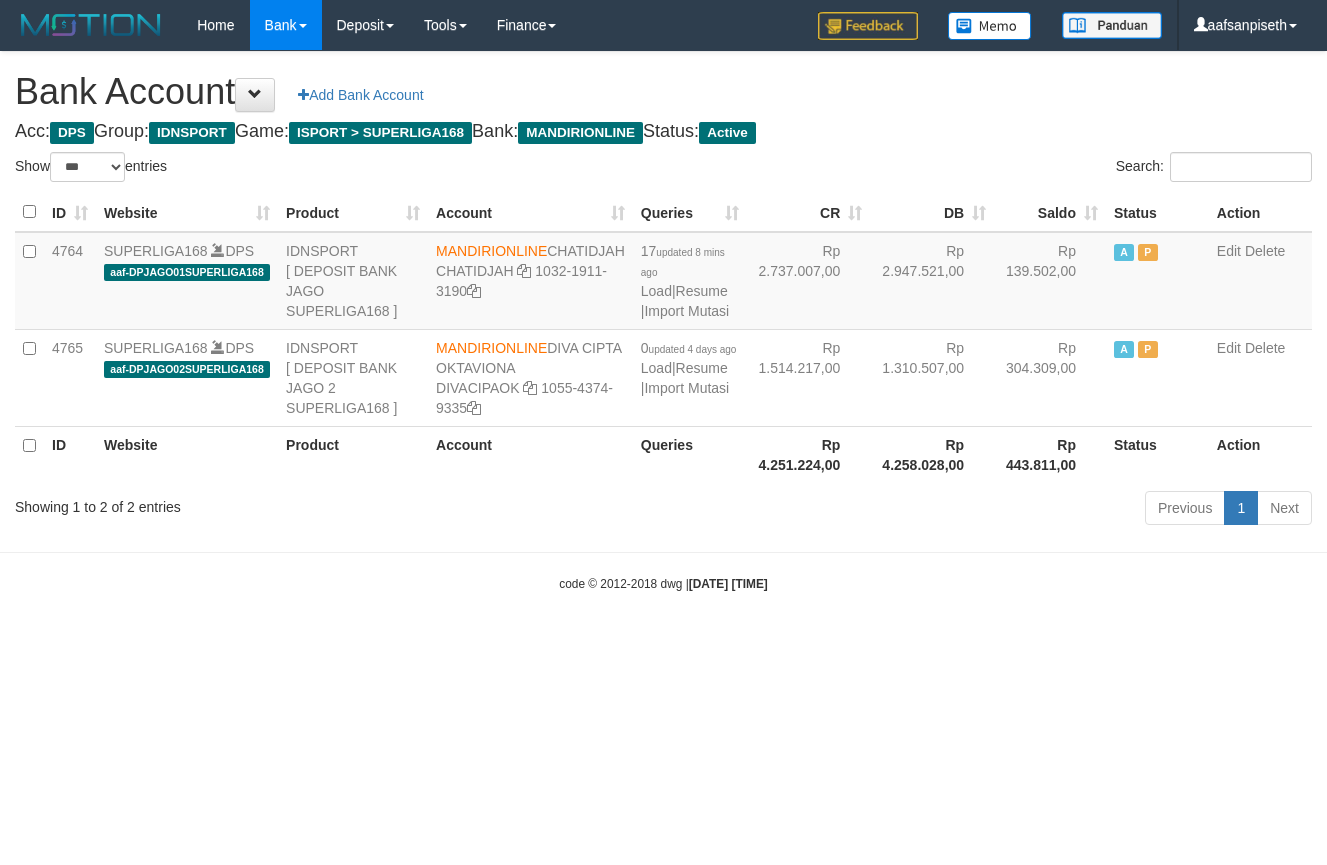 select on "***" 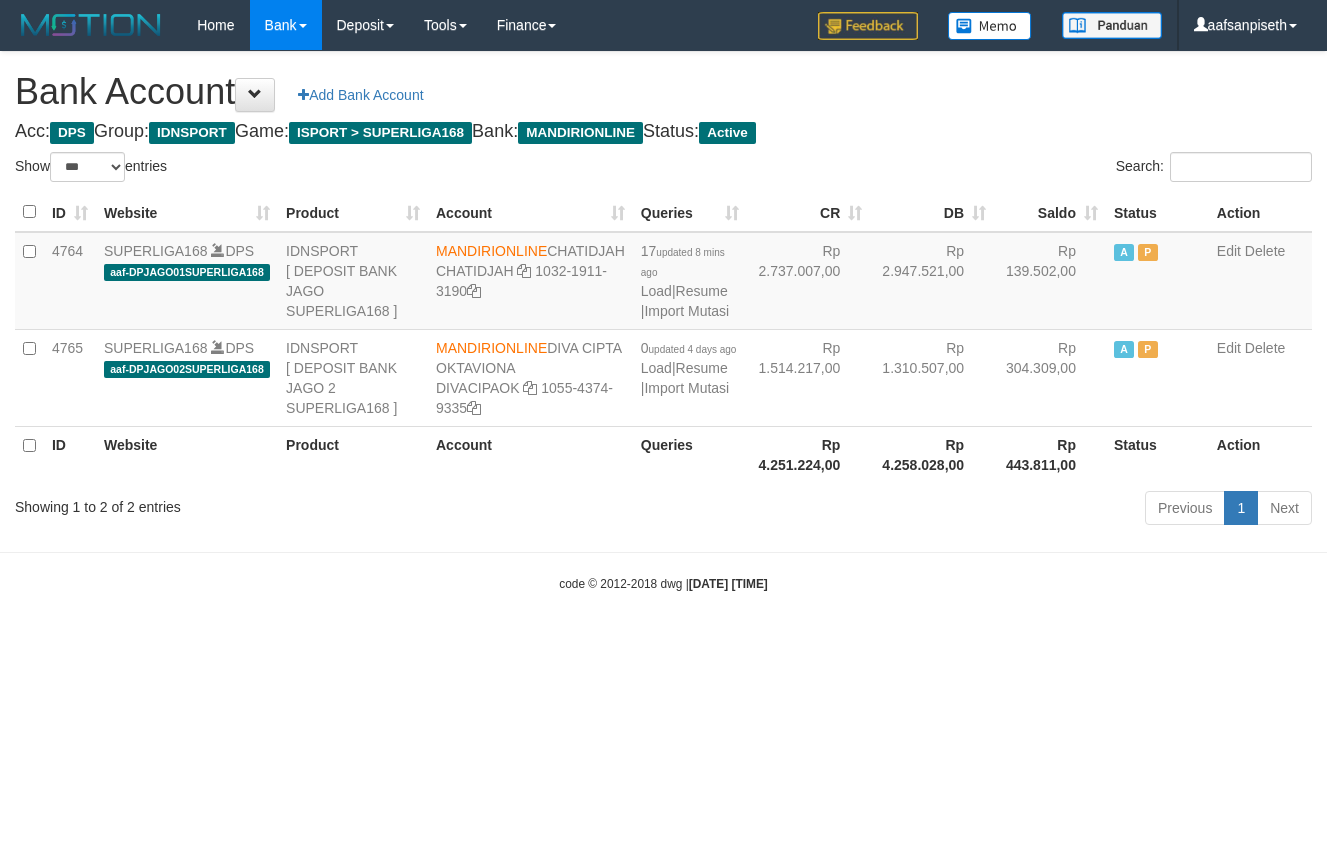 scroll, scrollTop: 0, scrollLeft: 0, axis: both 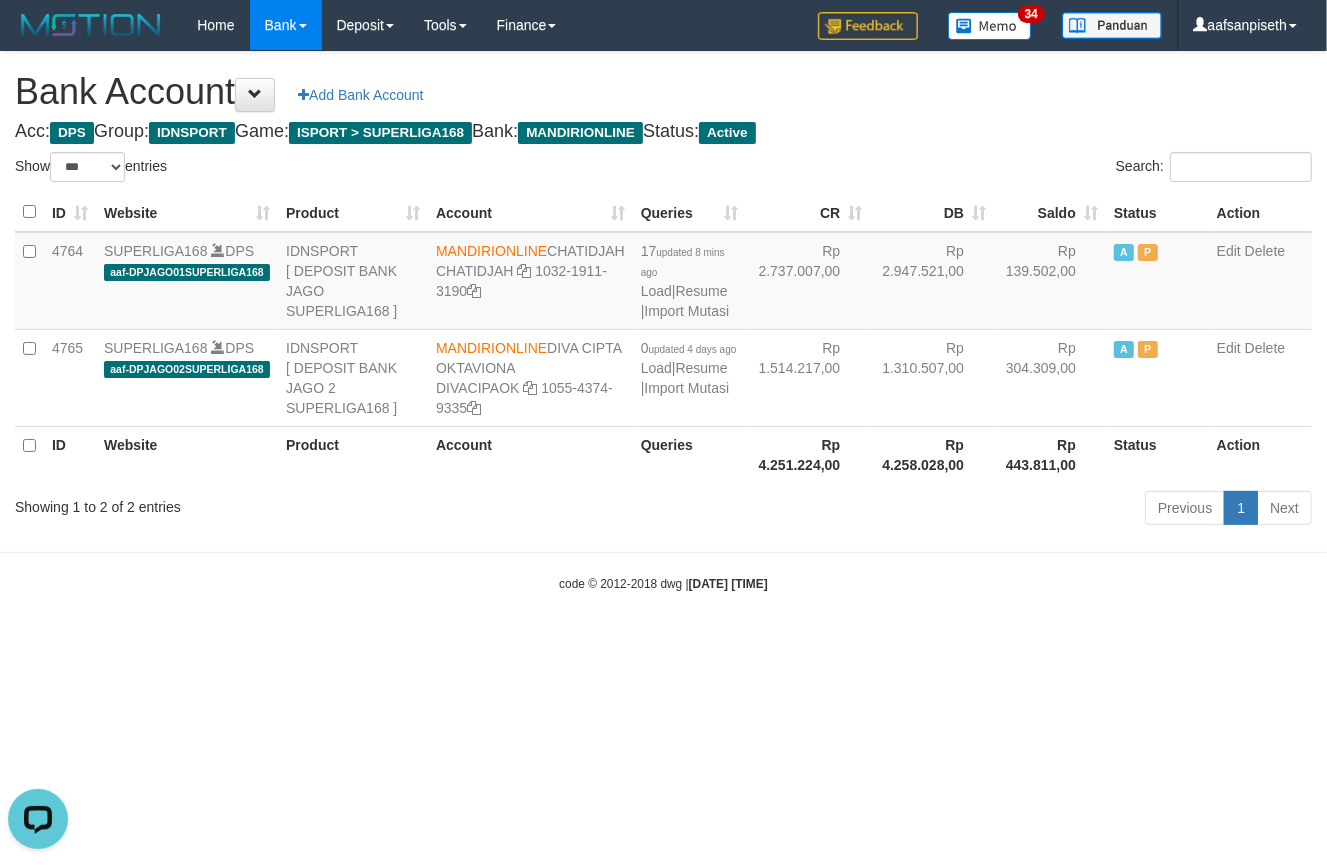 click on "Toggle navigation
Home
Bank
Account List
Load
By Website
Group
[ISPORT]													SUPERLIGA168
By Load Group (DPS)
34" at bounding box center [663, 321] 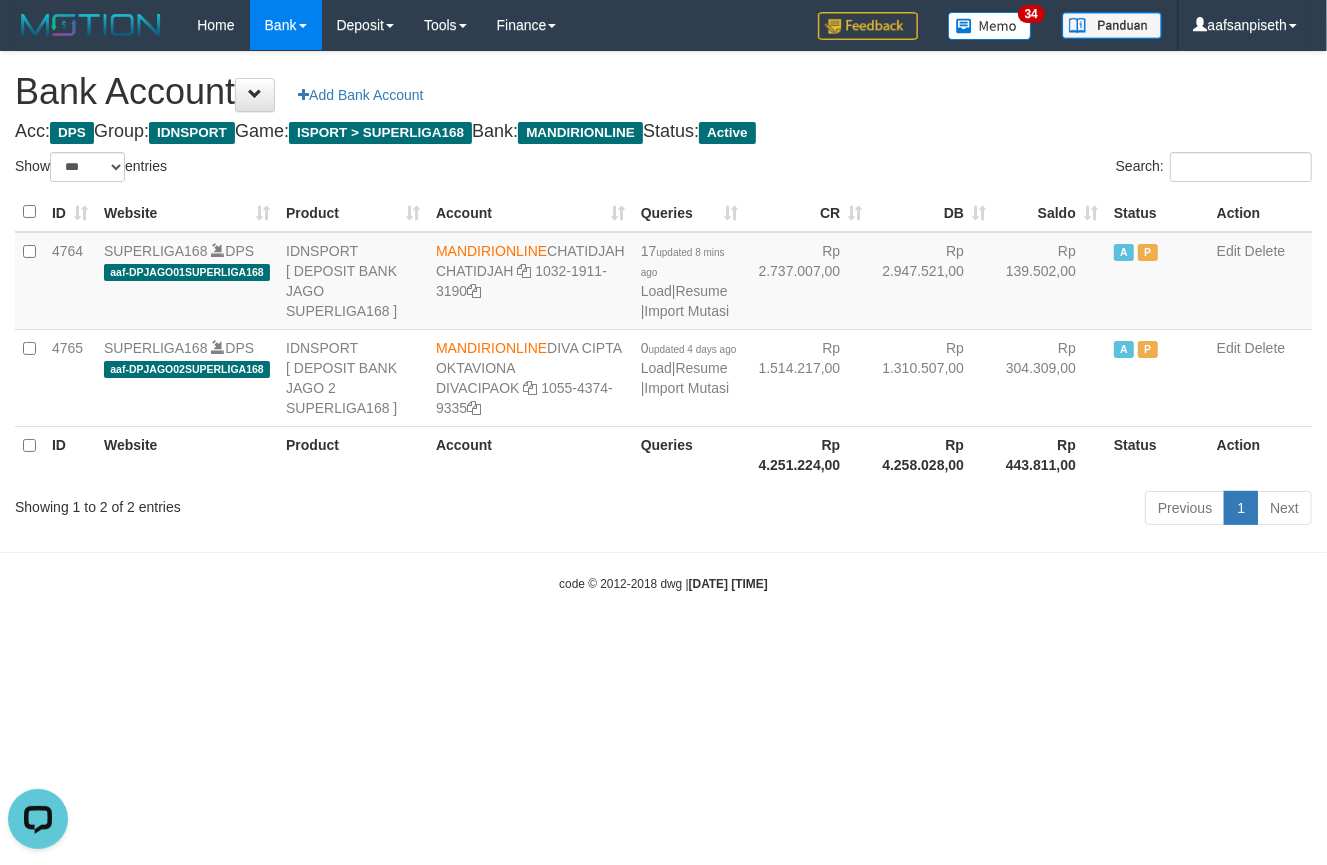 click on "Toggle navigation
Home
Bank
Account List
Load
By Website
Group
[ISPORT]													SUPERLIGA168
By Load Group (DPS)
34" at bounding box center (663, 321) 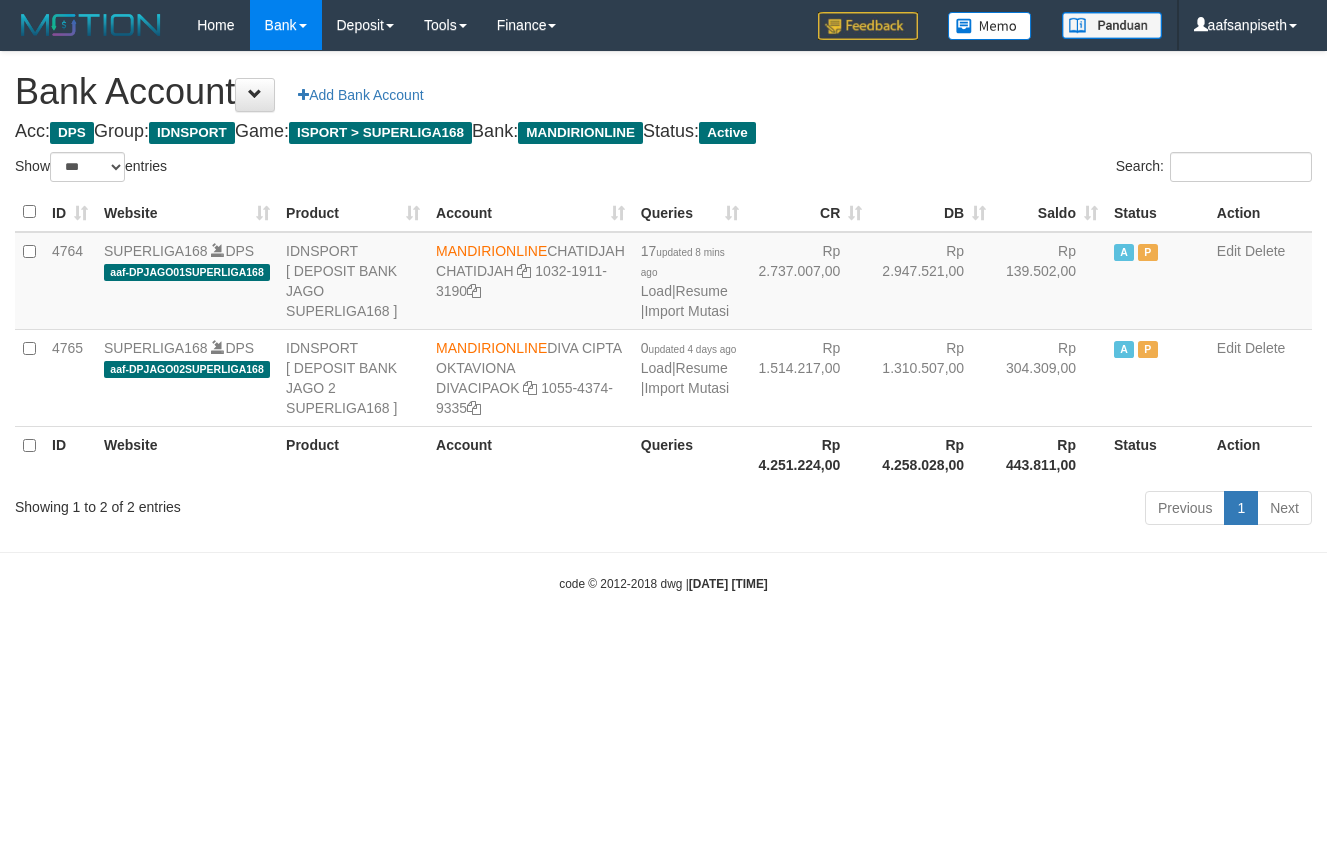 select on "***" 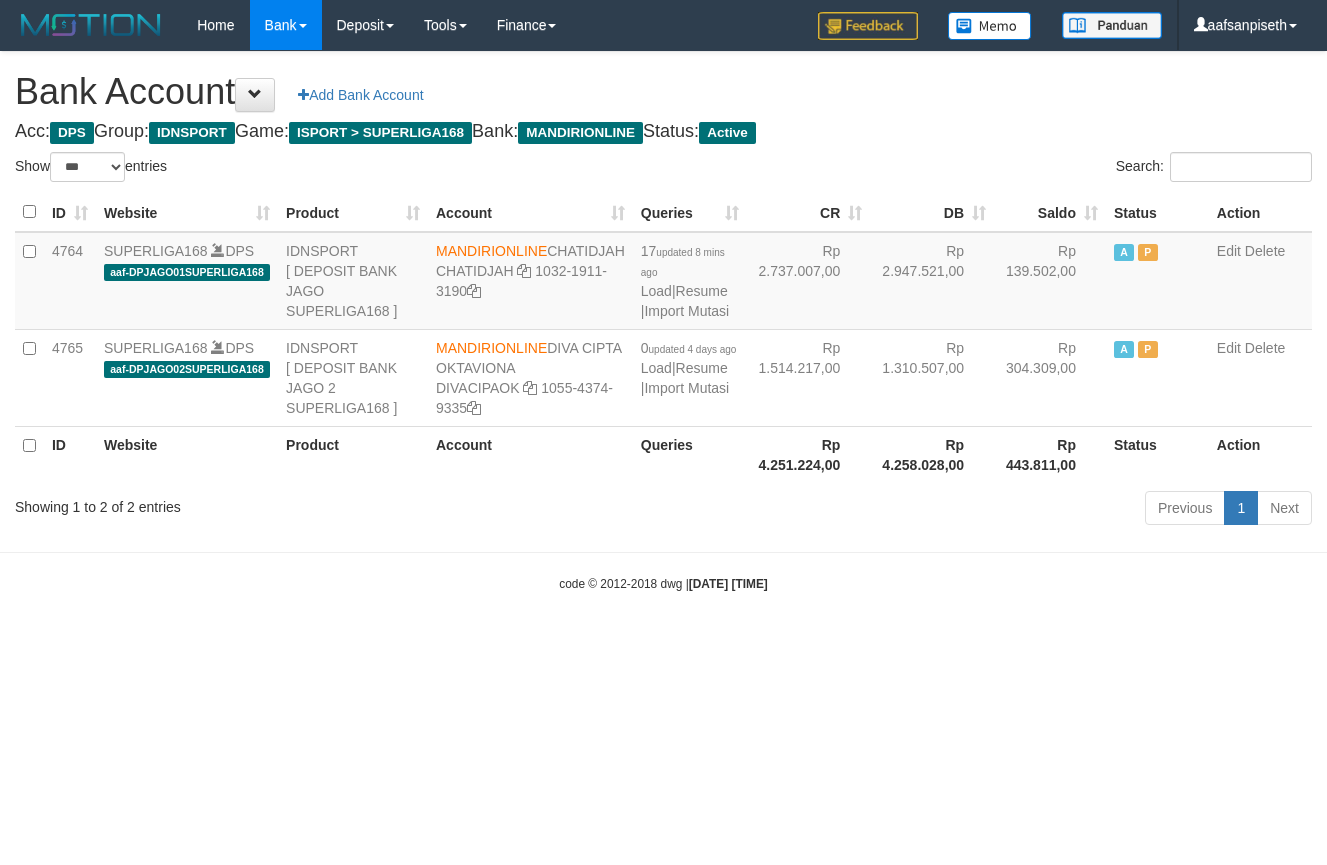 scroll, scrollTop: 0, scrollLeft: 0, axis: both 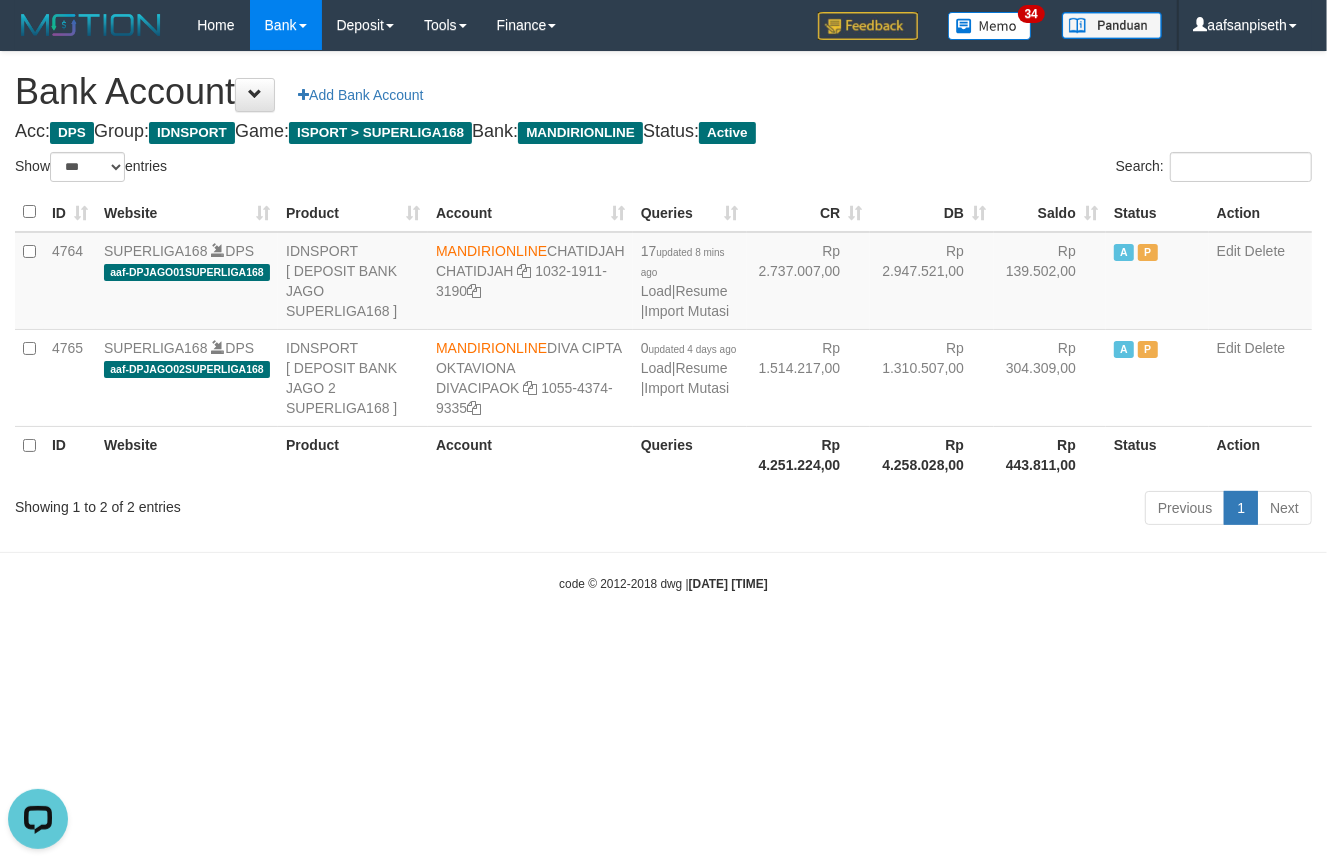 click on "Toggle navigation
Home
Bank
Account List
Load
By Website
Group
[ISPORT]													SUPERLIGA168
By Load Group (DPS)" at bounding box center [663, 321] 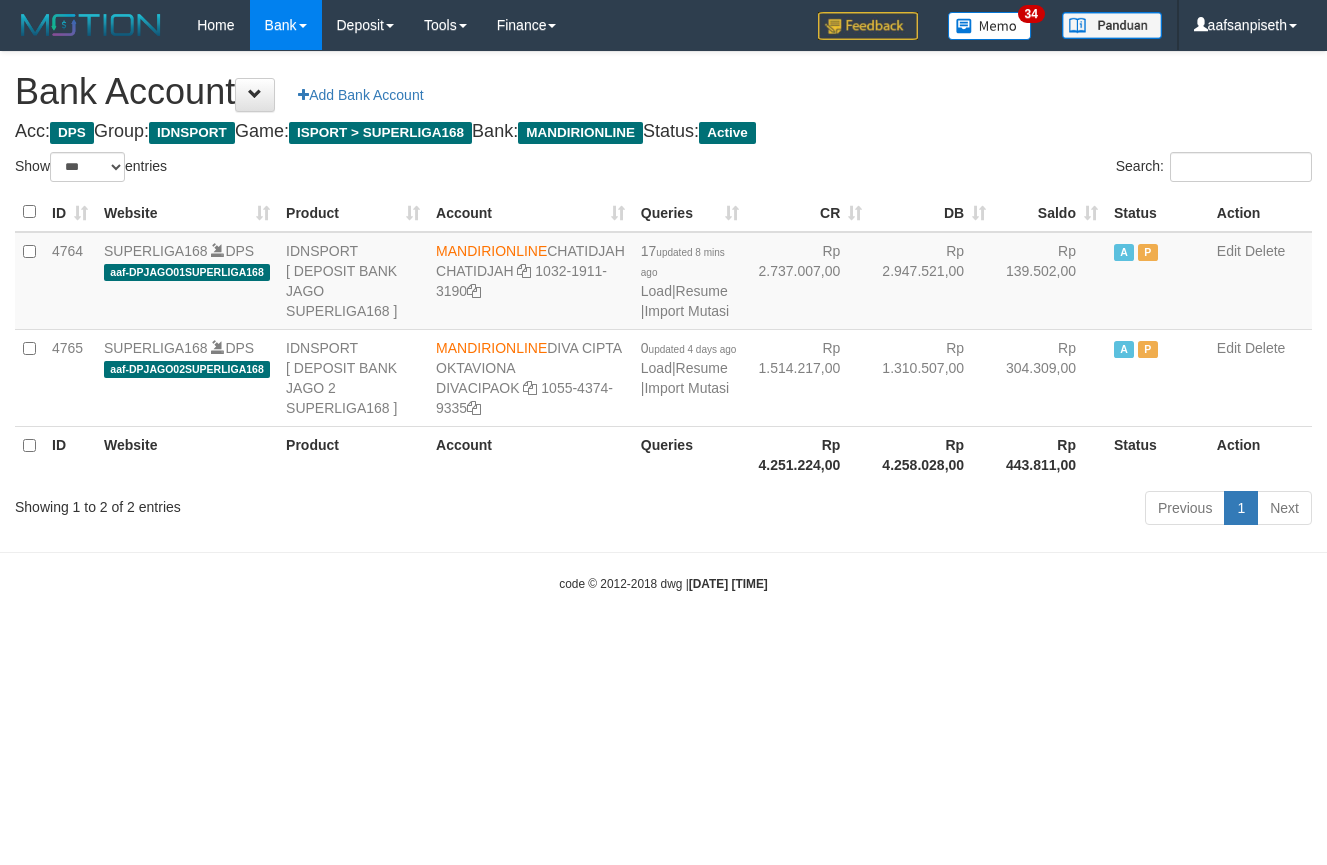 select on "***" 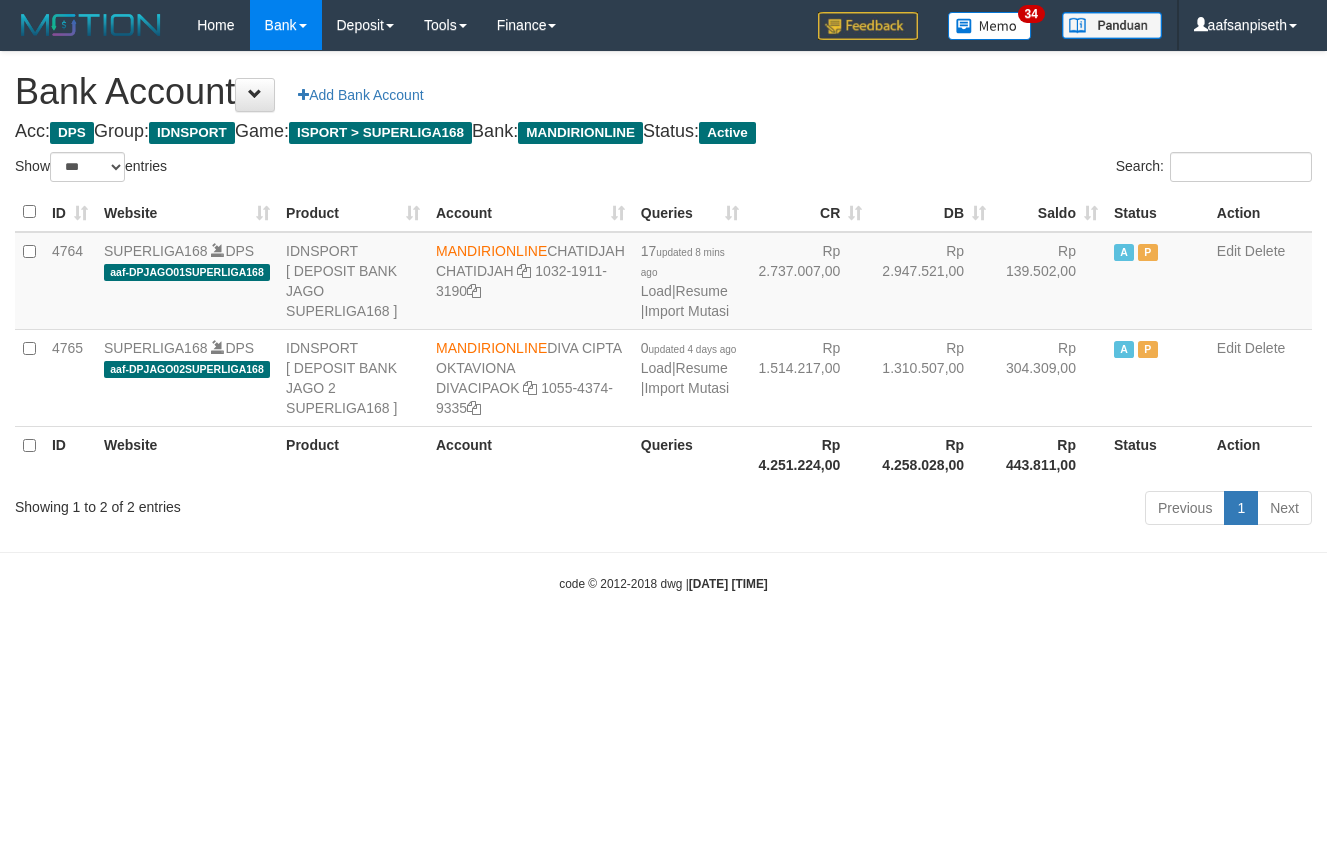scroll, scrollTop: 0, scrollLeft: 0, axis: both 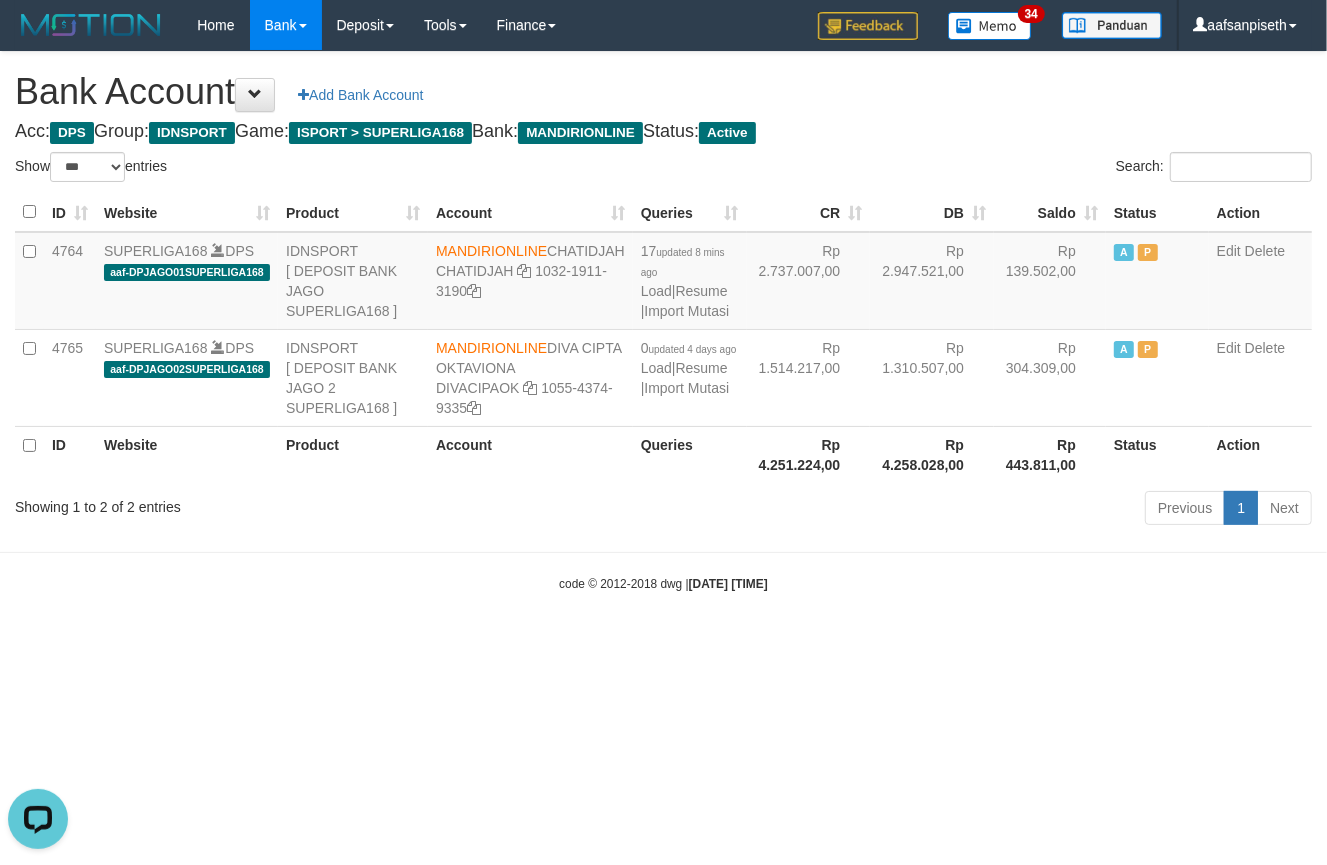 click on "Toggle navigation
Home
Bank
Account List
Load
By Website
Group
[ISPORT]													SUPERLIGA168
By Load Group (DPS)
34" at bounding box center [663, 321] 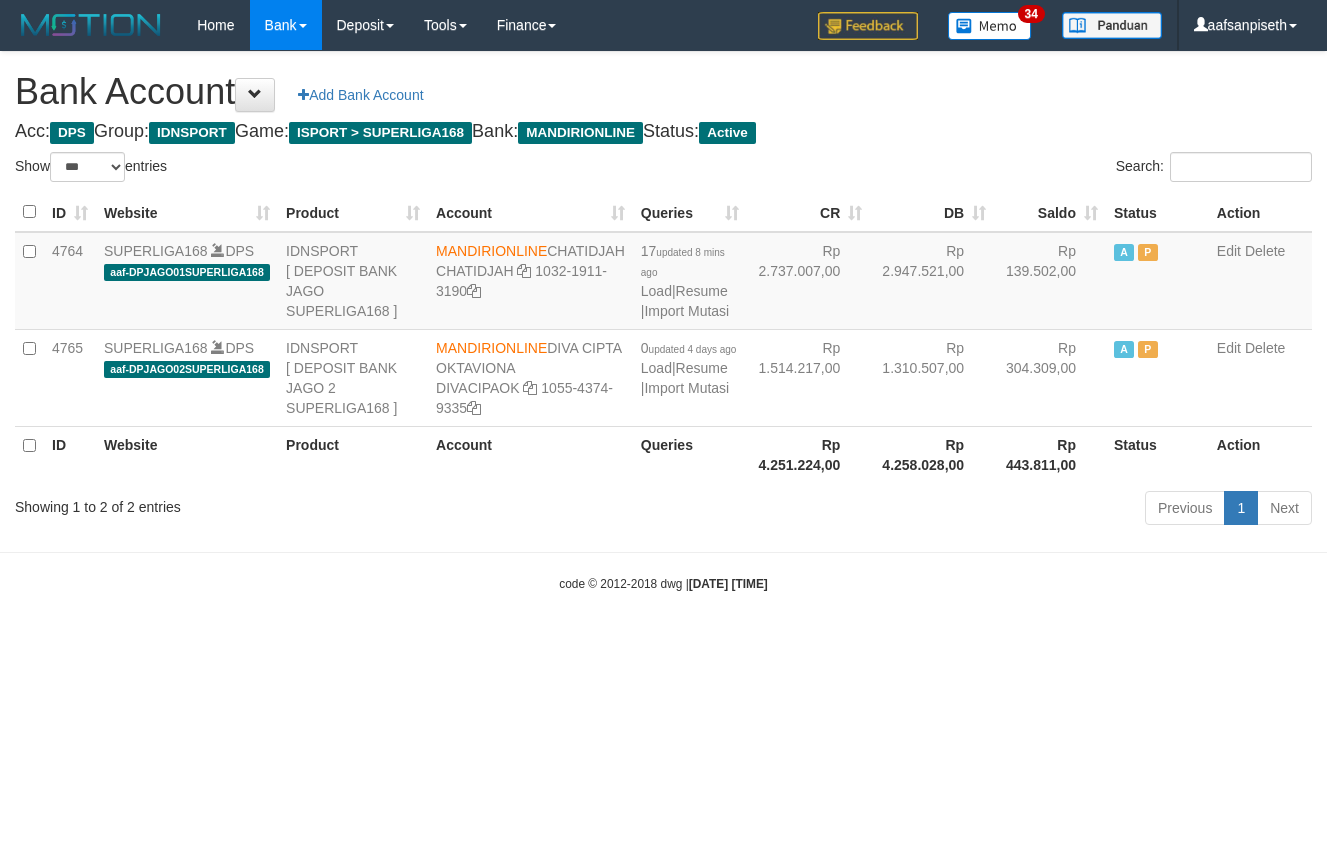 select on "***" 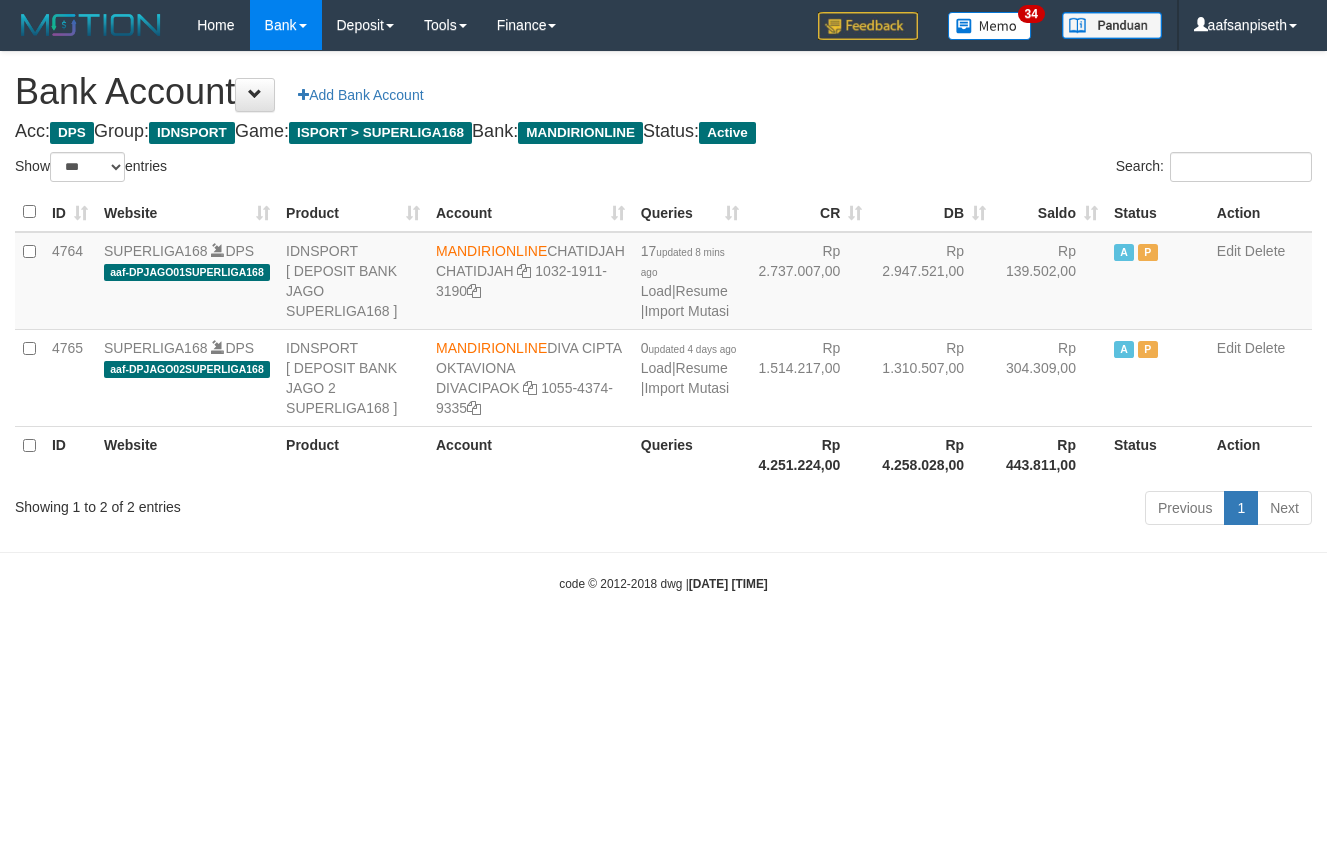 scroll, scrollTop: 0, scrollLeft: 0, axis: both 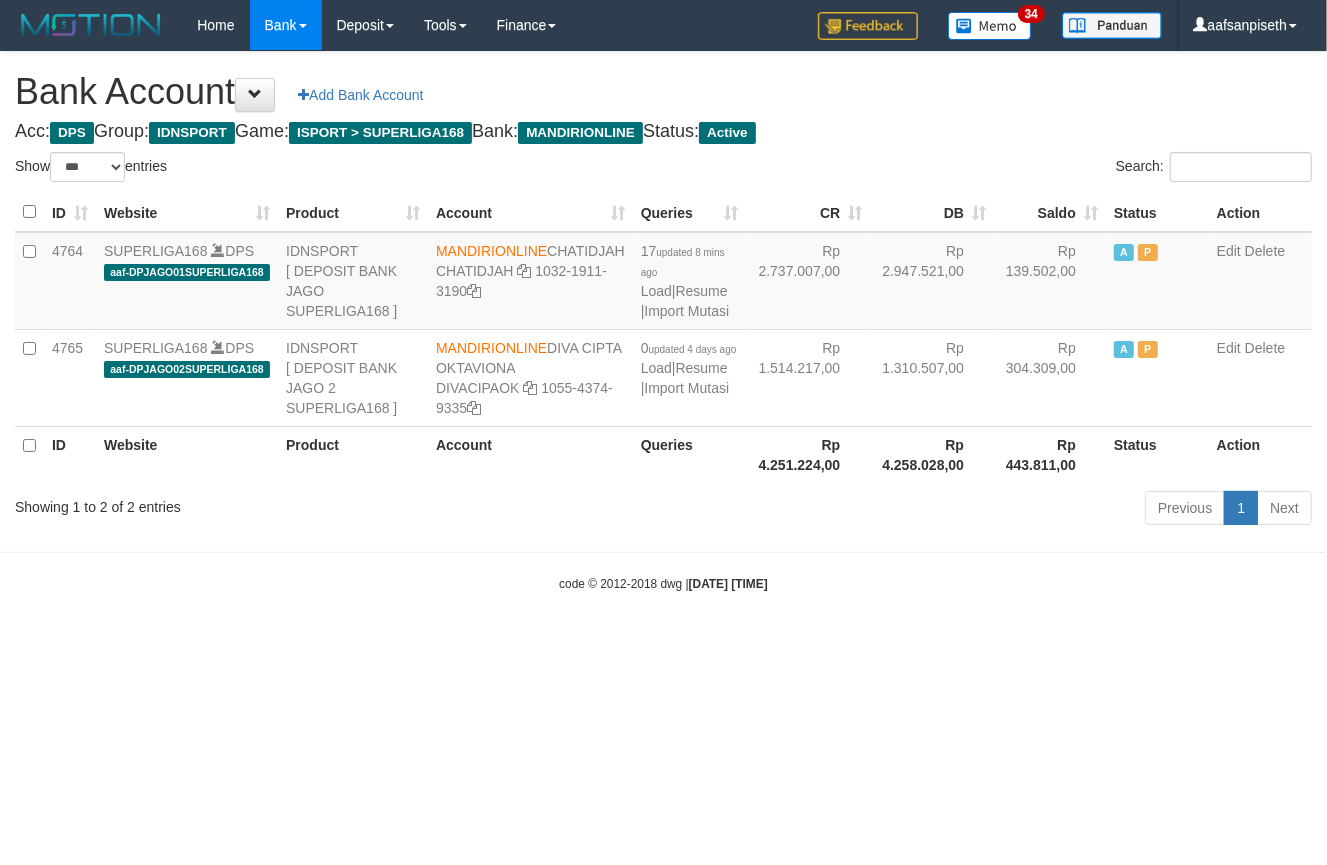 click on "Toggle navigation
Home
Bank
Account List
Load
By Website
Group
[ISPORT]													SUPERLIGA168
By Load Group (DPS)
34" at bounding box center (663, 321) 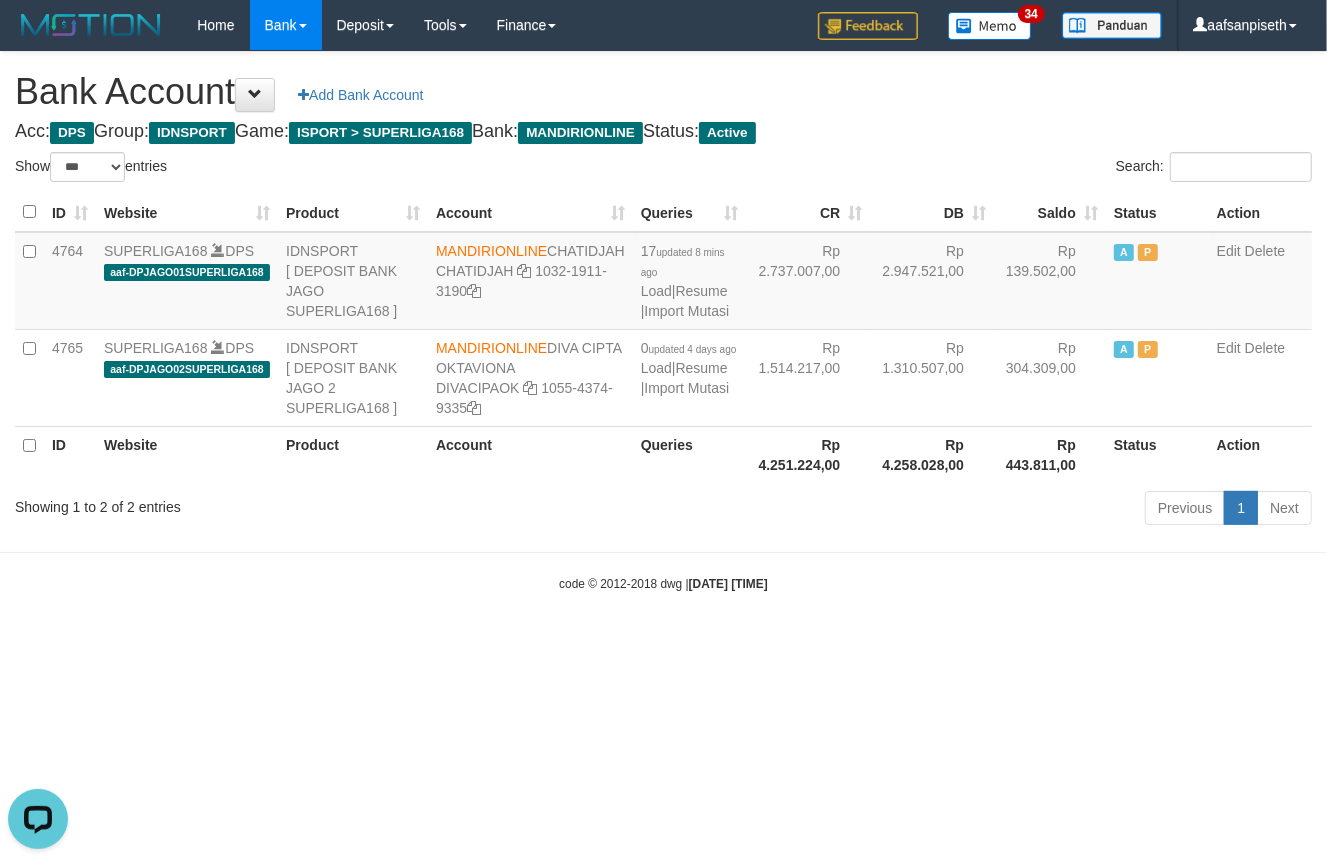 scroll, scrollTop: 0, scrollLeft: 0, axis: both 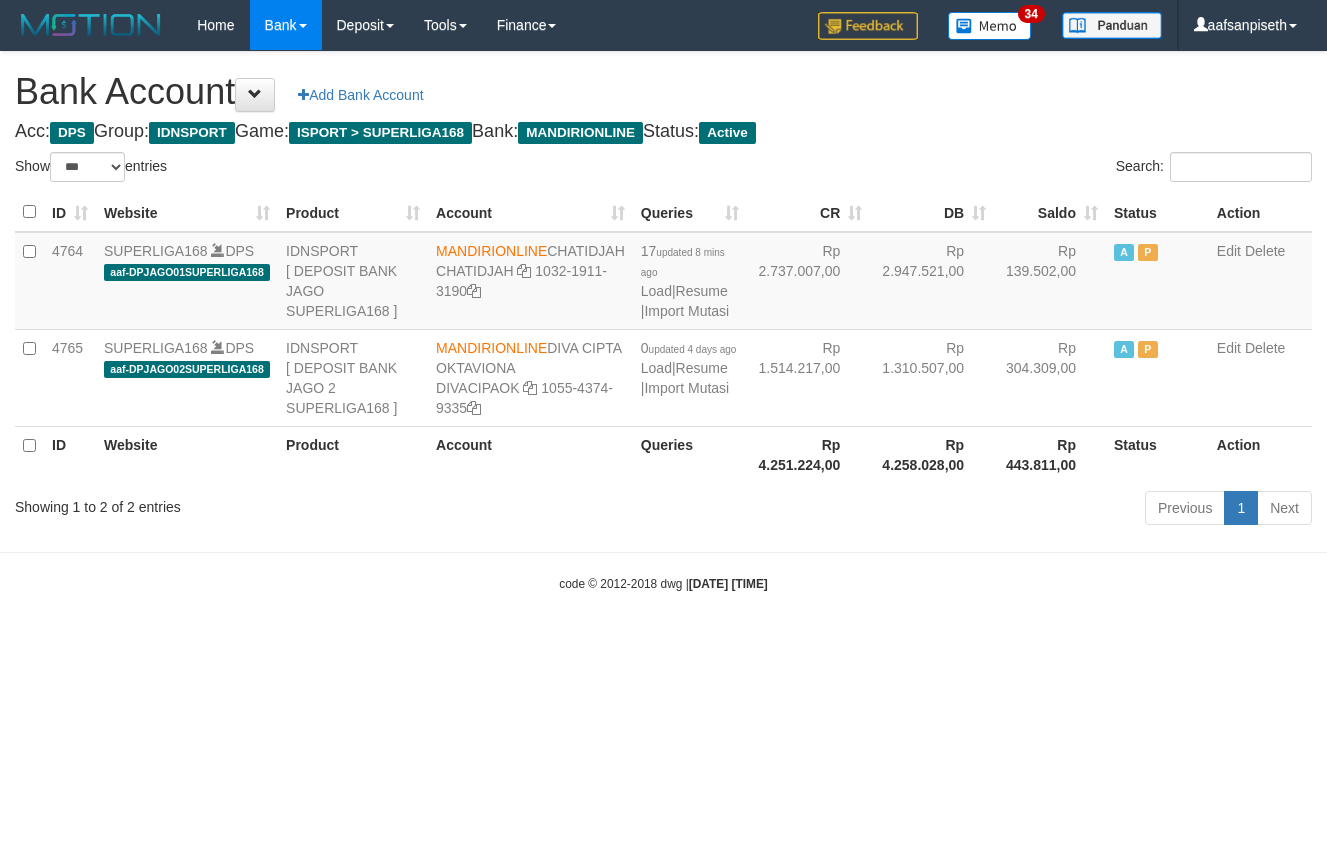 select on "***" 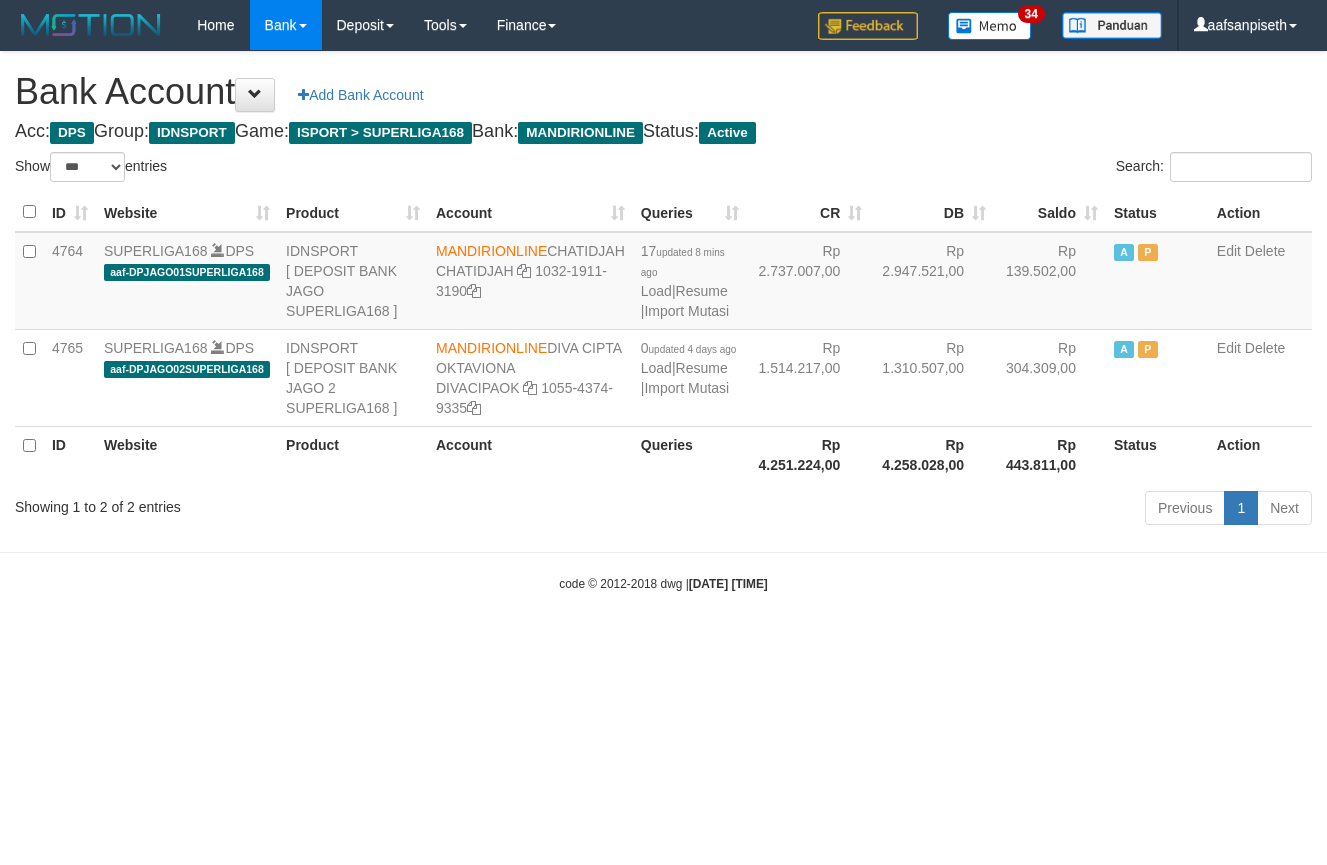 scroll, scrollTop: 0, scrollLeft: 0, axis: both 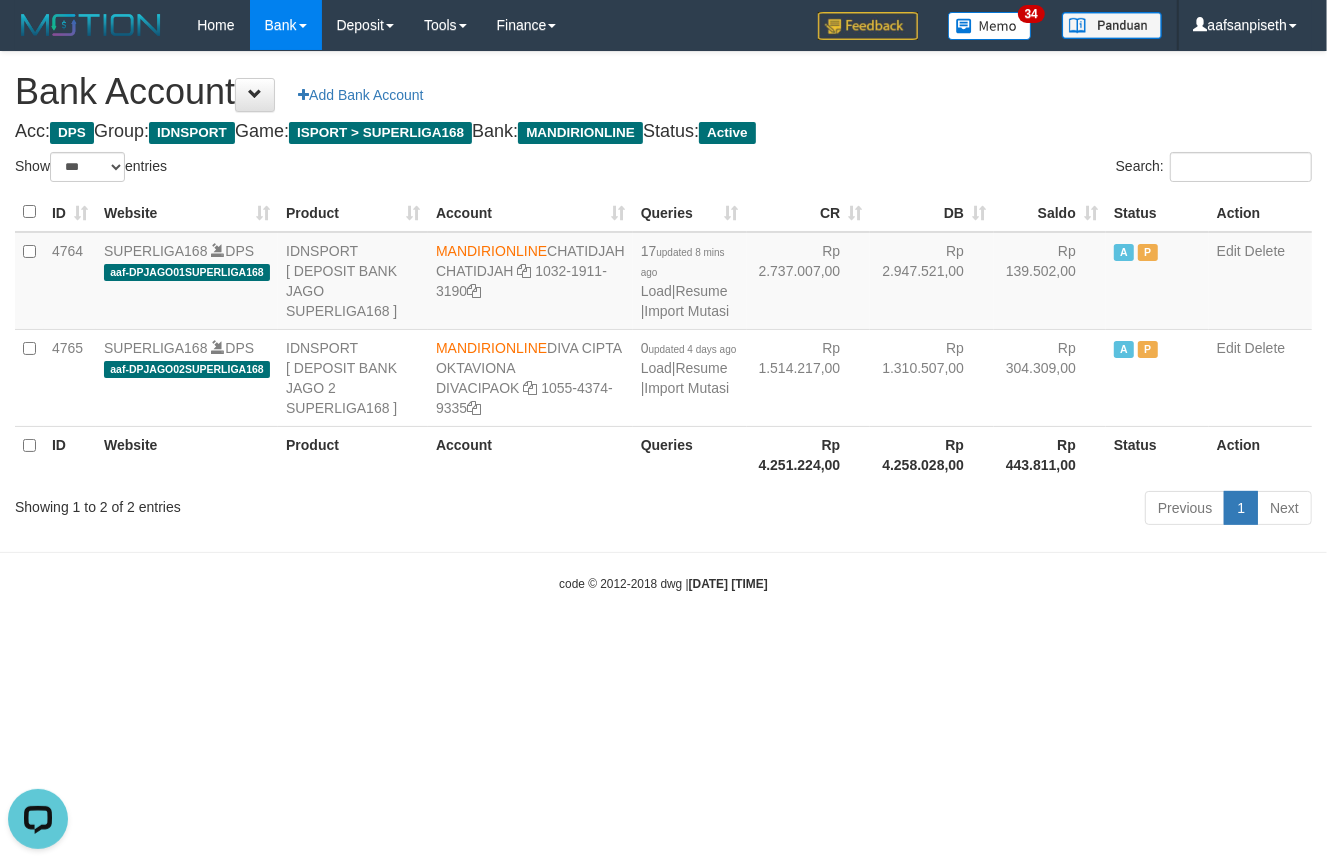 click on "Toggle navigation
Home
Bank
Account List
Load
By Website
Group
[ISPORT]													SUPERLIGA168
By Load Group (DPS)" at bounding box center [663, 321] 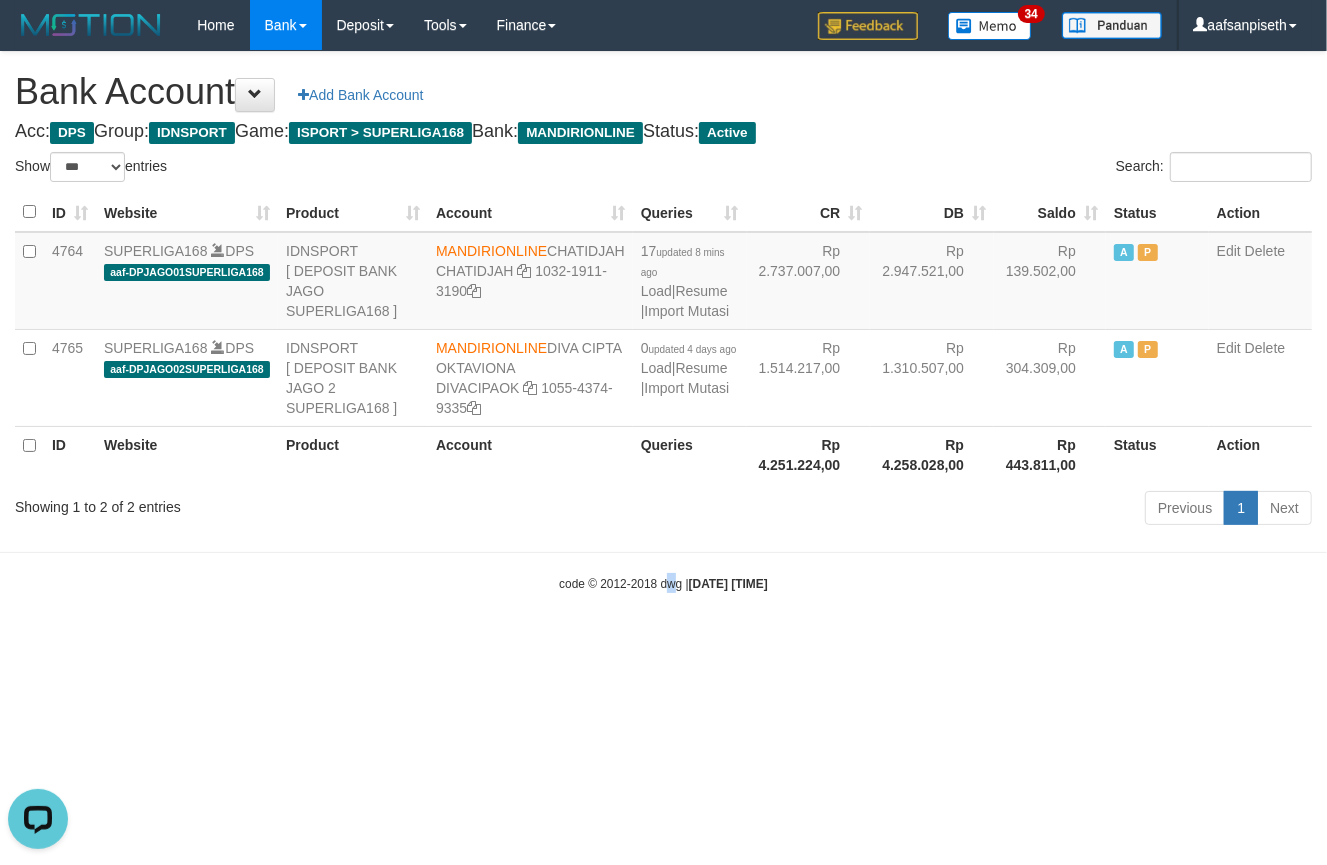 drag, startPoint x: 655, startPoint y: 649, endPoint x: 660, endPoint y: 637, distance: 13 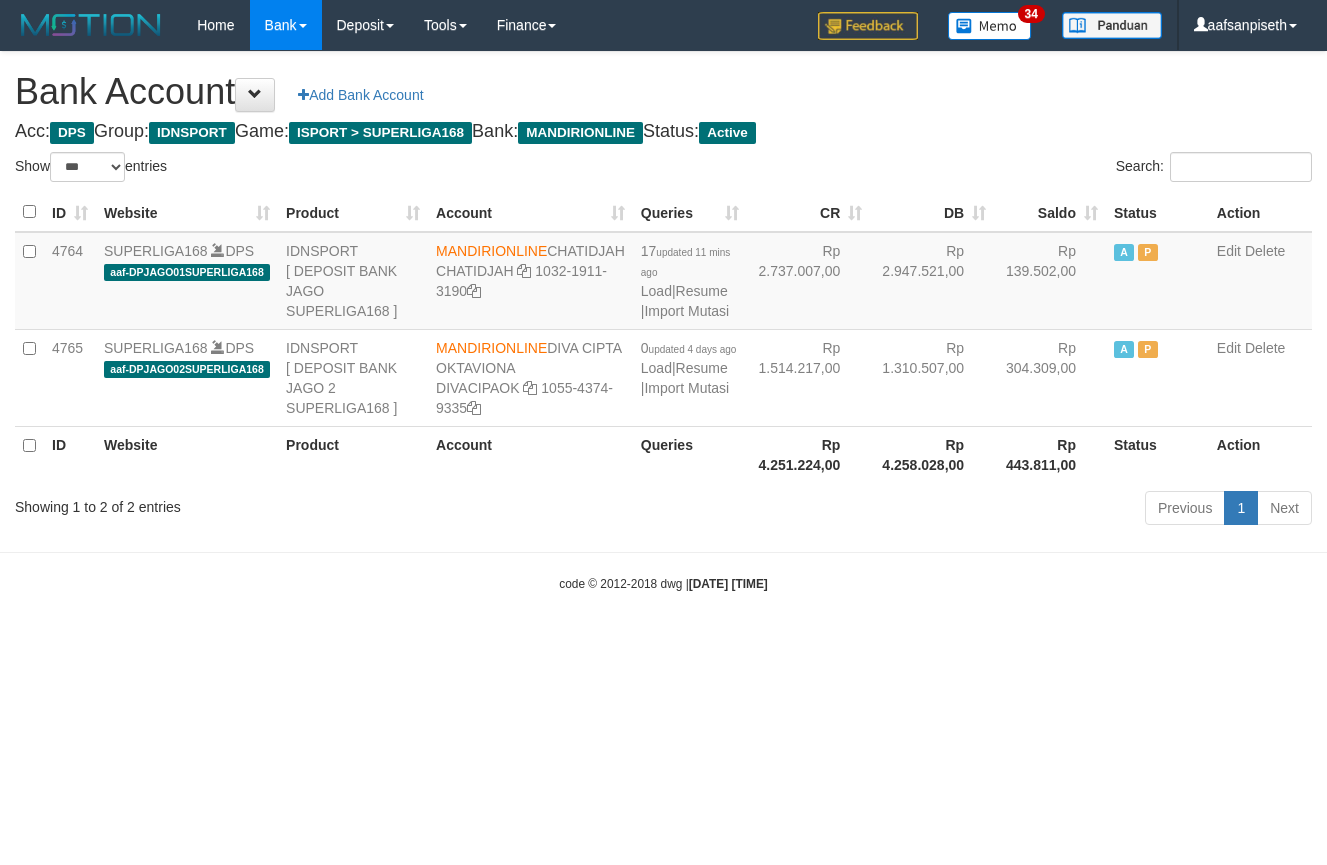 select on "***" 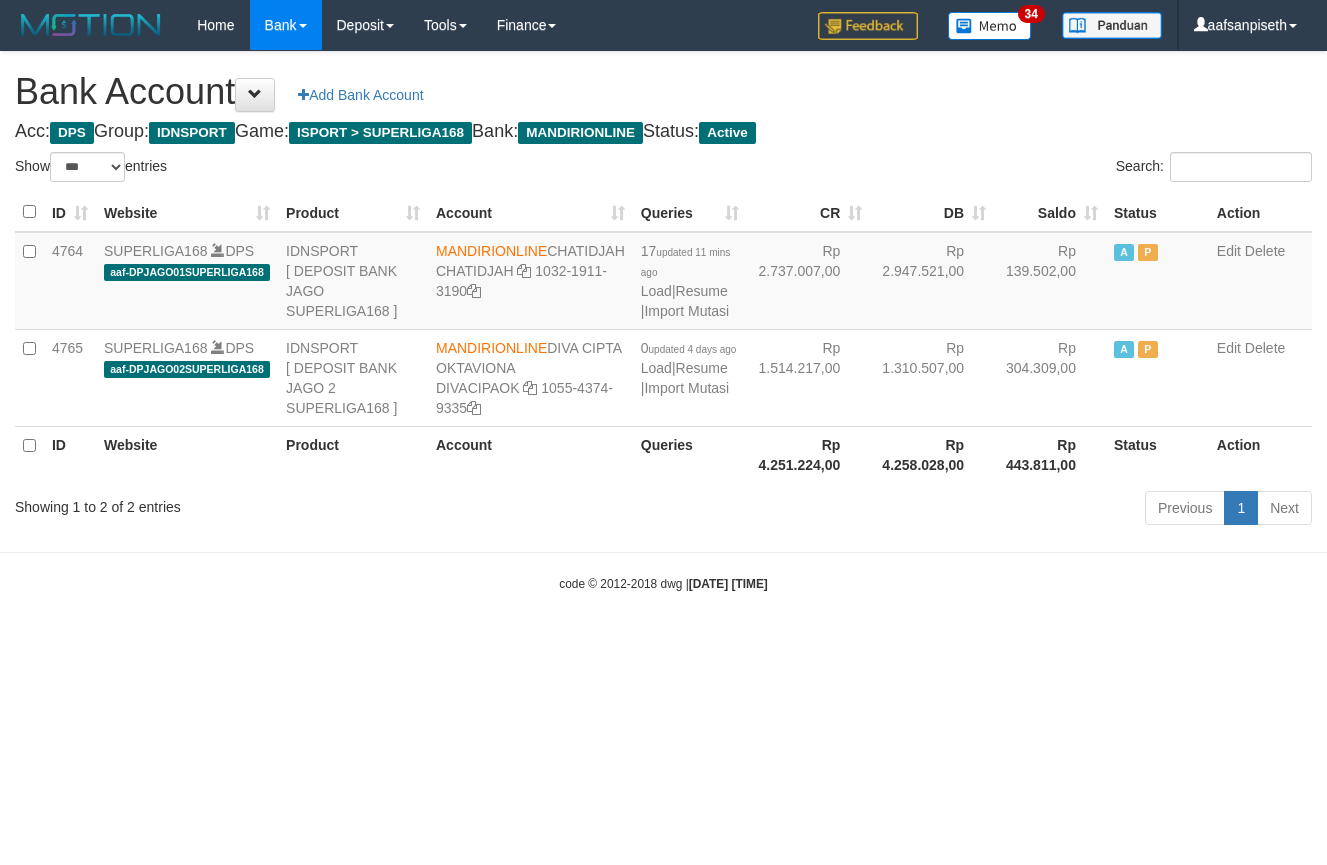scroll, scrollTop: 0, scrollLeft: 0, axis: both 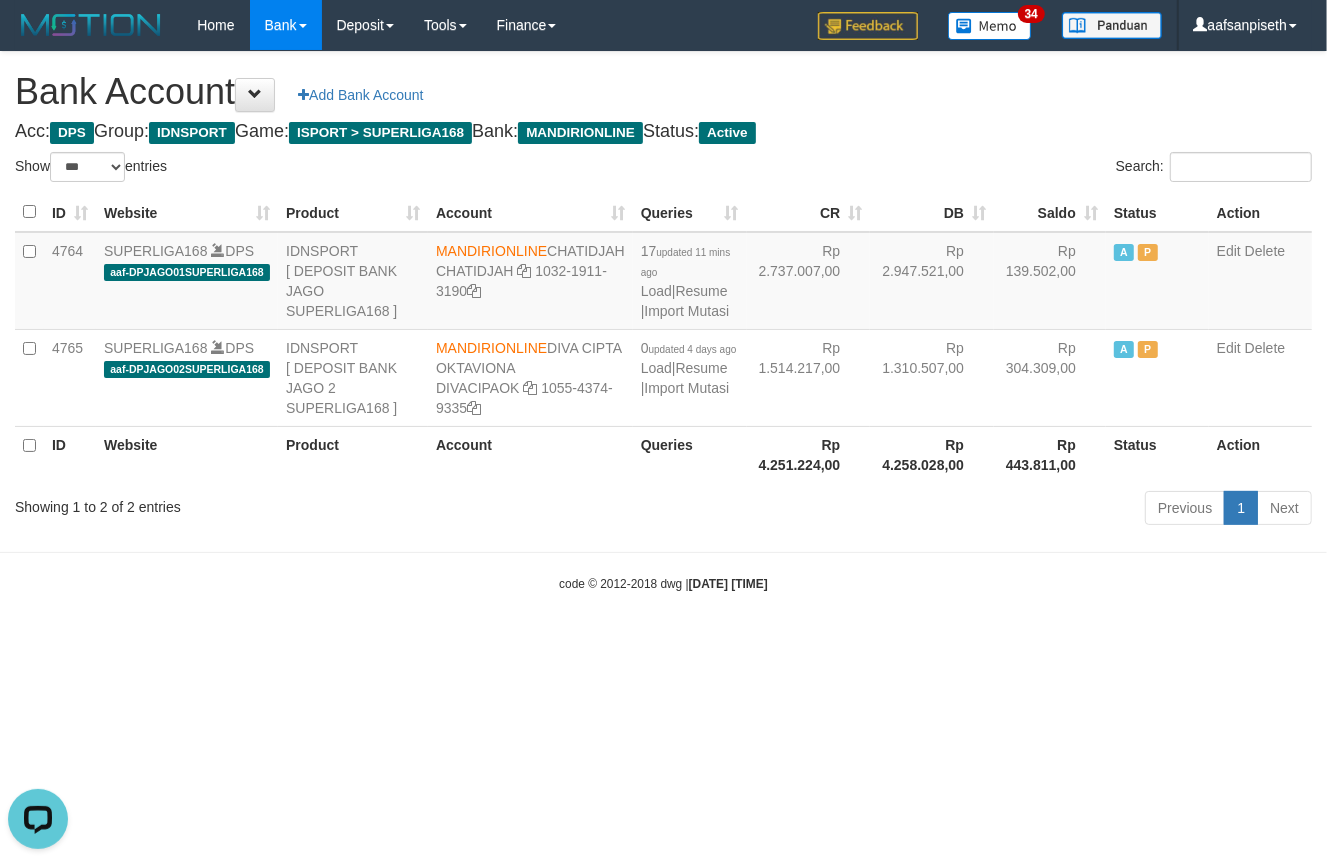click on "Toggle navigation
Home
Bank
Account List
Load
By Website
Group
[ISPORT]													SUPERLIGA168
By Load Group (DPS)" at bounding box center [663, 321] 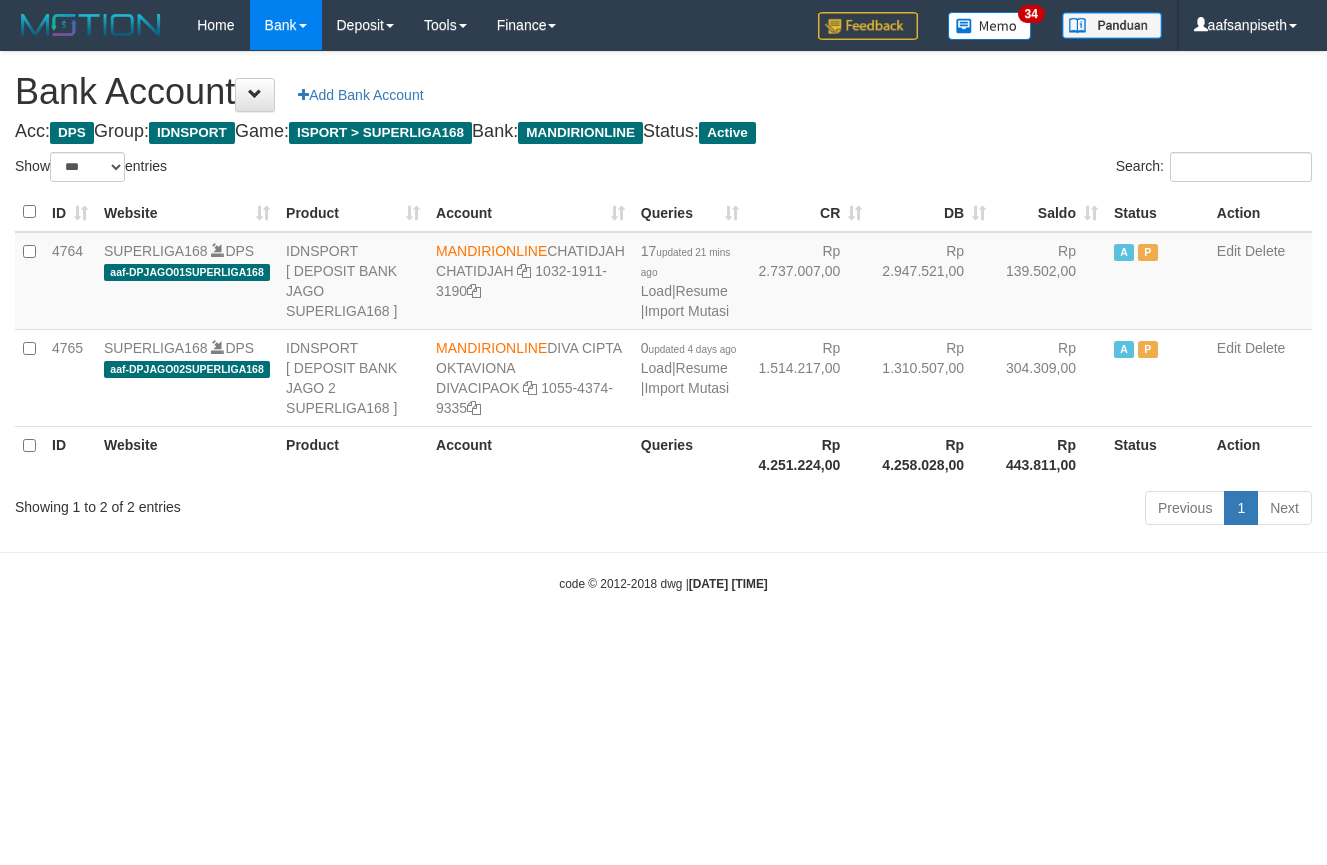select on "***" 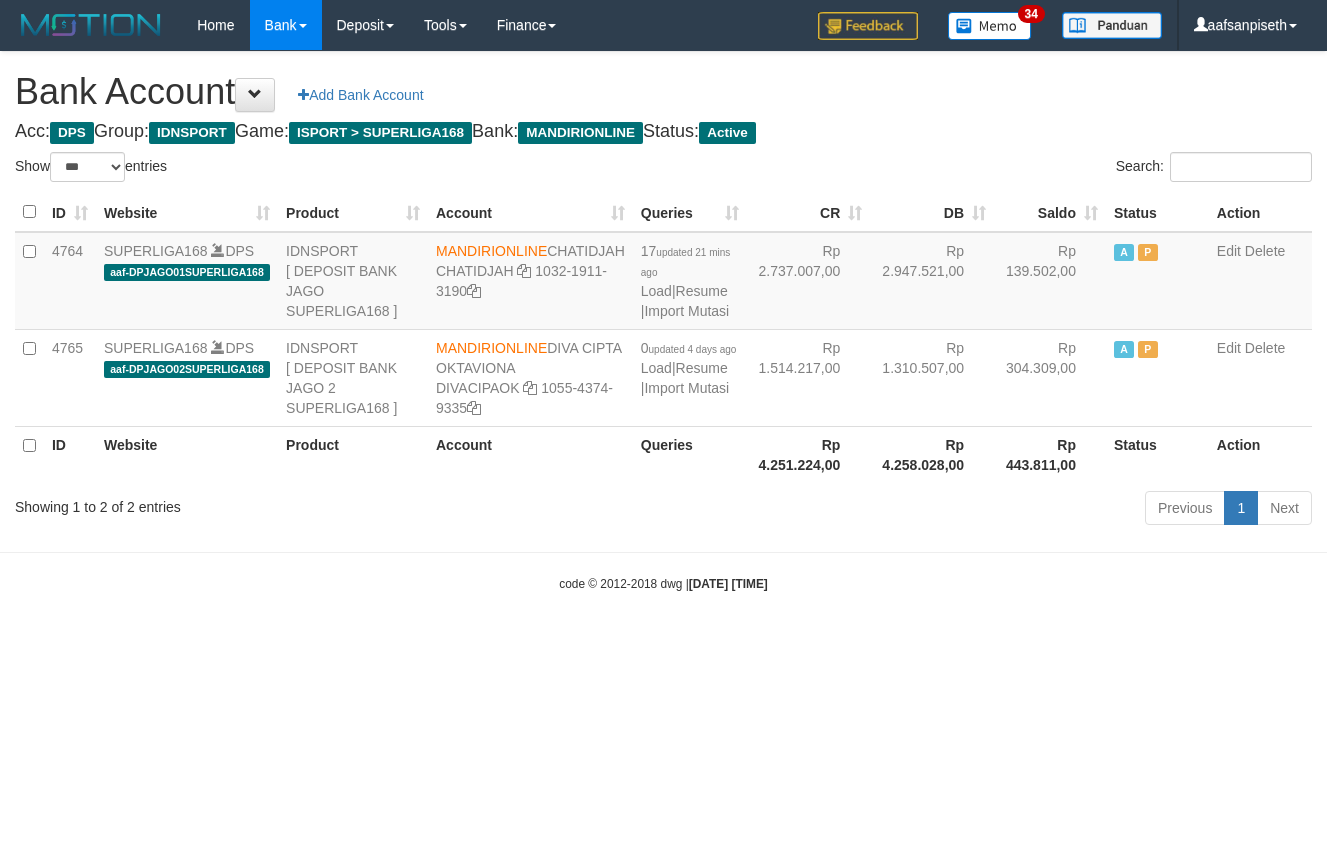 scroll, scrollTop: 0, scrollLeft: 0, axis: both 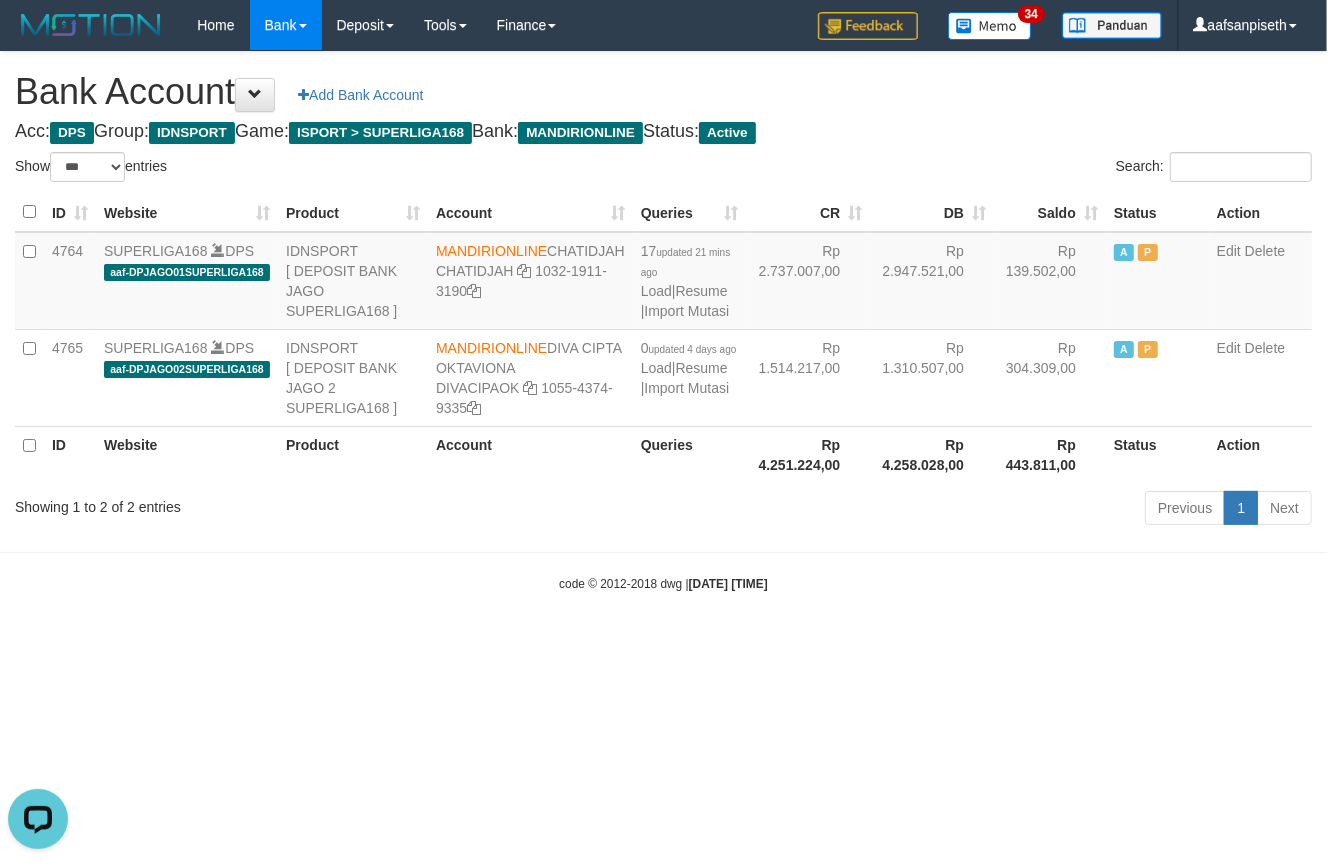 click on "Toggle navigation
Home
Bank
Account List
Load
By Website
Group
[ISPORT]													SUPERLIGA168
By Load Group (DPS)
34" at bounding box center (663, 321) 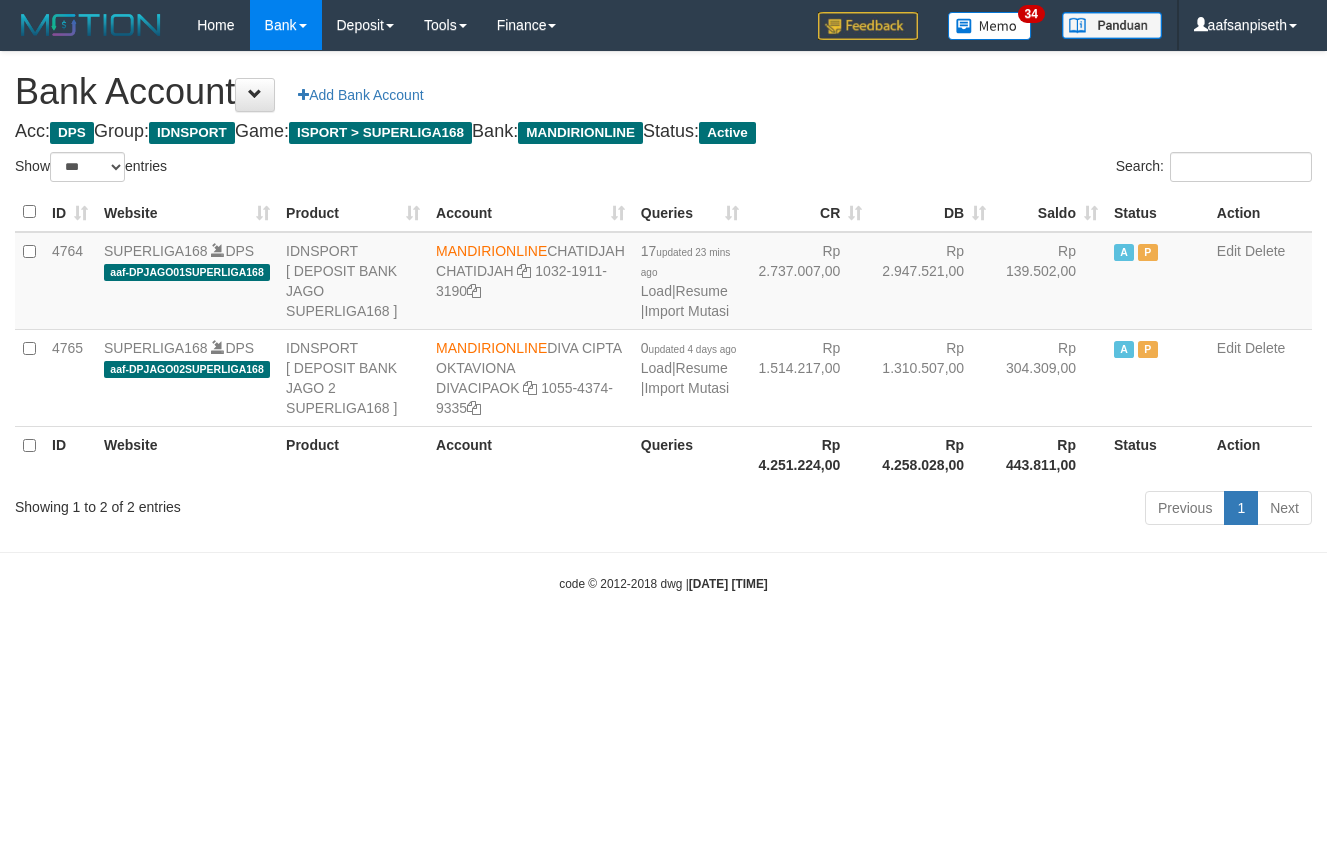select on "***" 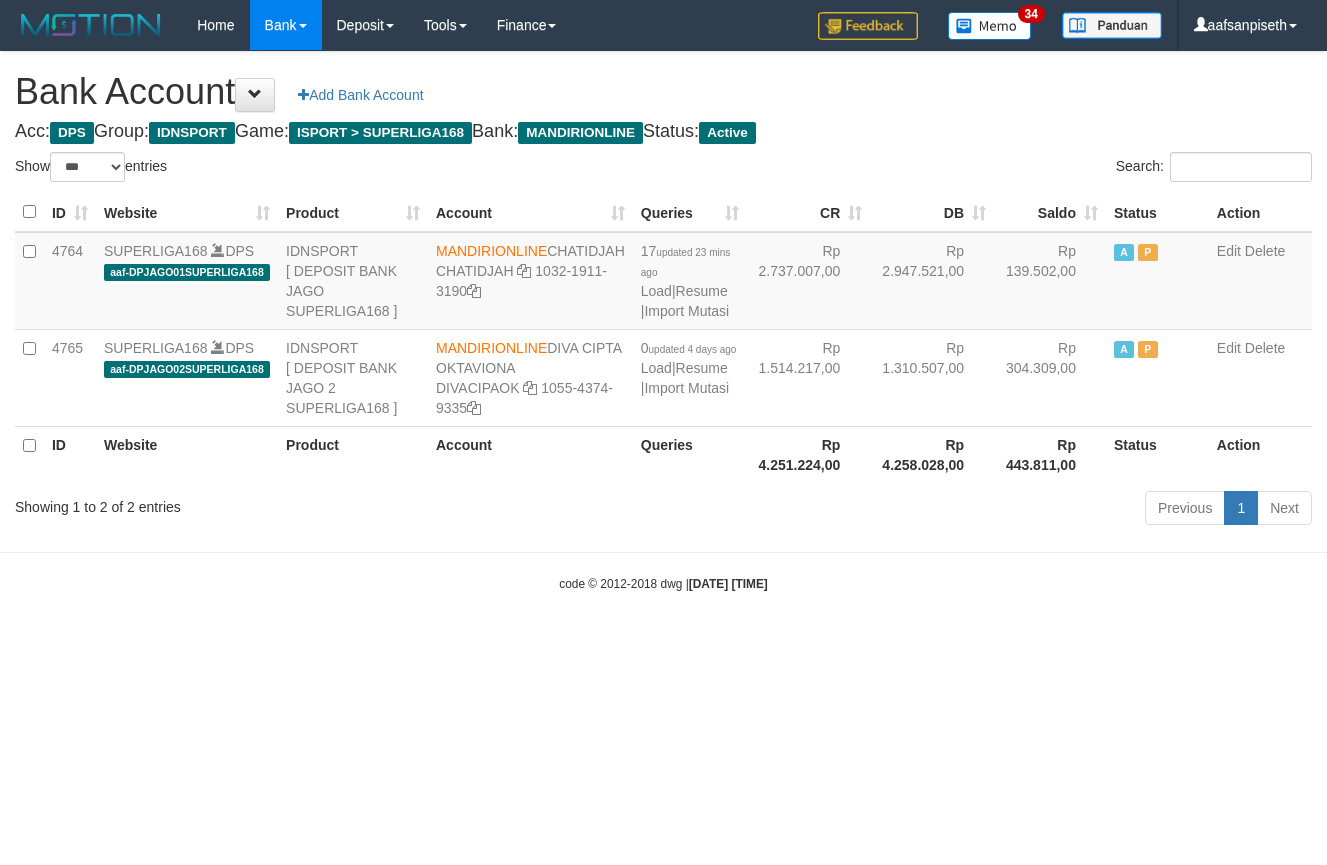 scroll, scrollTop: 0, scrollLeft: 0, axis: both 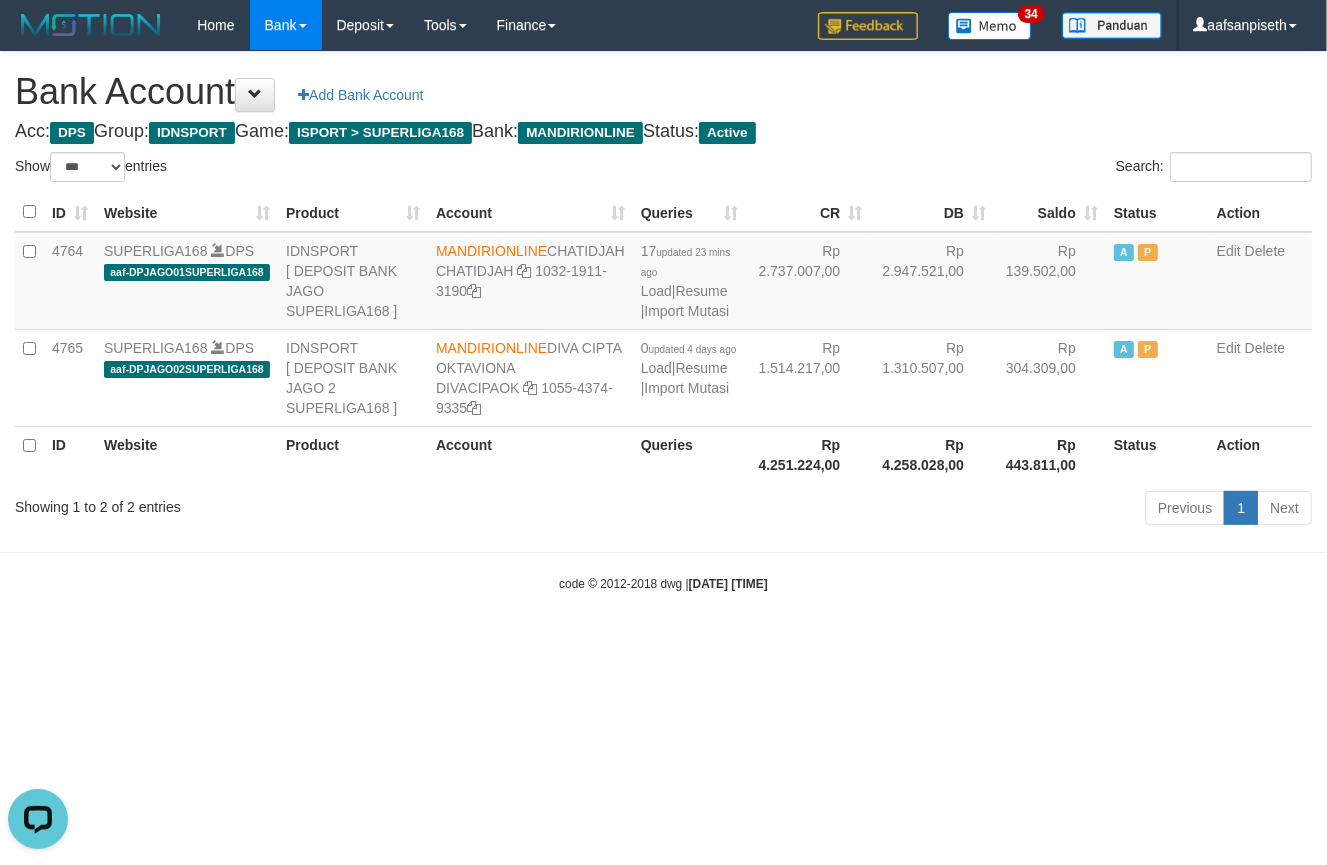 click on "Toggle navigation
Home
Bank
Account List
Load
By Website
Group
[ISPORT]													SUPERLIGA168
By Load Group (DPS)" at bounding box center (663, 321) 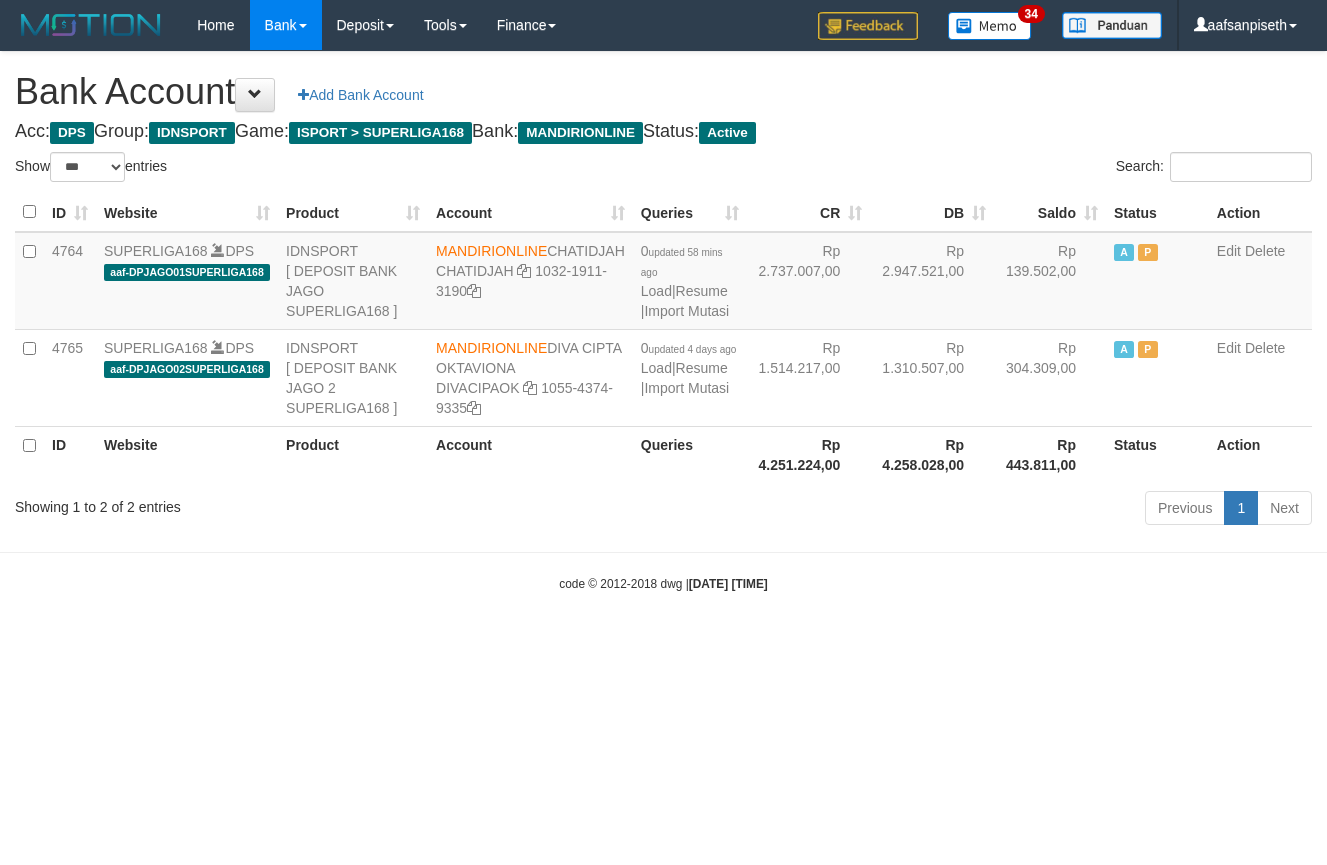 select on "***" 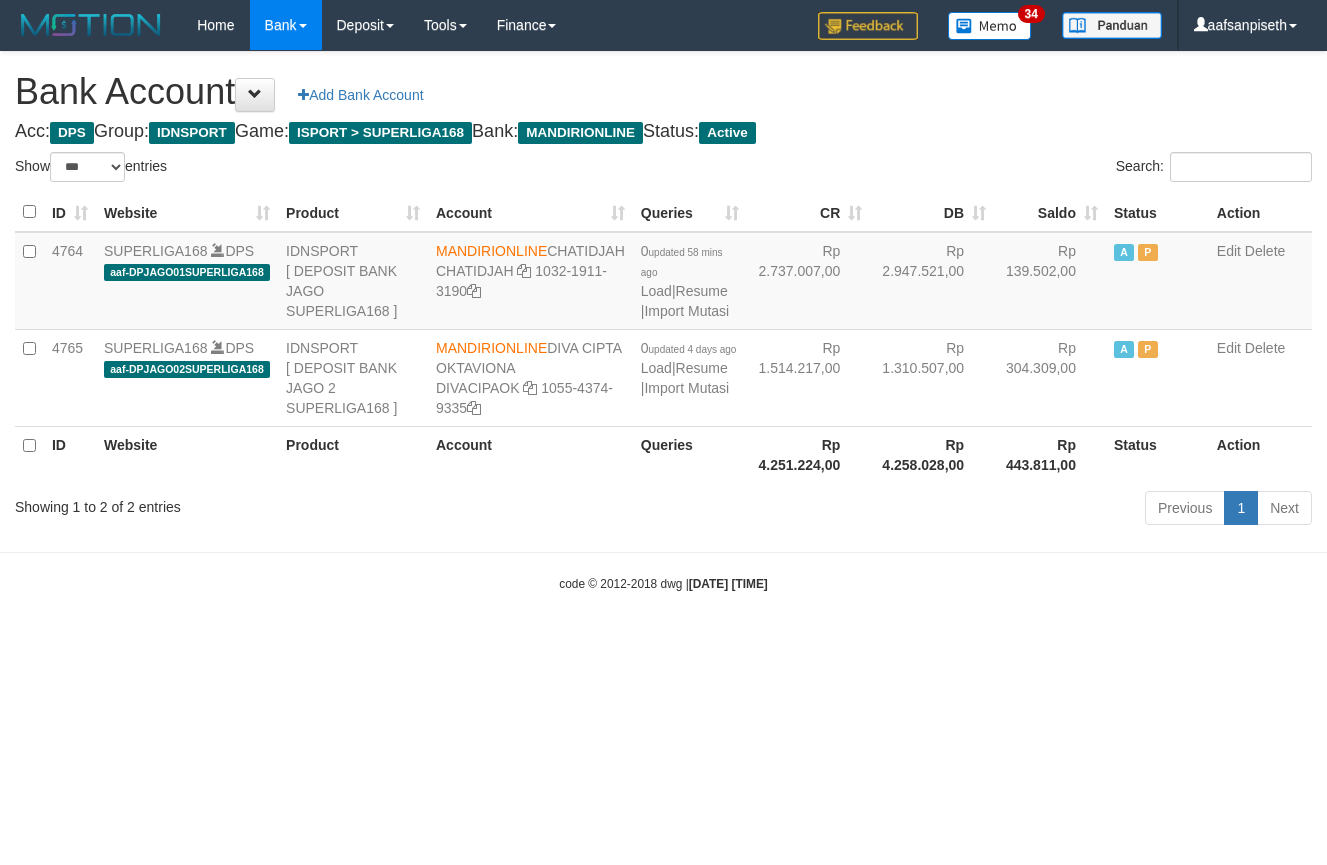 scroll, scrollTop: 0, scrollLeft: 0, axis: both 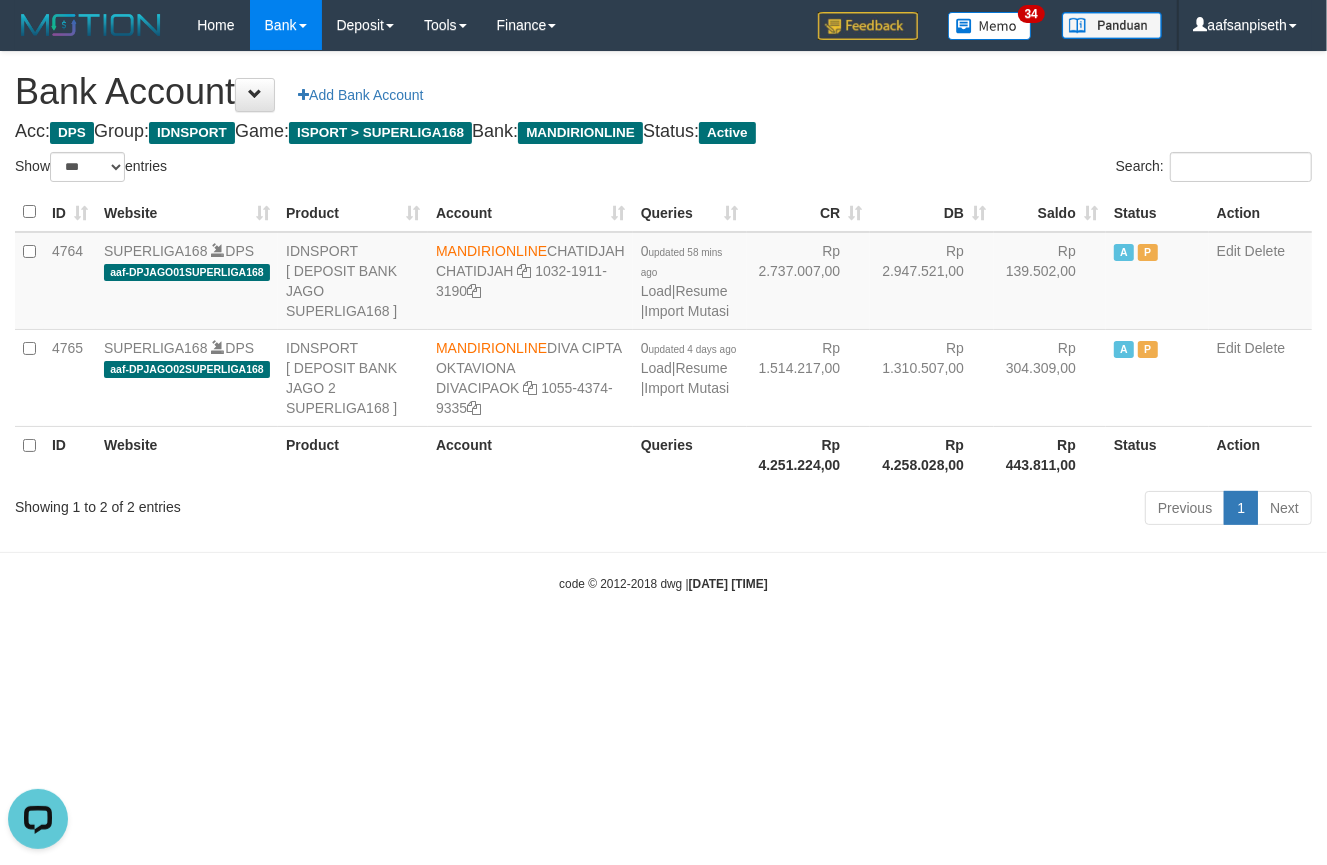 click on "Toggle navigation
Home
Bank
Account List
Load
By Website
Group
[ISPORT]													SUPERLIGA168
By Load Group (DPS)" at bounding box center (663, 321) 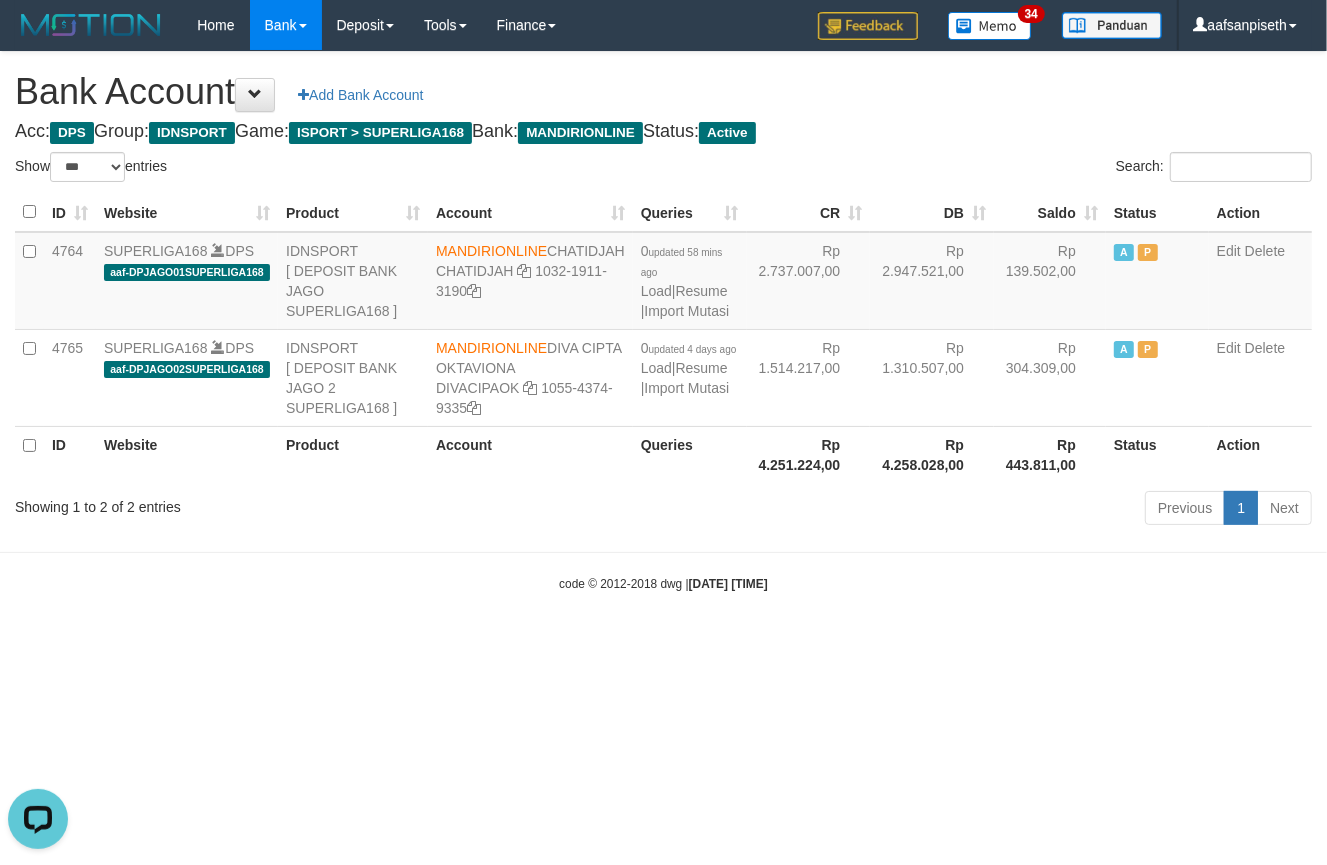 click on "Toggle navigation
Home
Bank
Account List
Load
By Website
Group
[ISPORT]													SUPERLIGA168
By Load Group (DPS)" at bounding box center (663, 321) 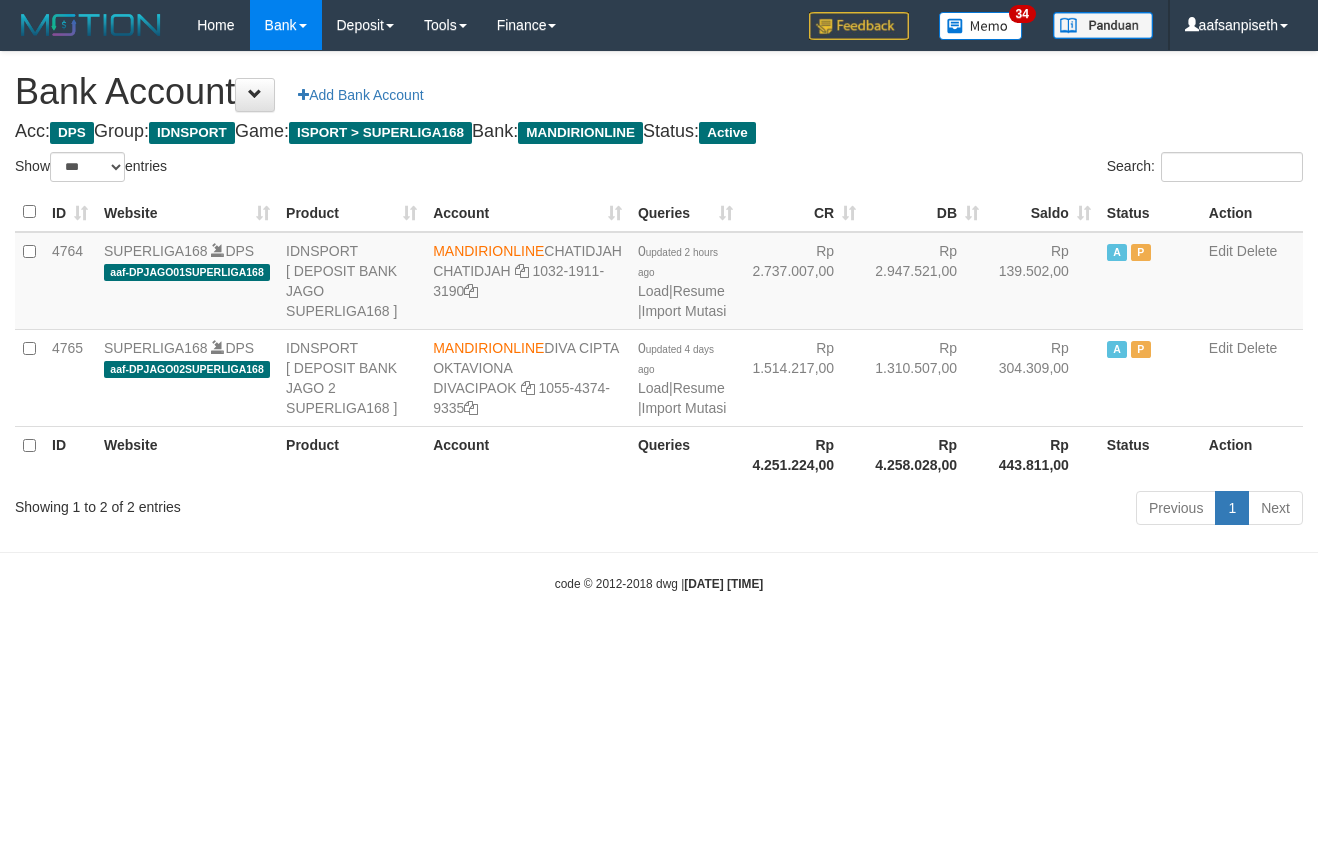 select on "***" 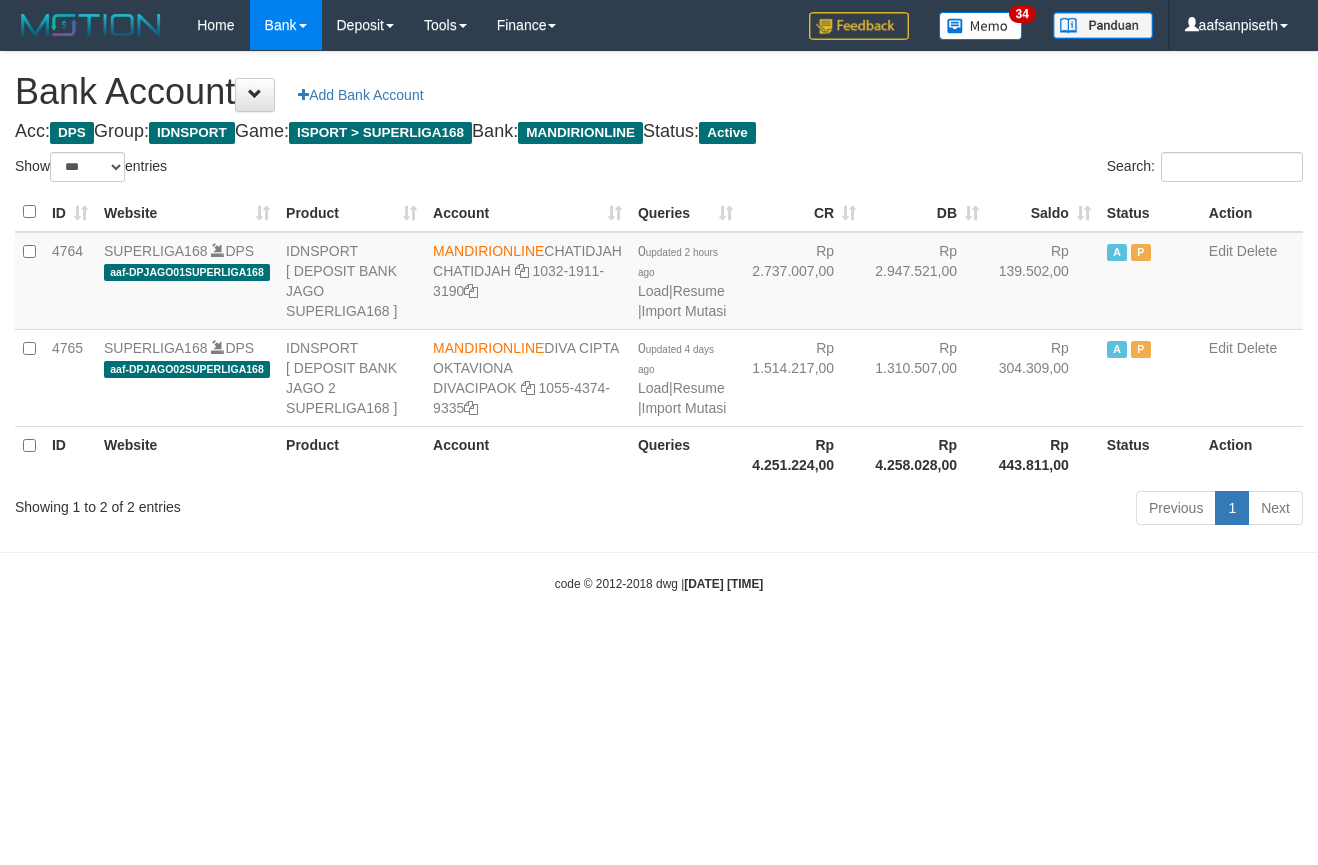 scroll, scrollTop: 0, scrollLeft: 0, axis: both 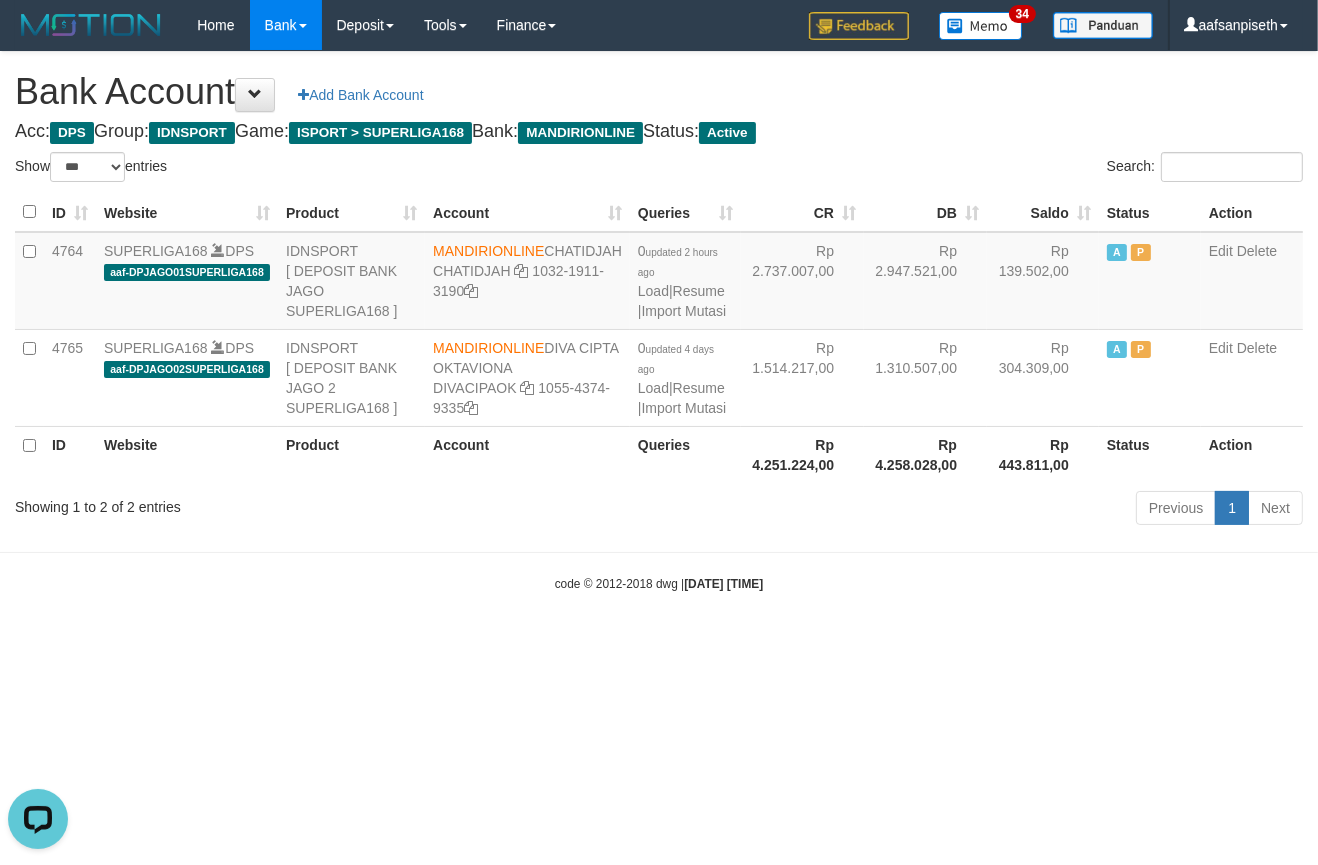 click on "Toggle navigation
Home
Bank
Account List
Load
By Website
Group
[ISPORT]													SUPERLIGA168
By Load Group (DPS)" at bounding box center (659, 321) 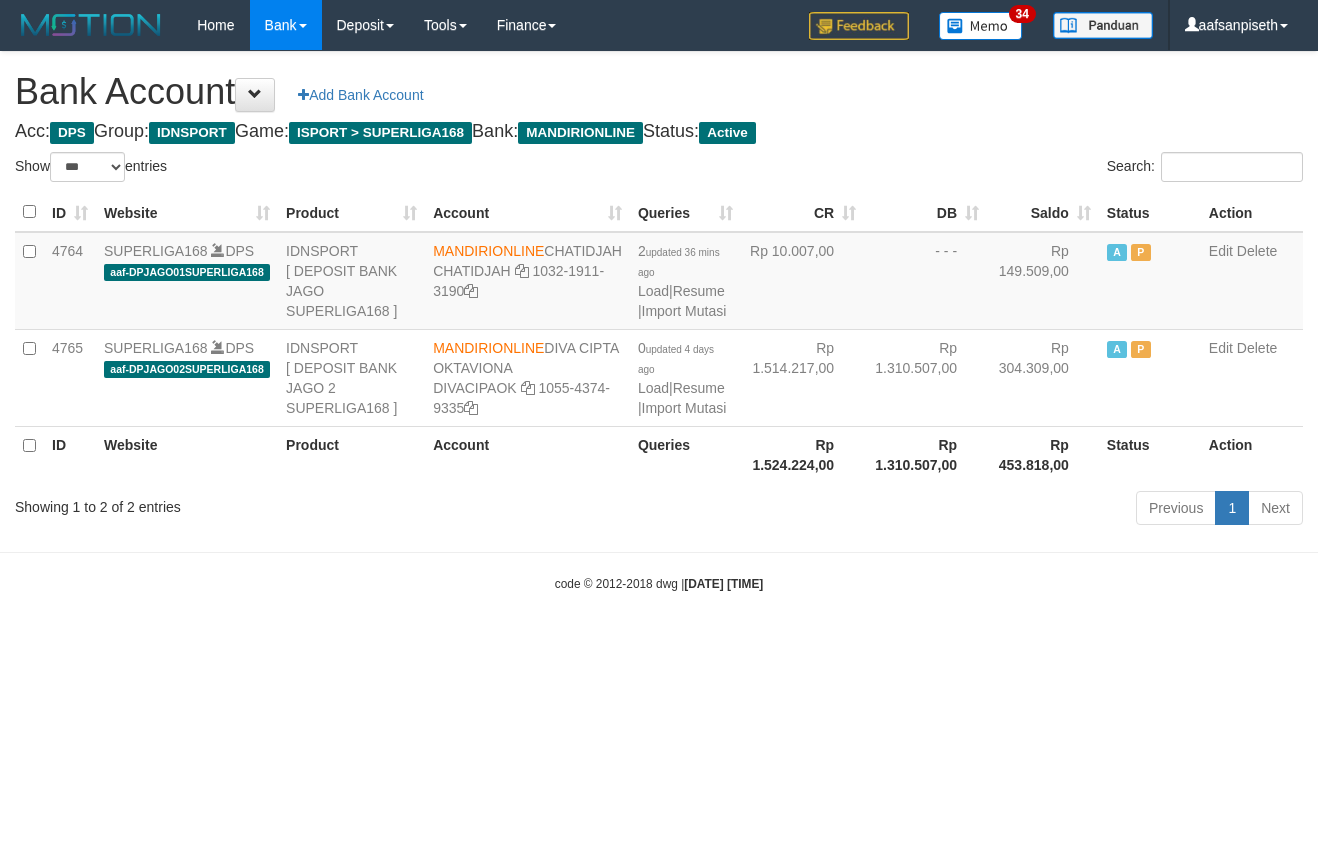 select on "***" 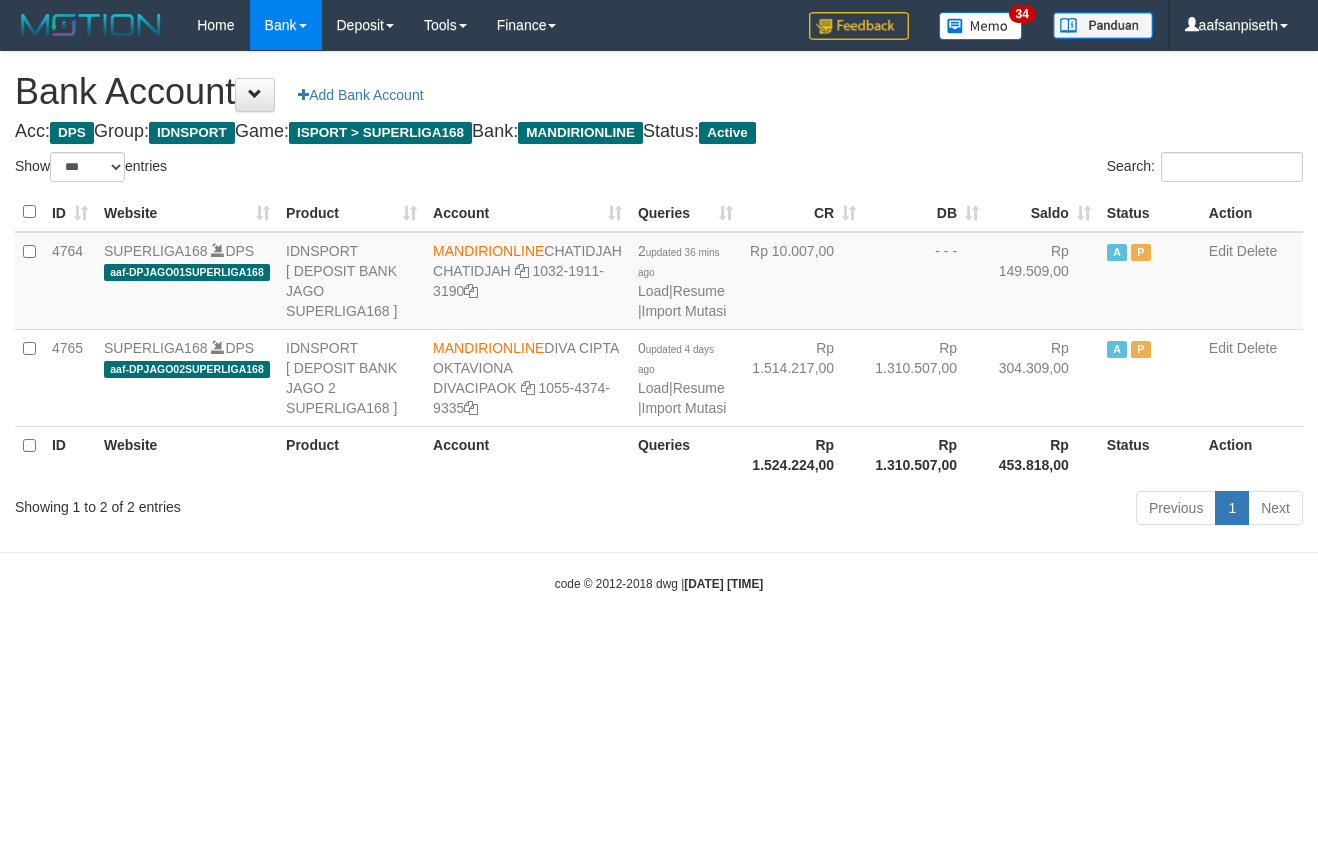 scroll, scrollTop: 0, scrollLeft: 0, axis: both 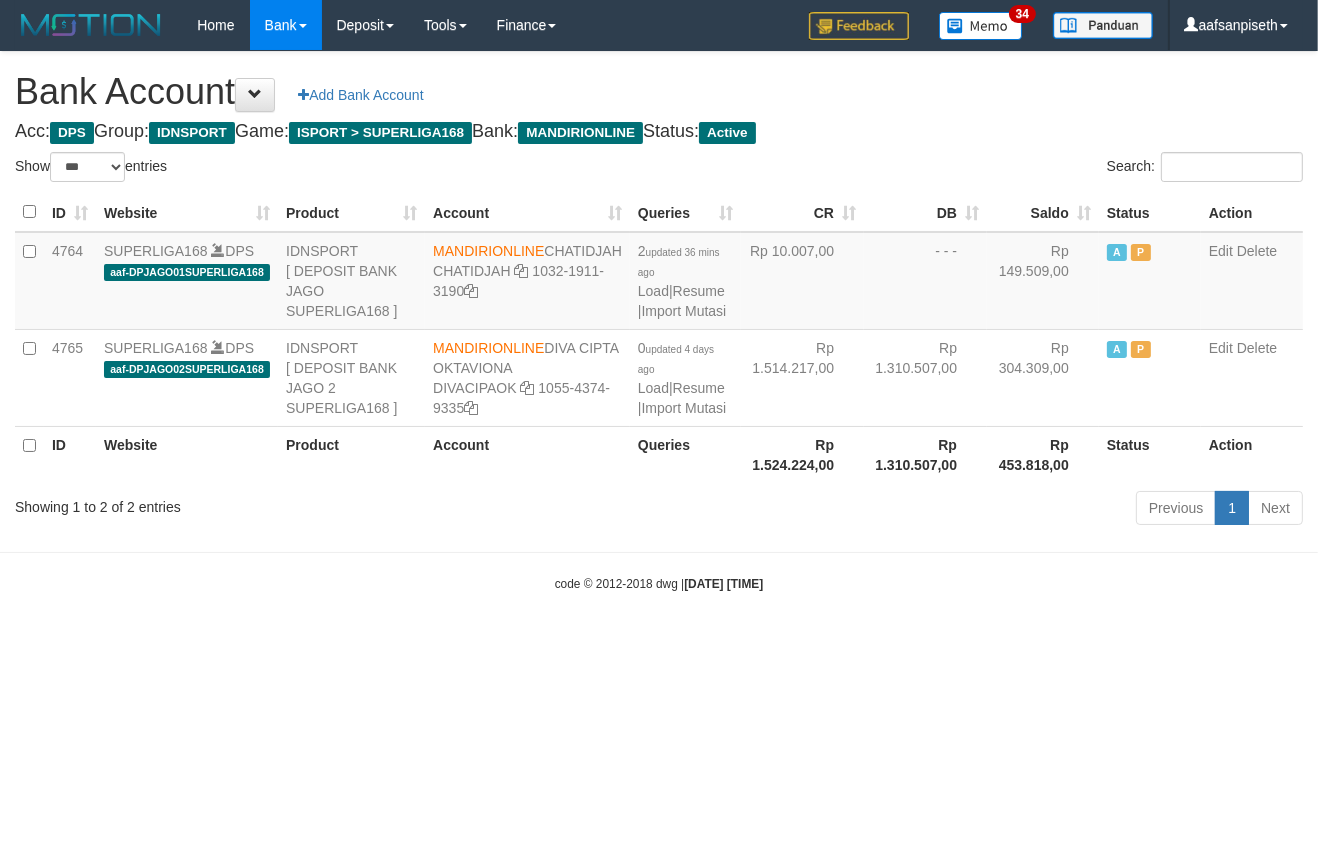 click on "Toggle navigation
Home
Bank
Account List
Load
By Website
Group
[ISPORT]													SUPERLIGA168
By Load Group (DPS)" at bounding box center [659, 321] 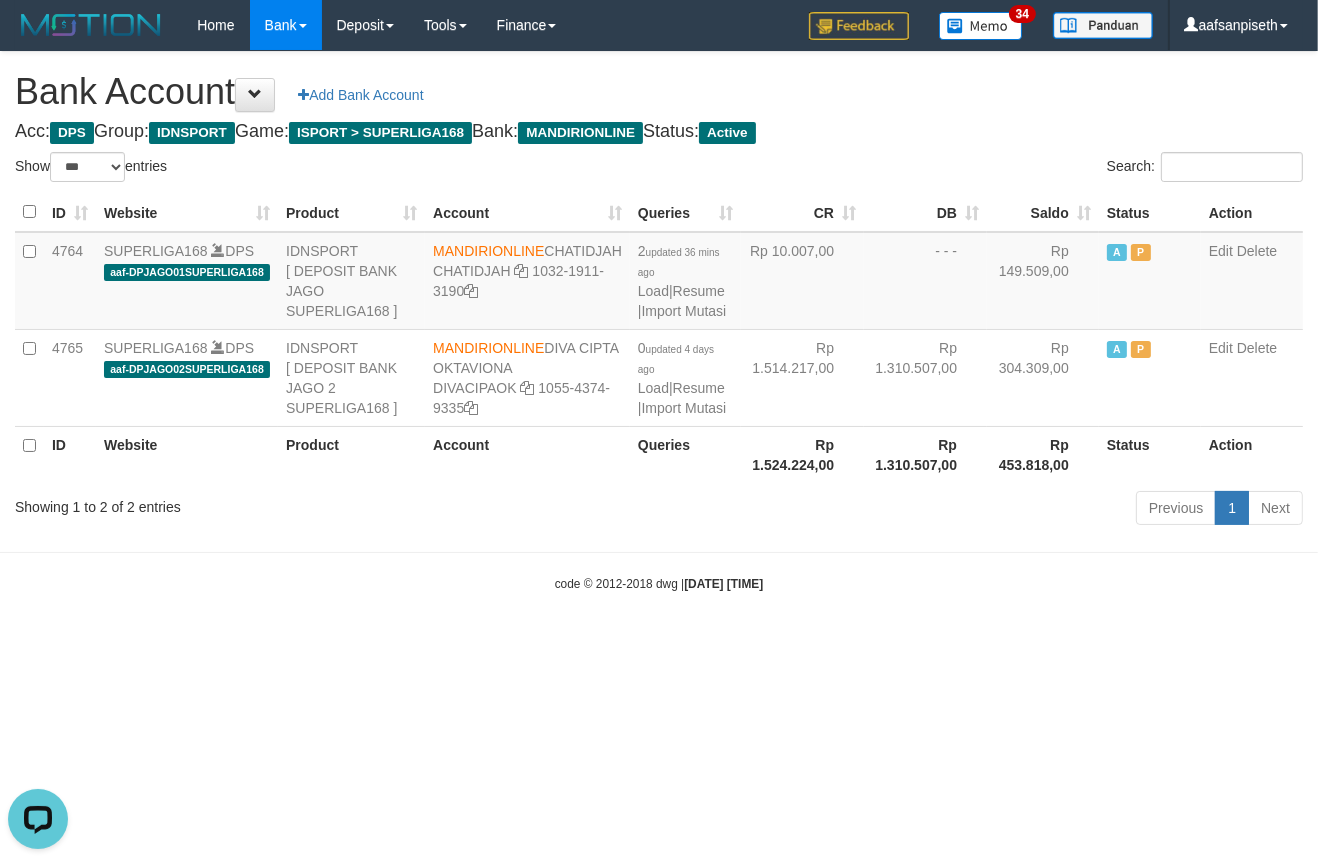 scroll, scrollTop: 0, scrollLeft: 0, axis: both 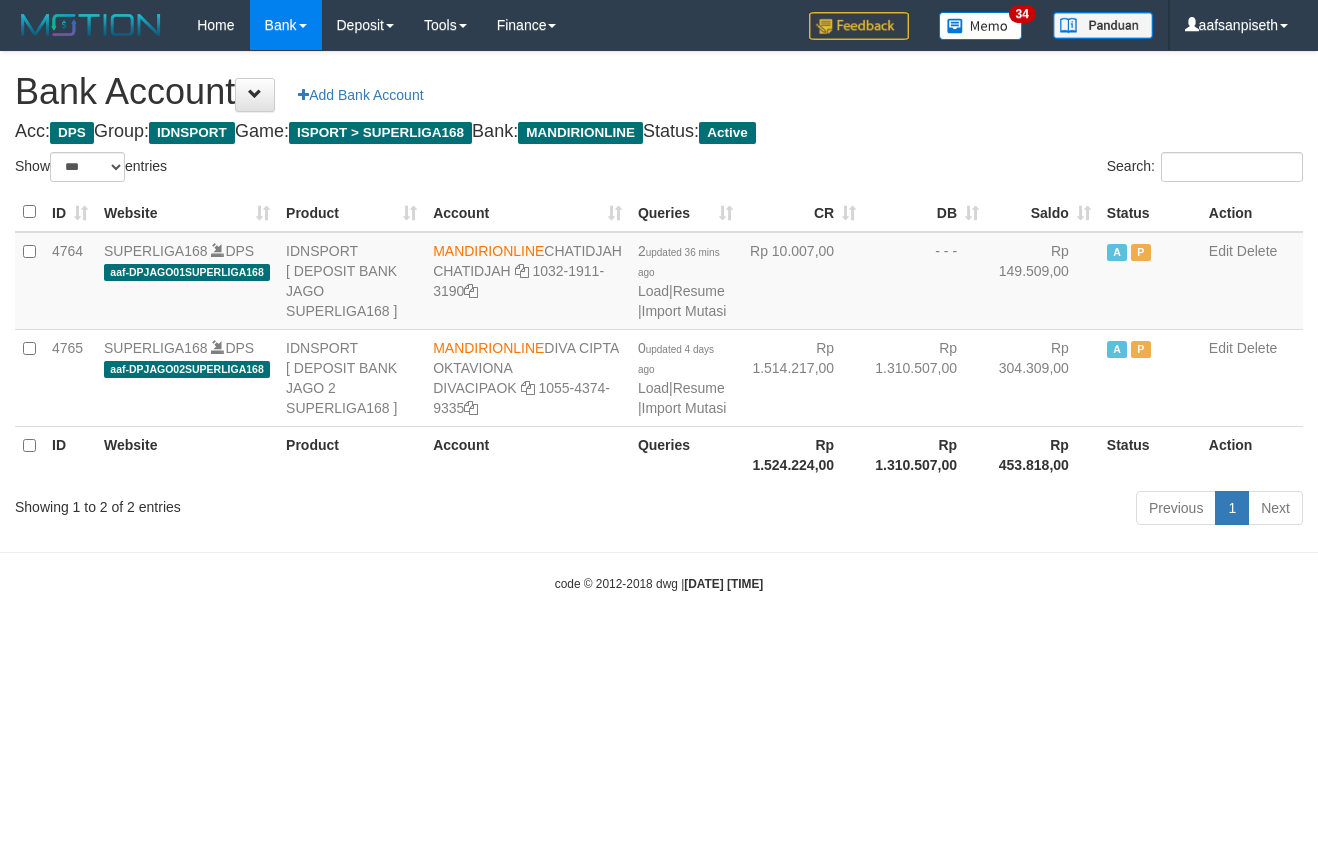 select on "***" 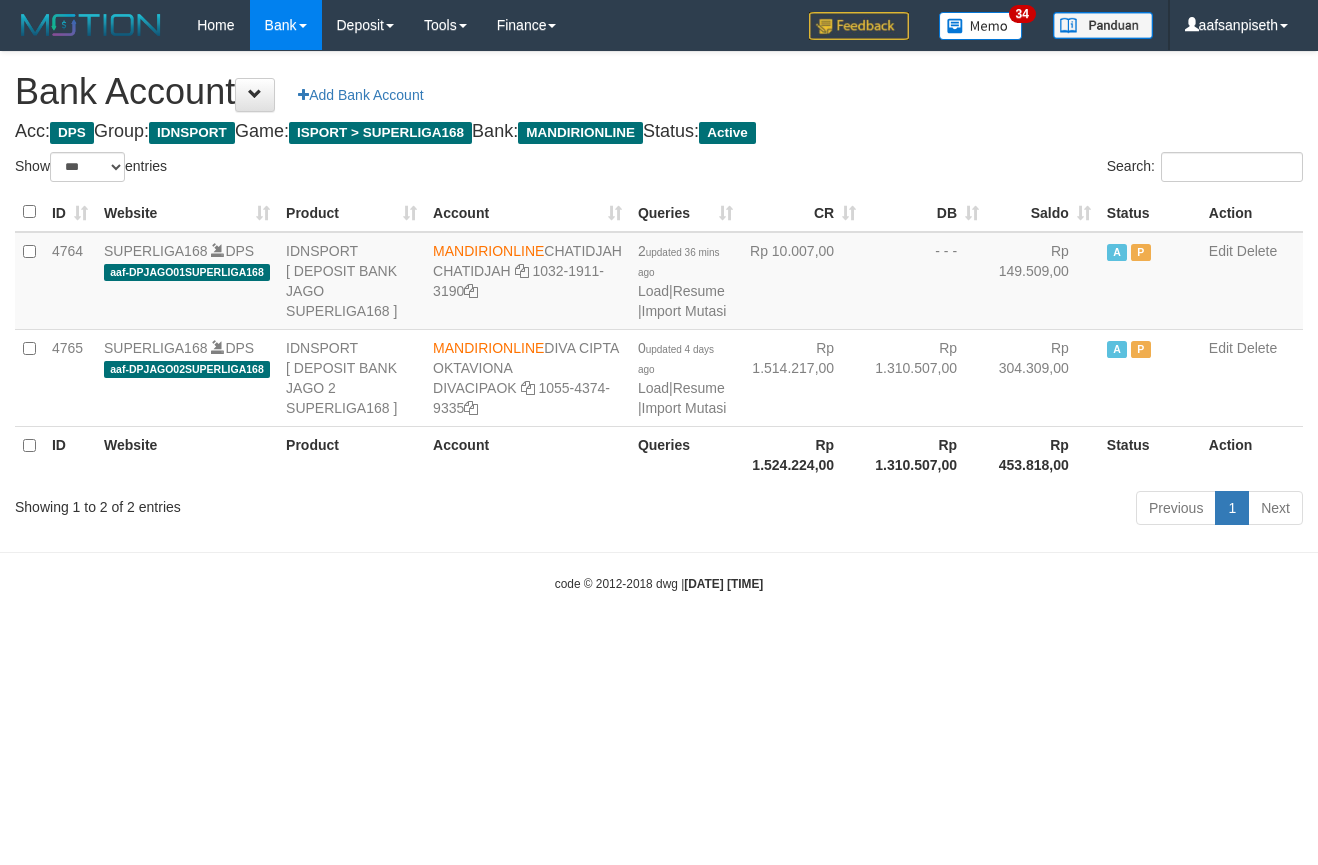 scroll, scrollTop: 0, scrollLeft: 0, axis: both 